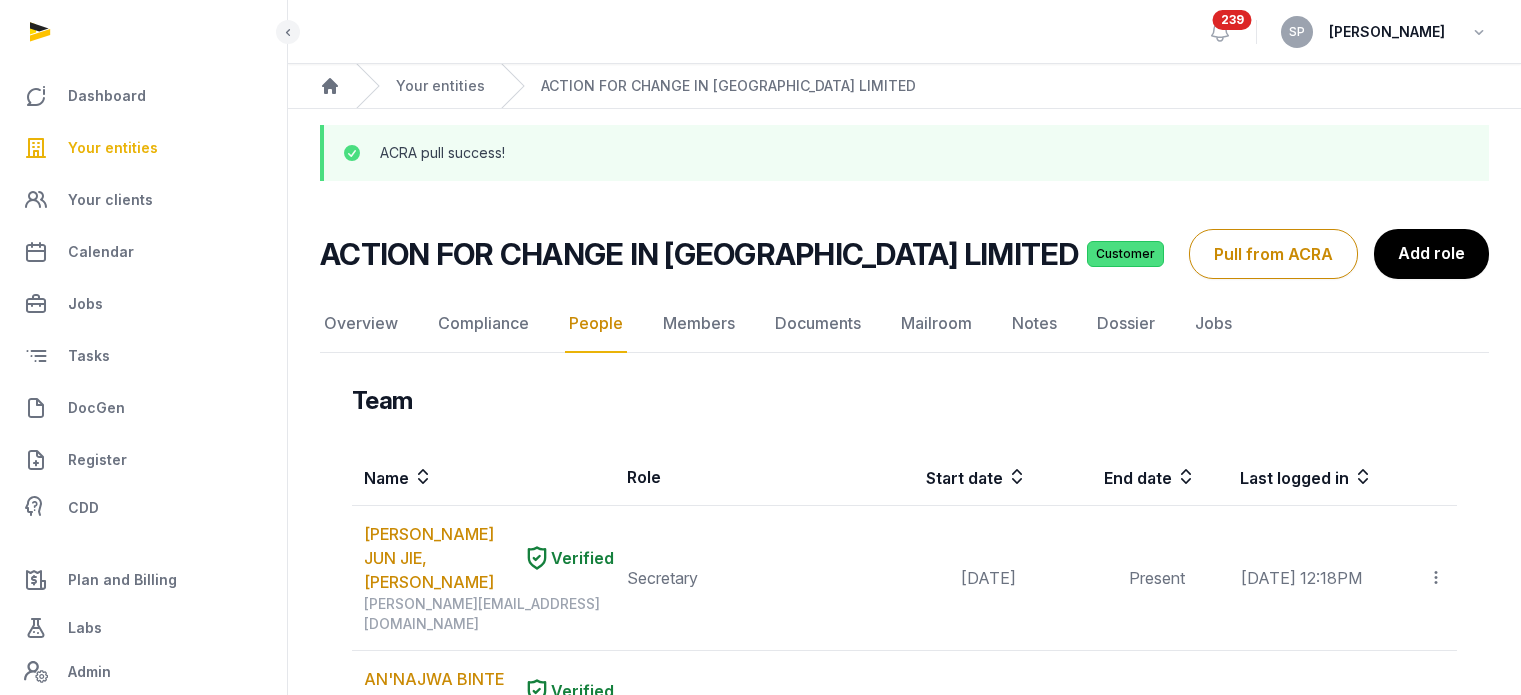 scroll, scrollTop: 1048, scrollLeft: 0, axis: vertical 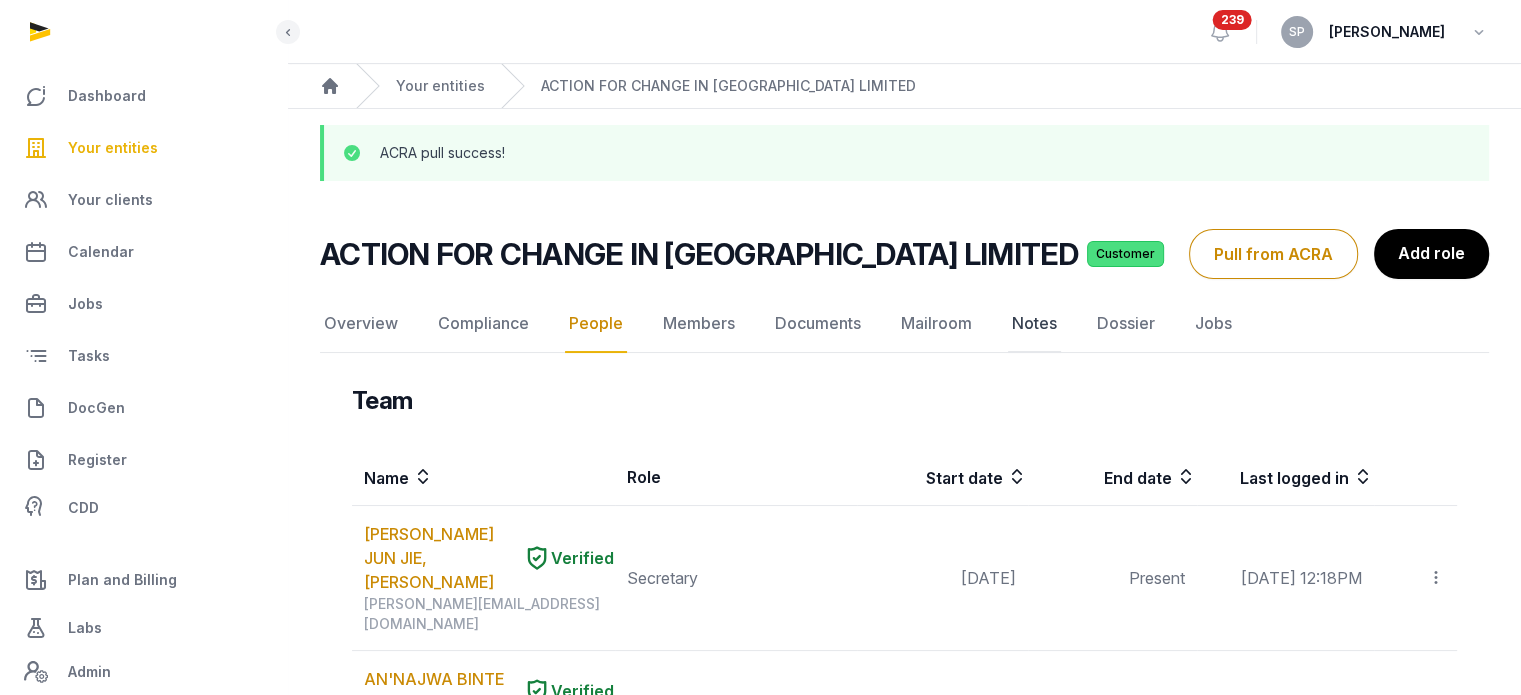 click on "Notes" 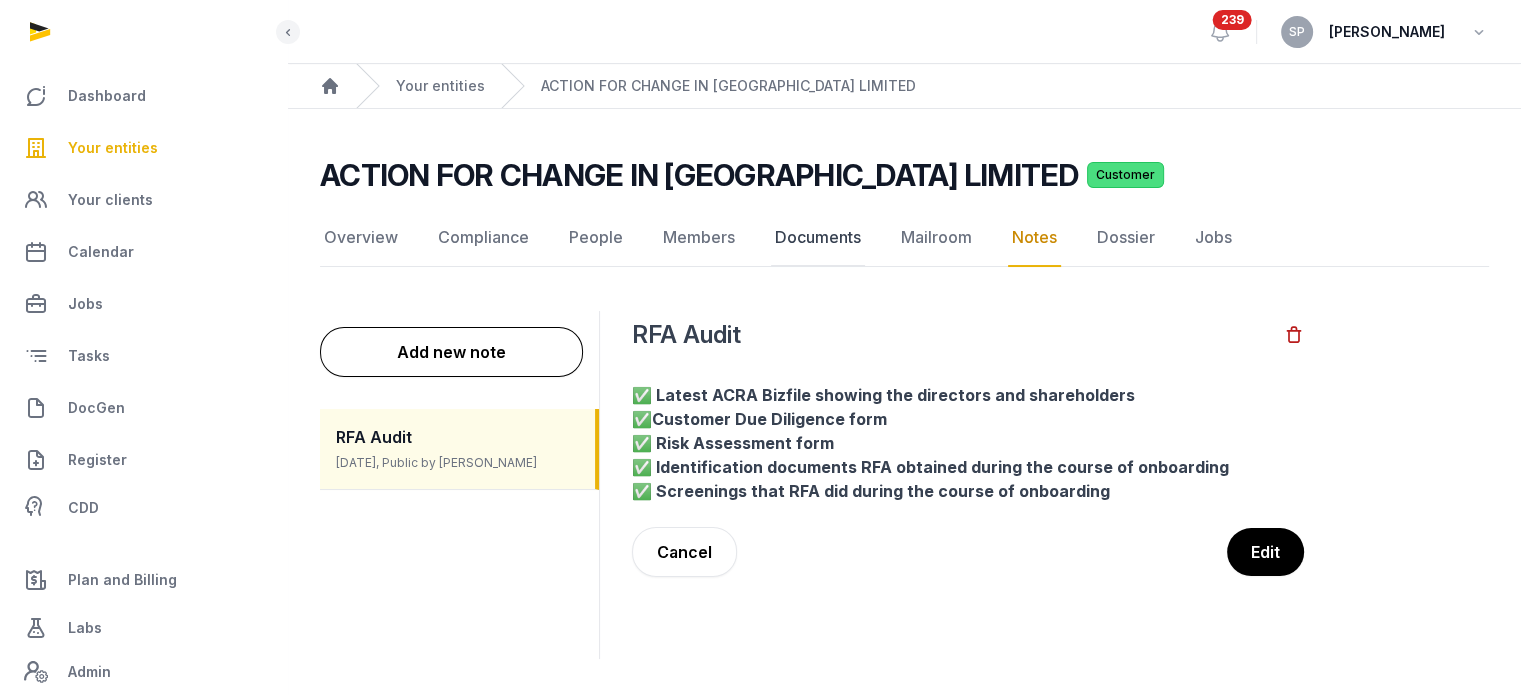 click on "Documents" 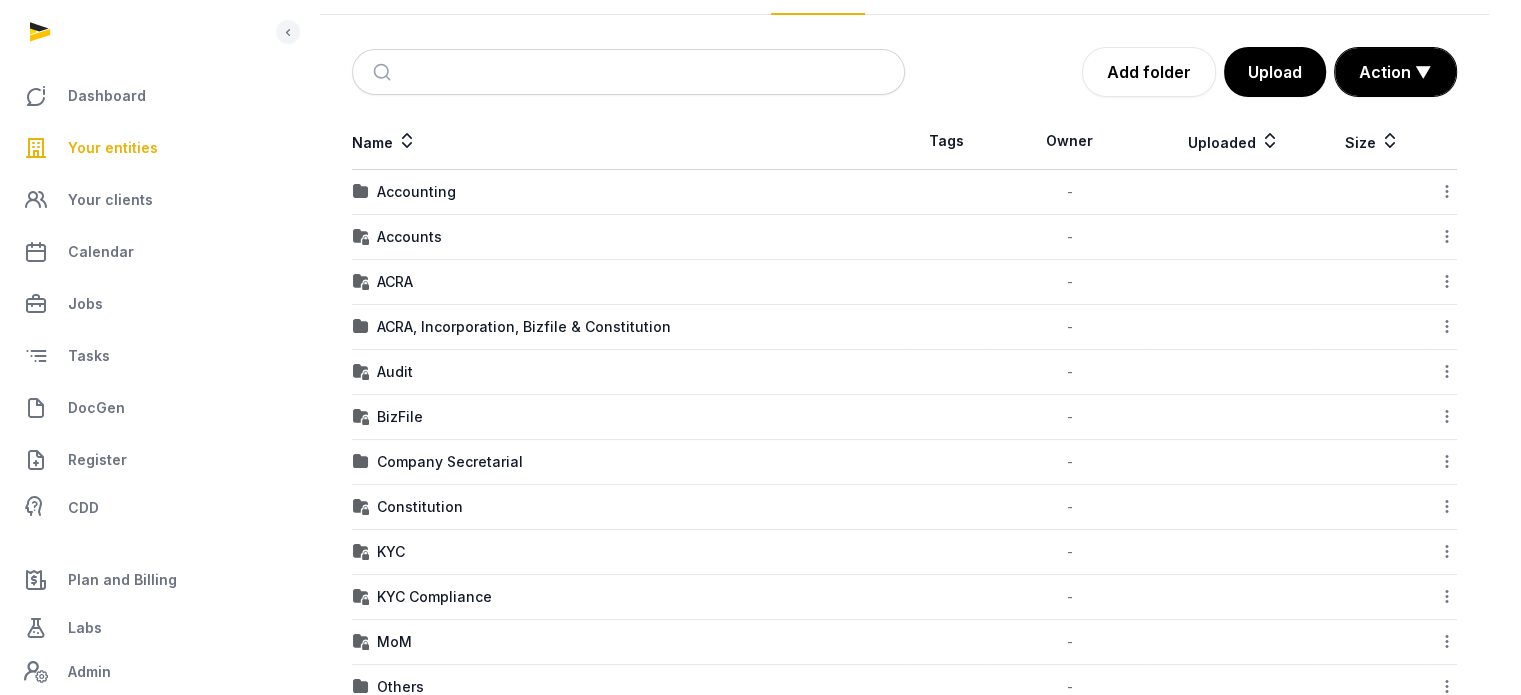 scroll, scrollTop: 260, scrollLeft: 0, axis: vertical 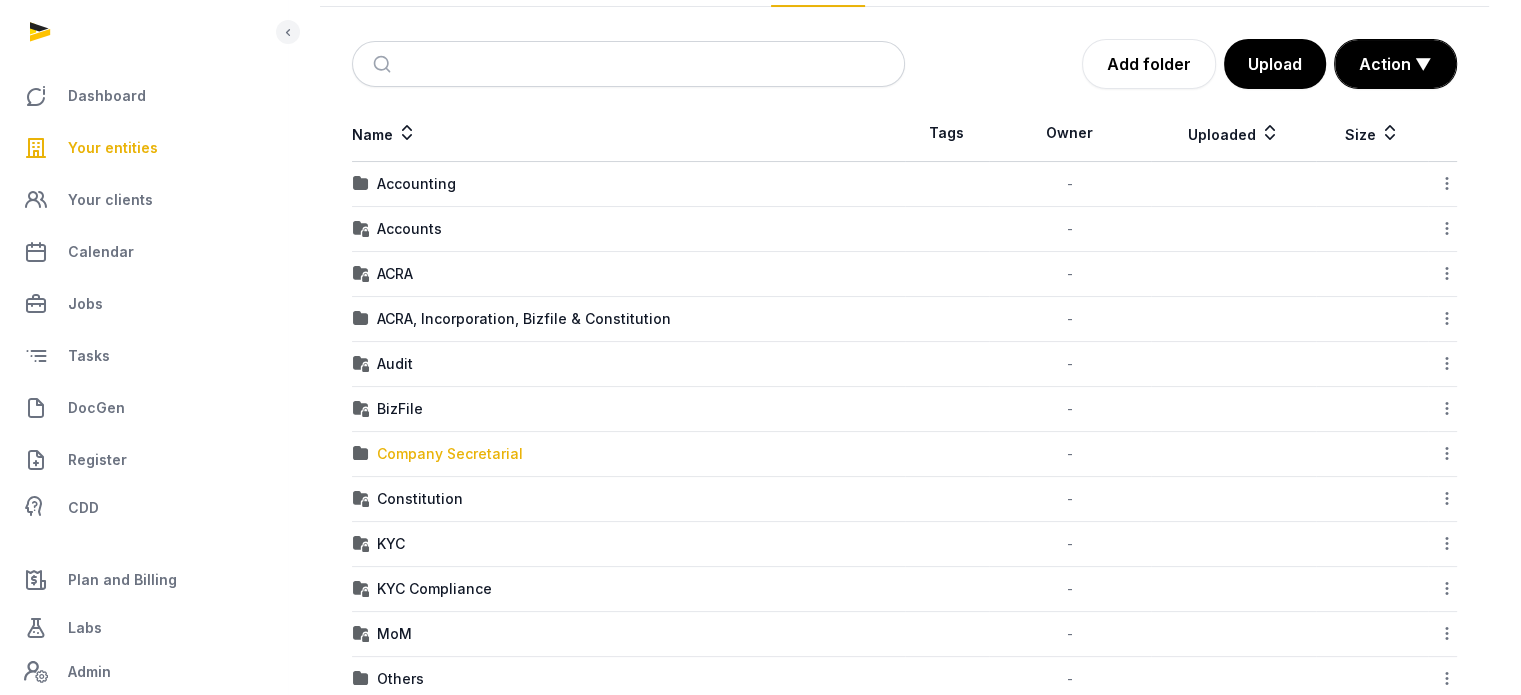 click on "Company Secretarial" at bounding box center [450, 454] 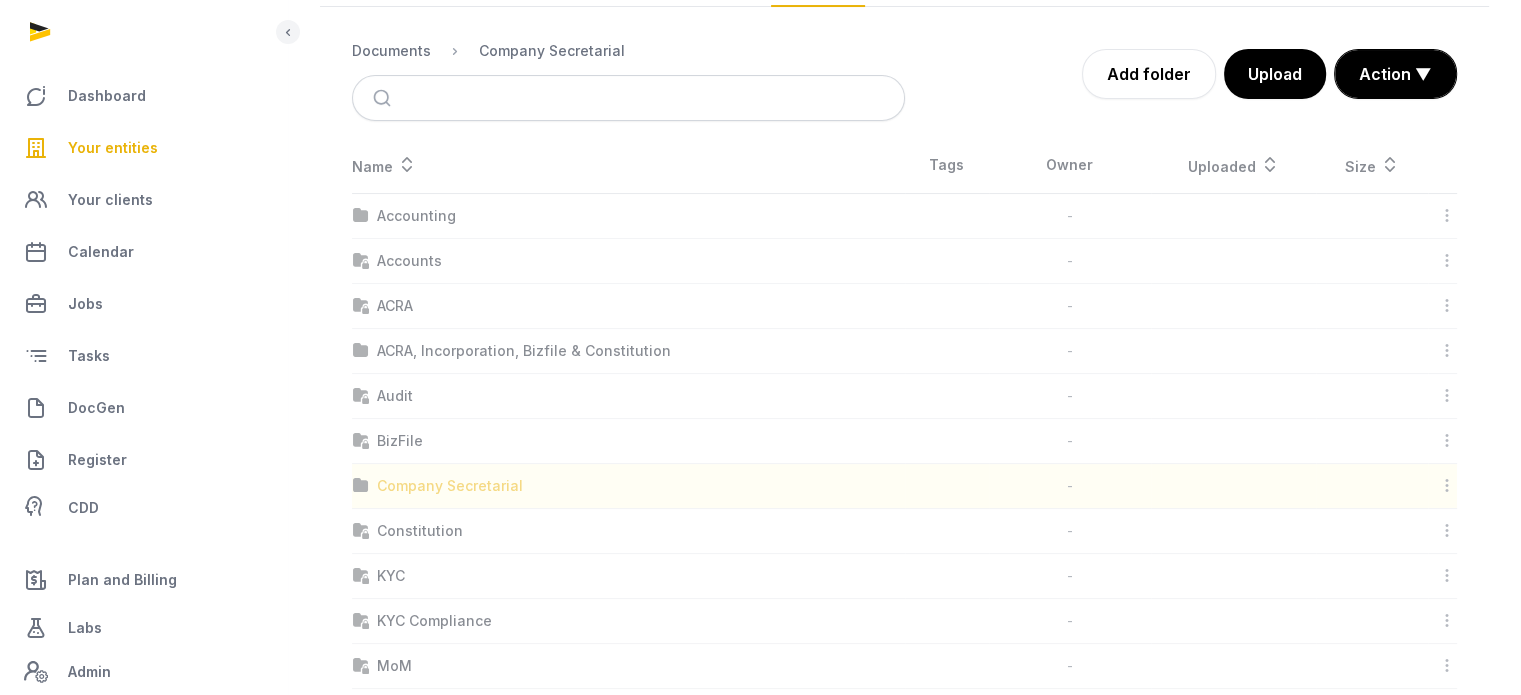 scroll, scrollTop: 0, scrollLeft: 0, axis: both 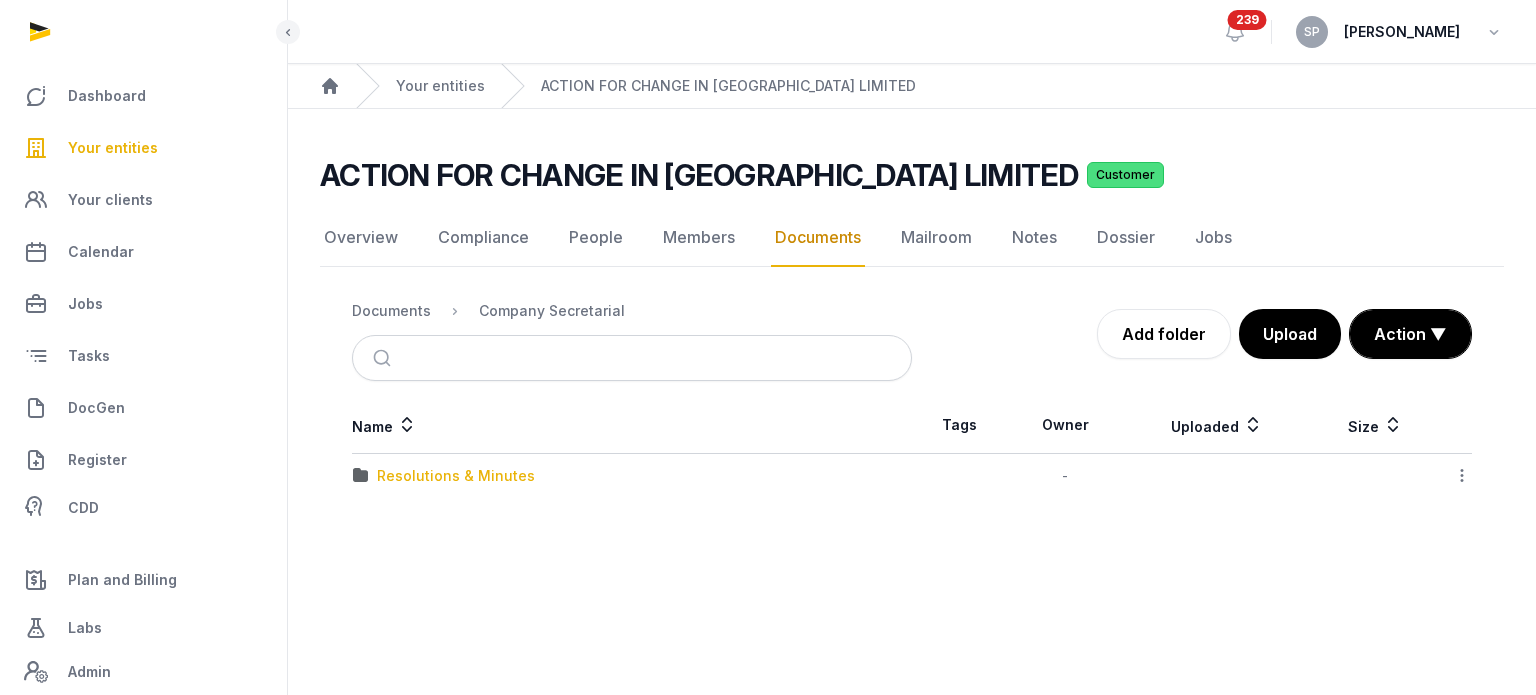 click on "Resolutions & Minutes" at bounding box center [456, 476] 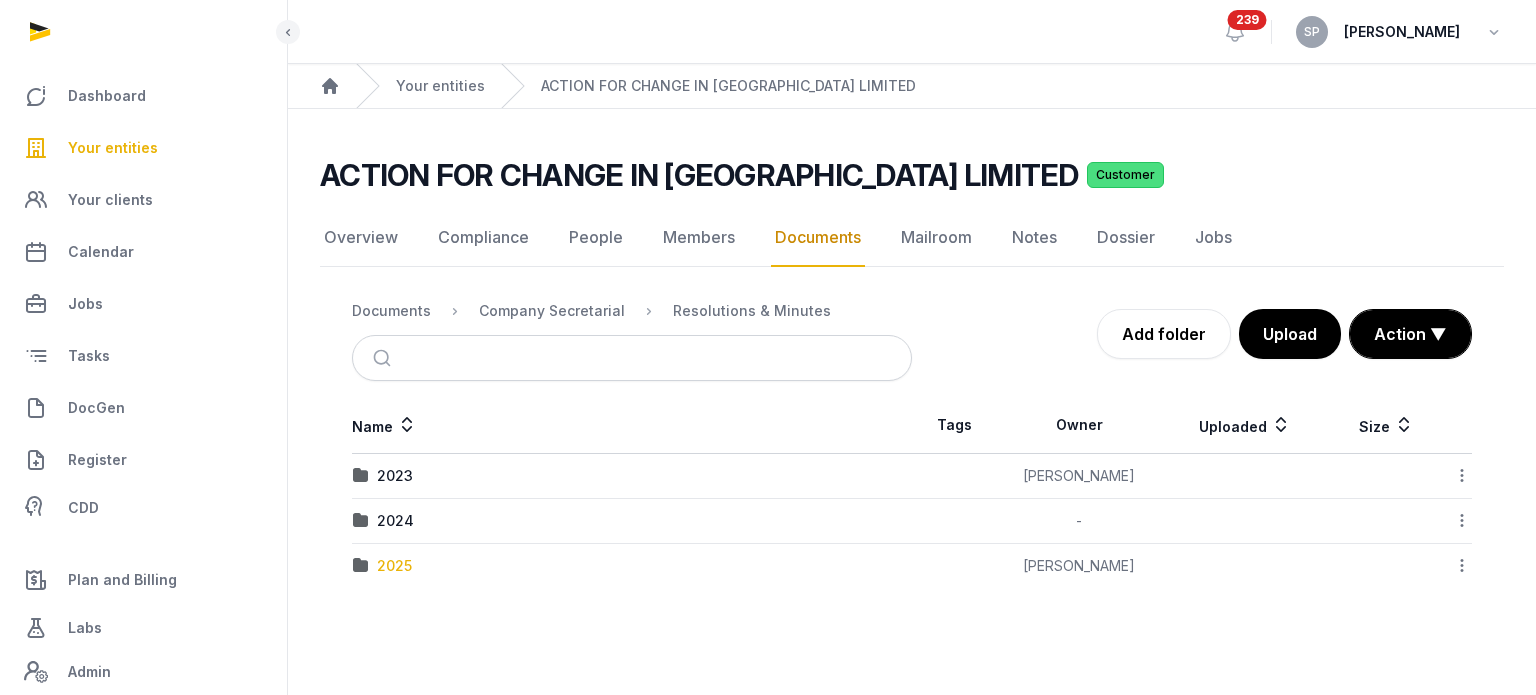 click on "2025" at bounding box center (394, 566) 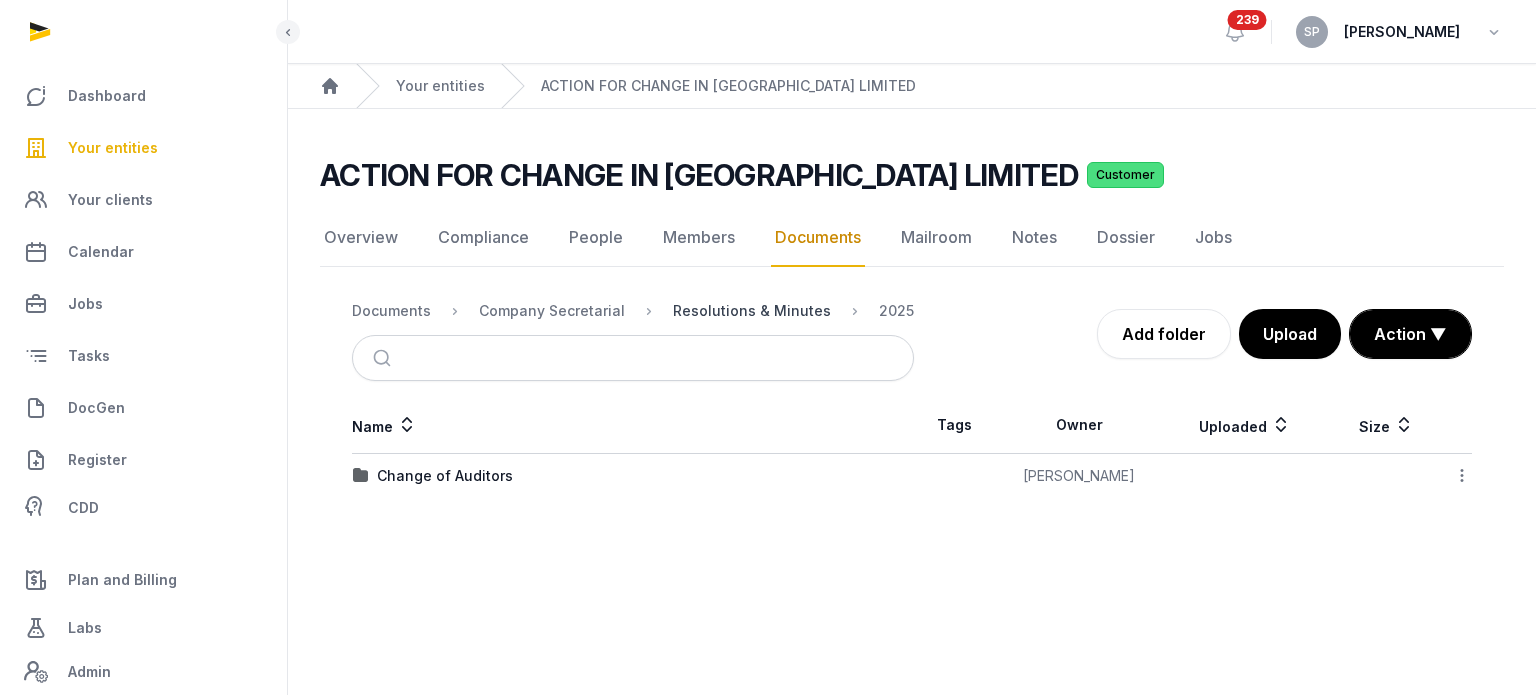 click on "Resolutions & Minutes" at bounding box center [752, 311] 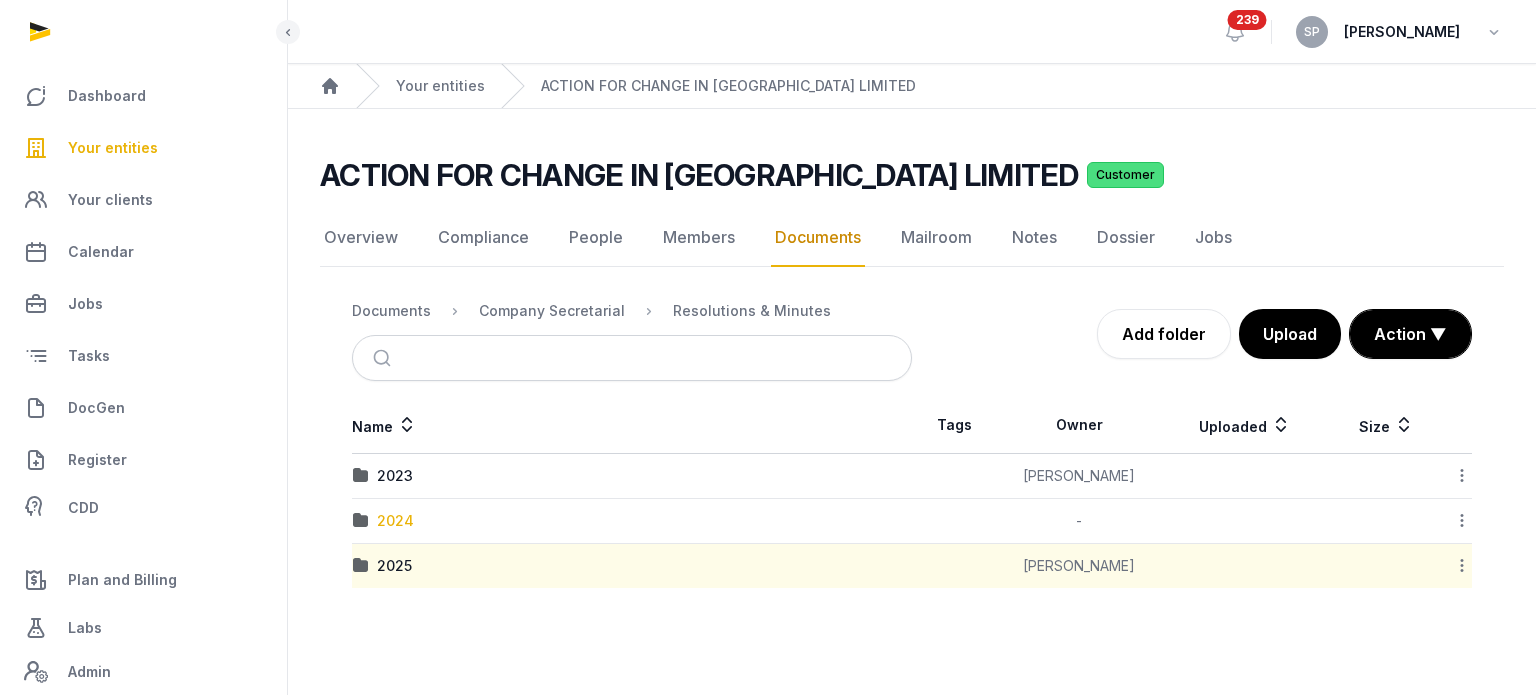 click on "2024" at bounding box center [395, 521] 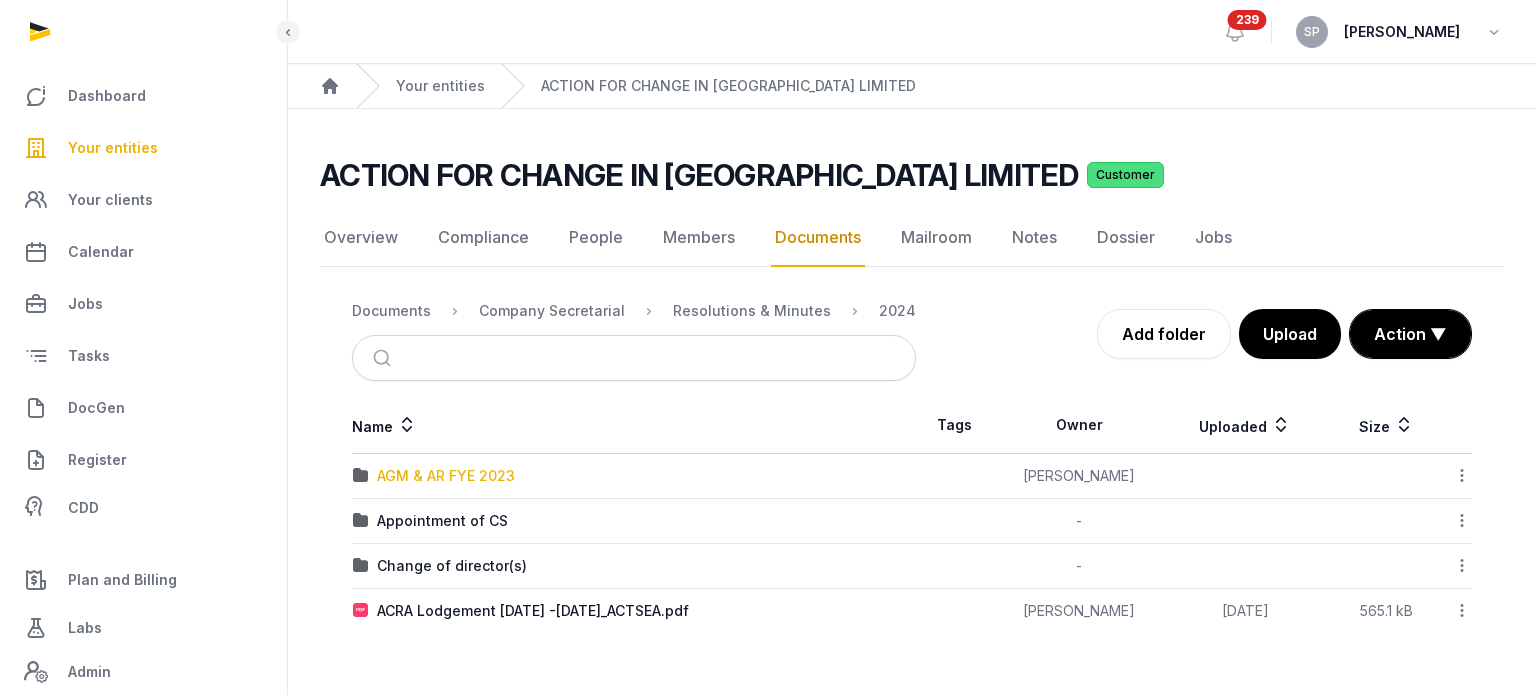 click on "AGM & AR FYE 2023" at bounding box center [446, 476] 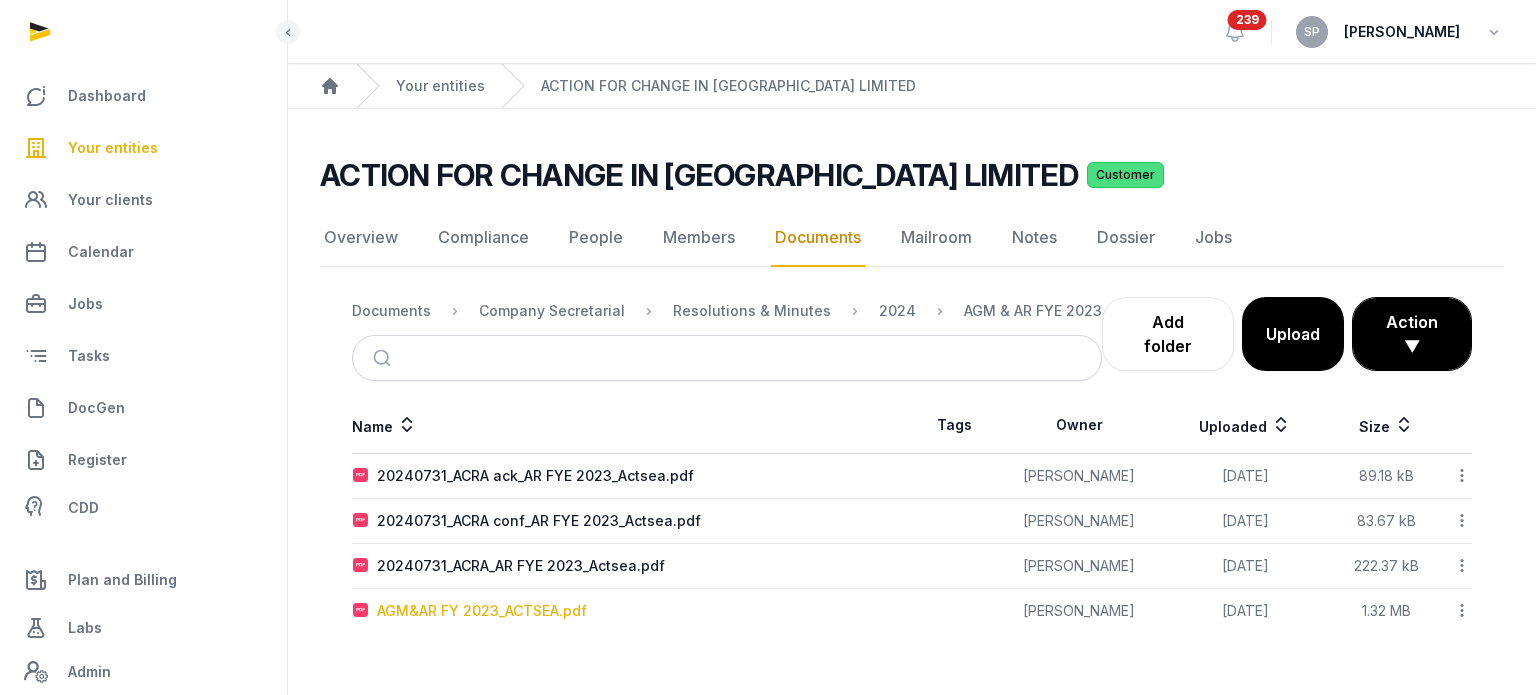 click on "AGM&AR FY 2023_ACTSEA.pdf" at bounding box center (482, 611) 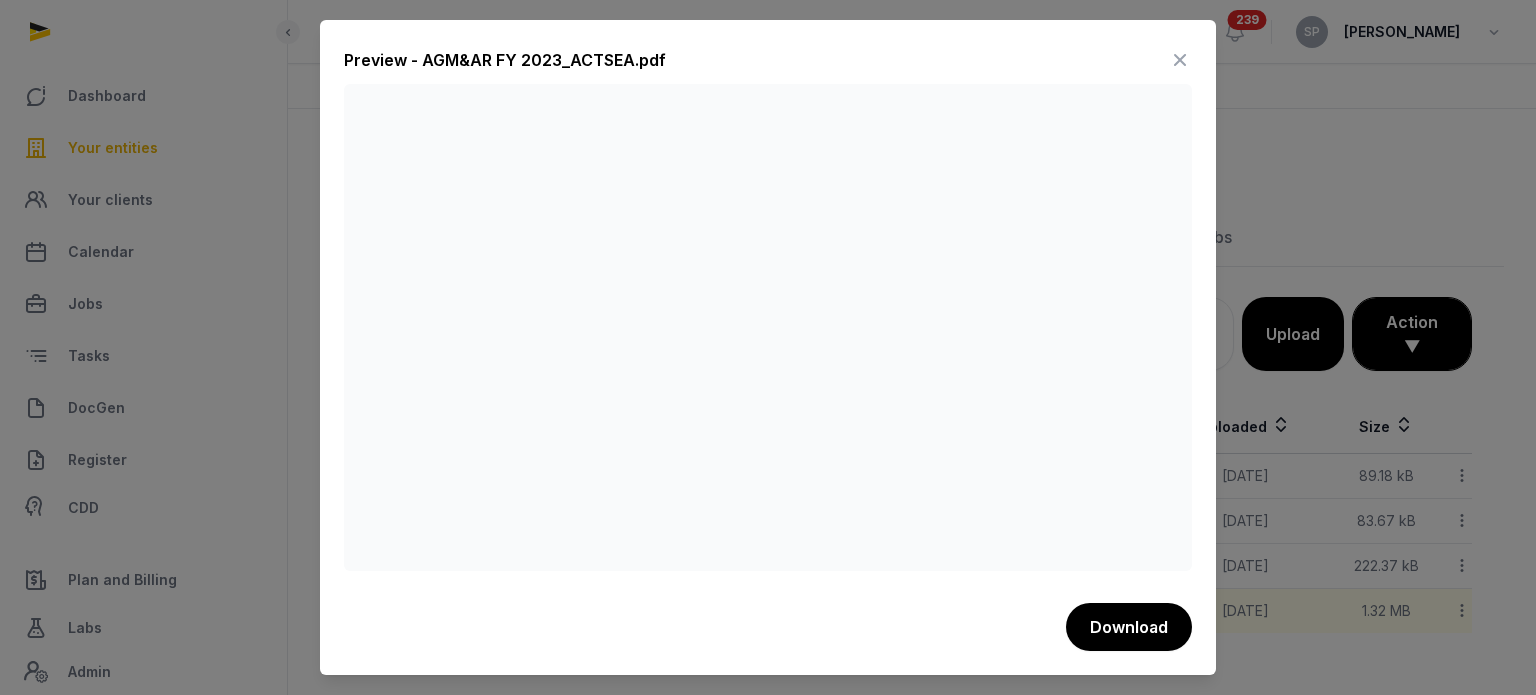 click on "Preview - AGM&AR FY 2023_ACTSEA.pdf Download" at bounding box center (768, 347) 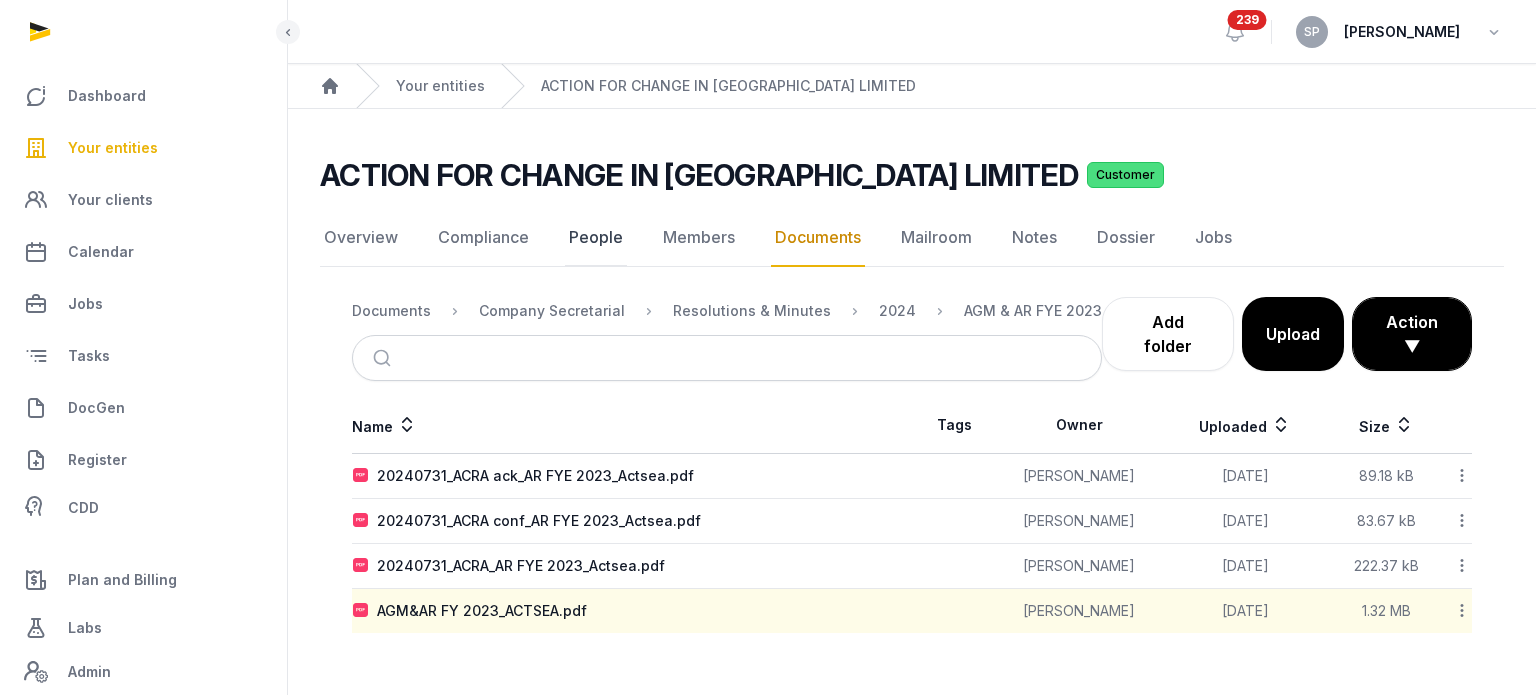 click on "People" 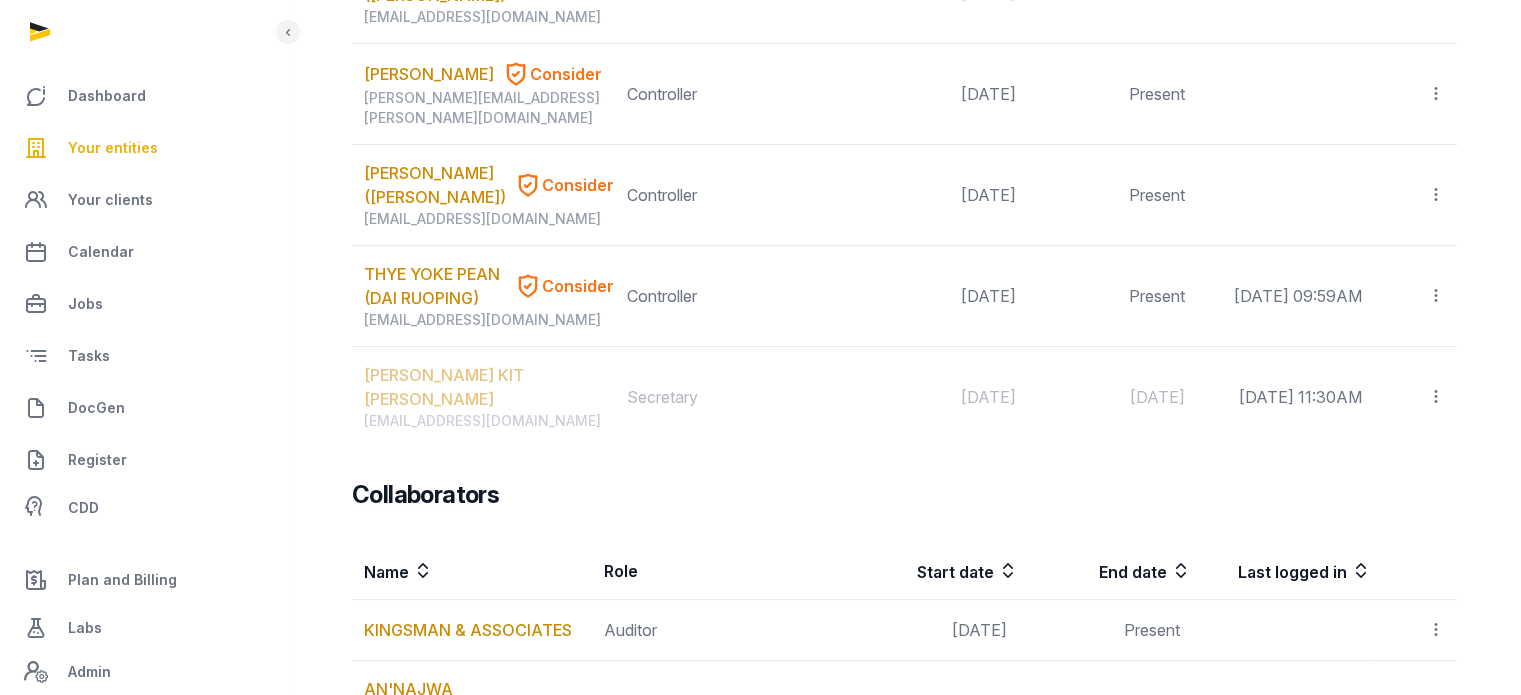 scroll, scrollTop: 823, scrollLeft: 0, axis: vertical 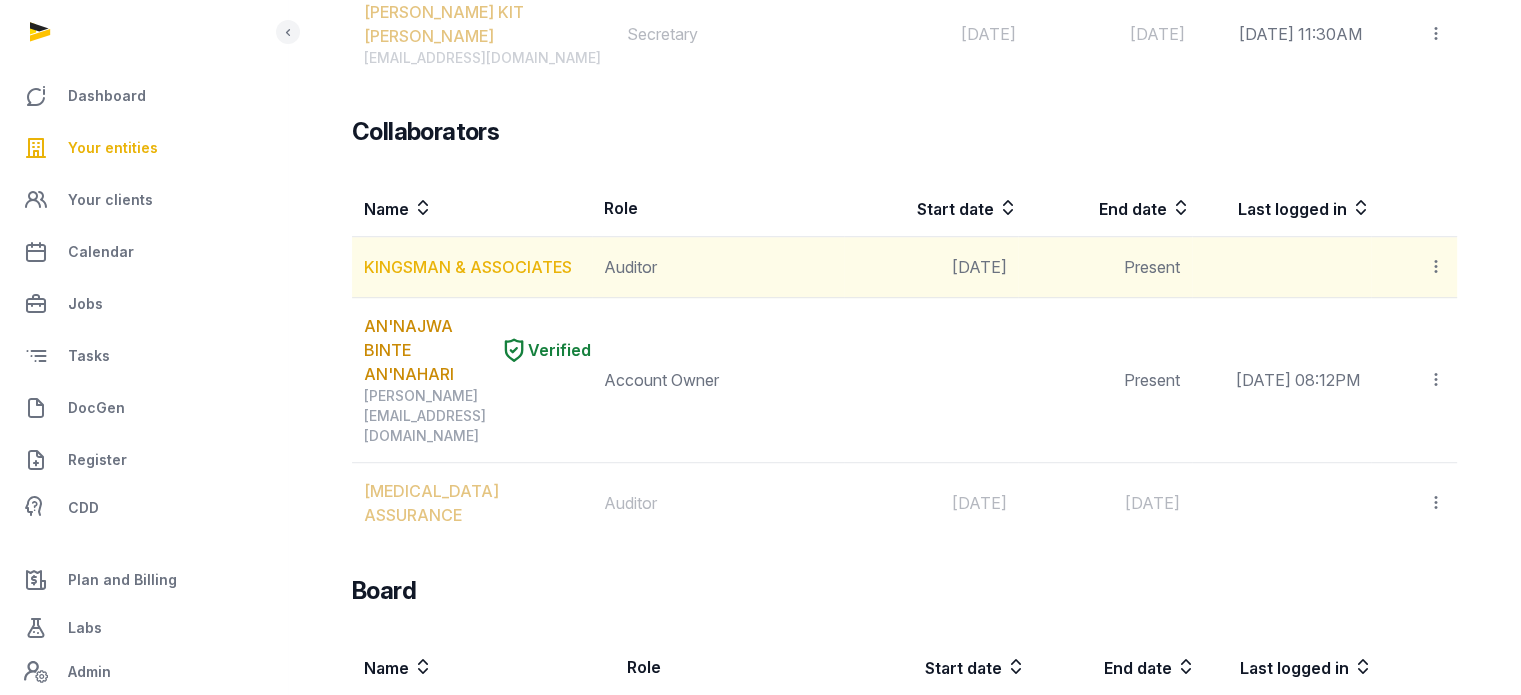 click on "KINGSMAN & ASSOCIATES" at bounding box center (468, 267) 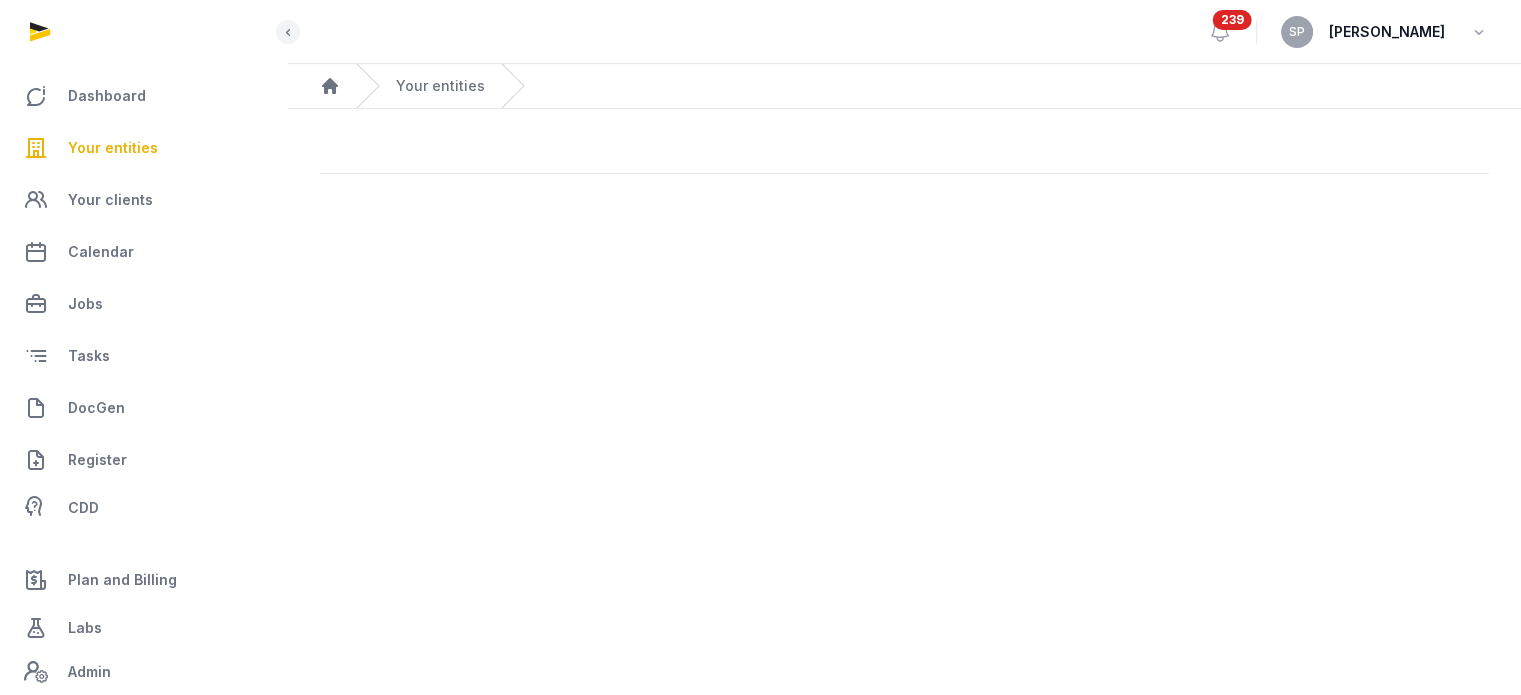scroll, scrollTop: 0, scrollLeft: 0, axis: both 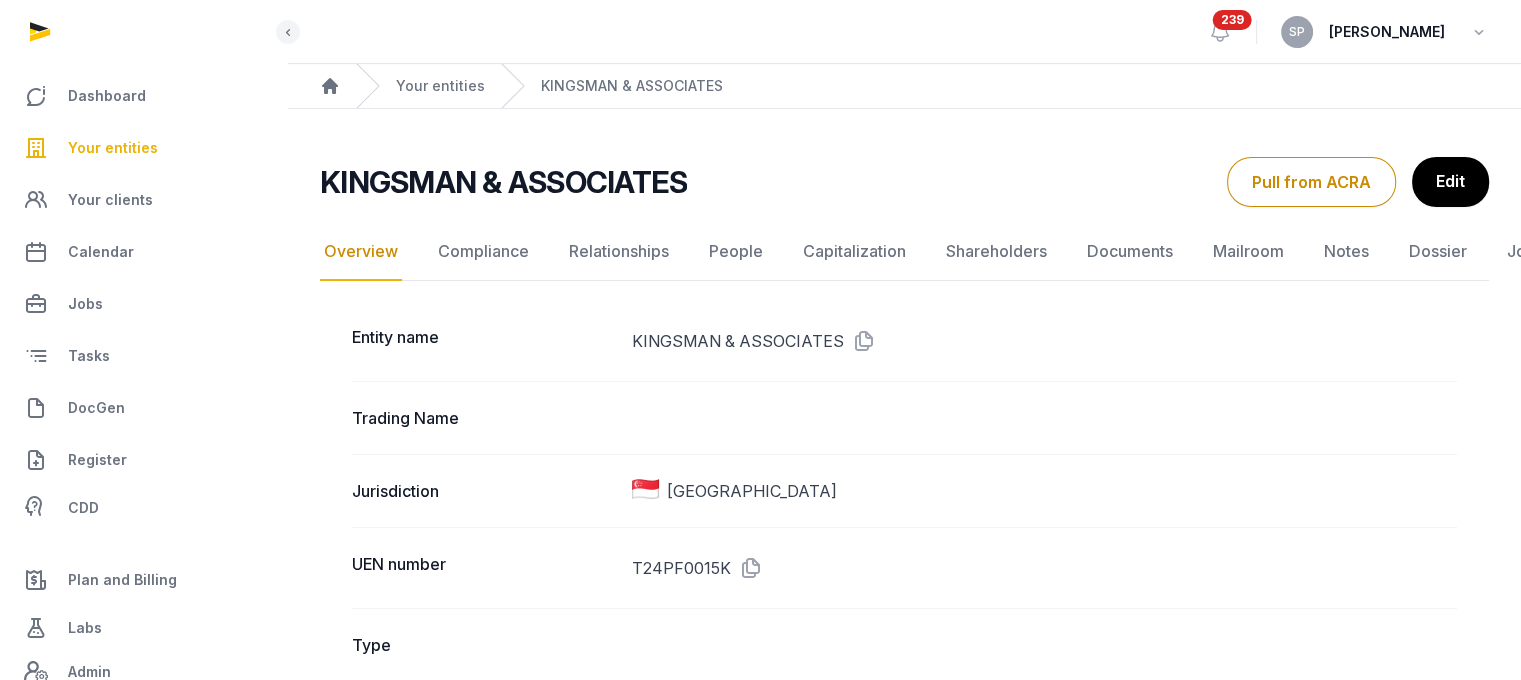 click at bounding box center (860, 341) 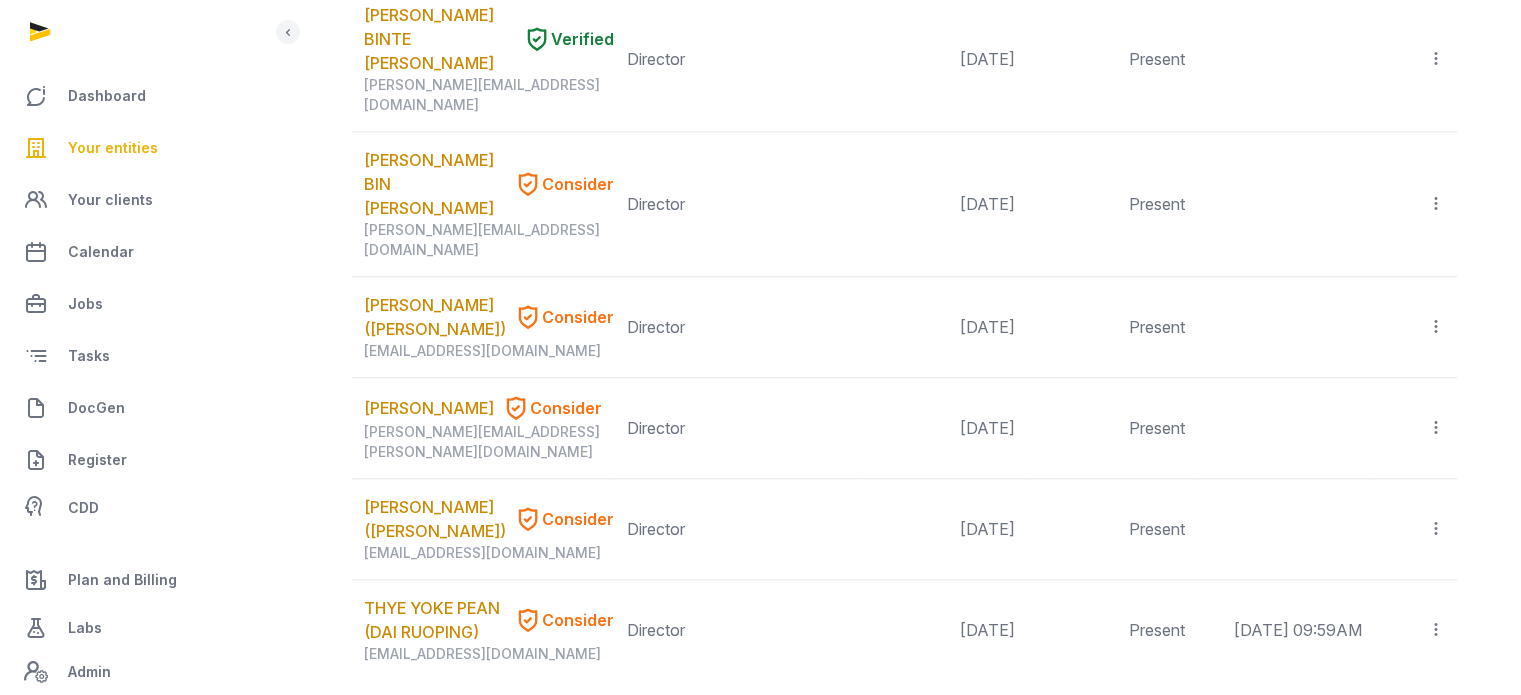 scroll, scrollTop: 1914, scrollLeft: 0, axis: vertical 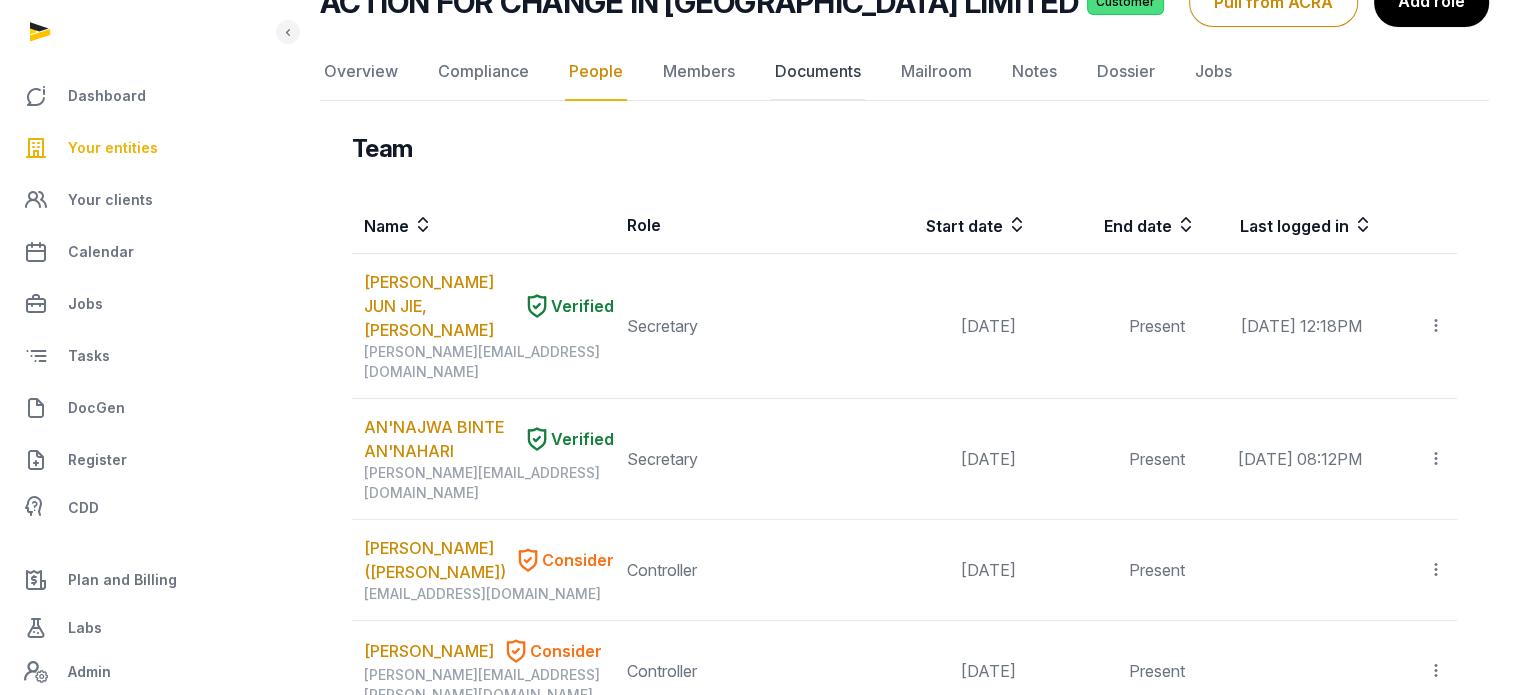 click on "Documents" 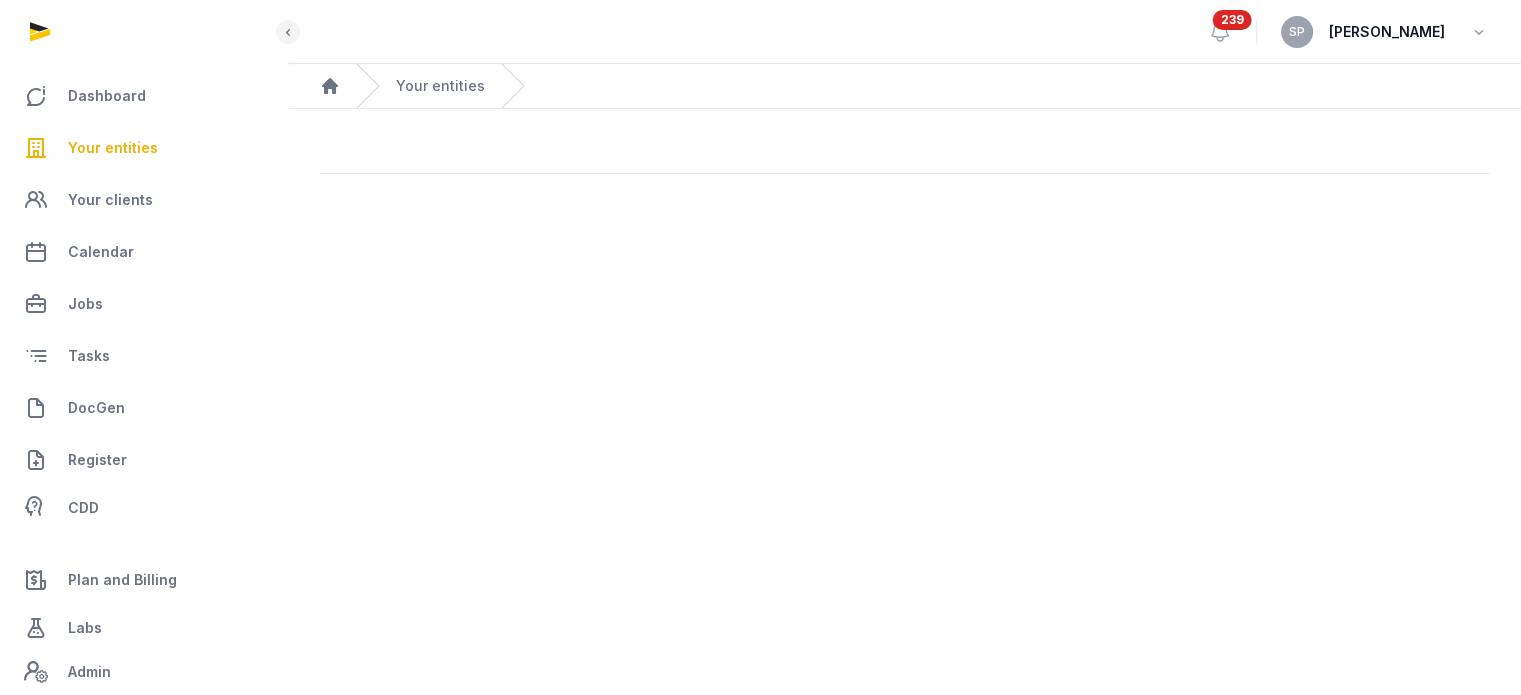 scroll, scrollTop: 0, scrollLeft: 0, axis: both 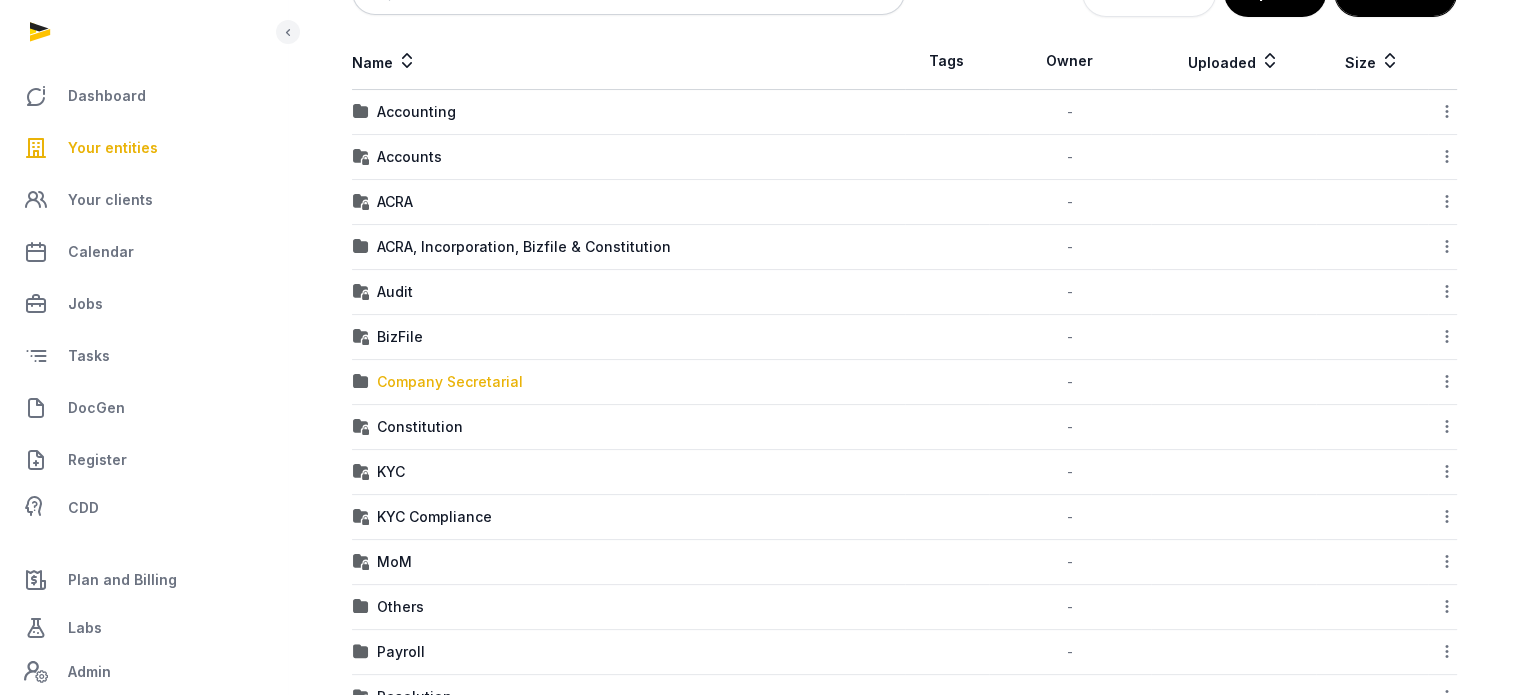 click on "Company Secretarial" at bounding box center [450, 382] 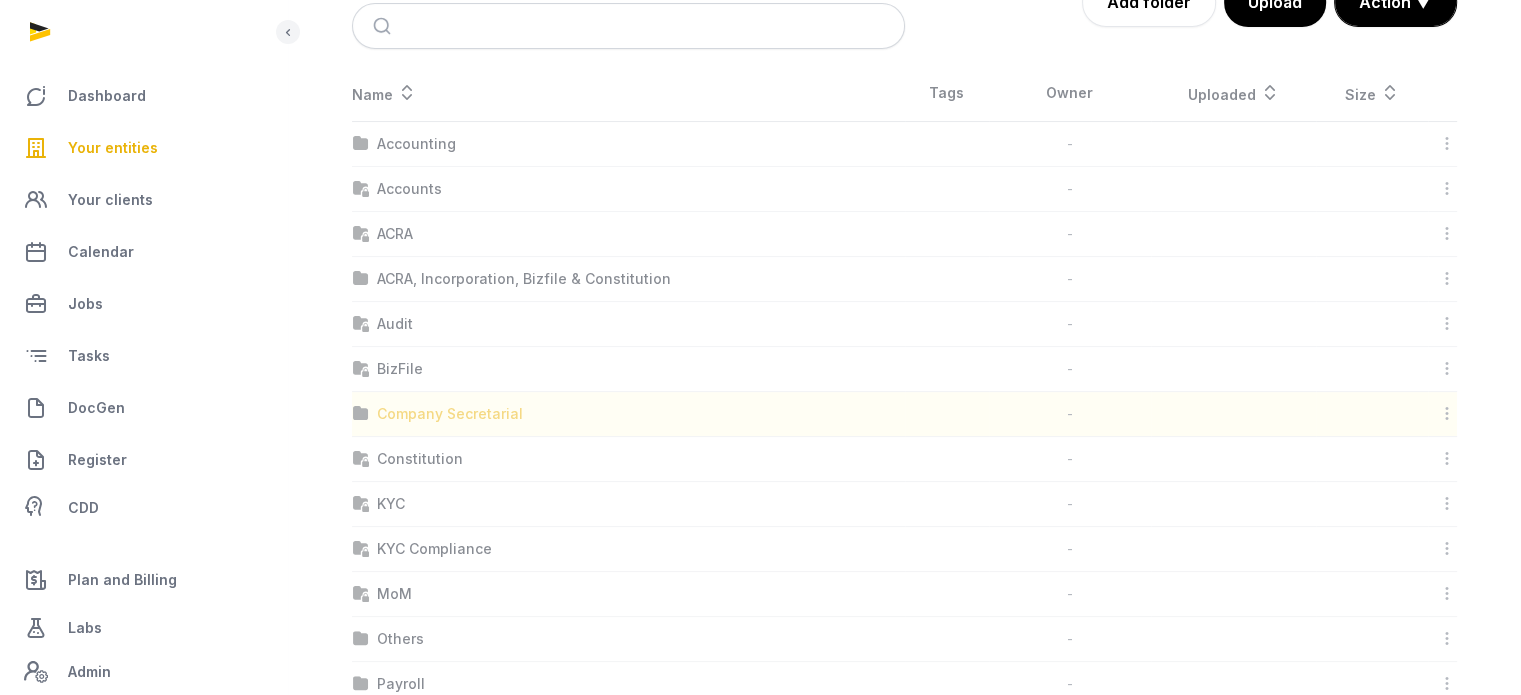 scroll, scrollTop: 0, scrollLeft: 0, axis: both 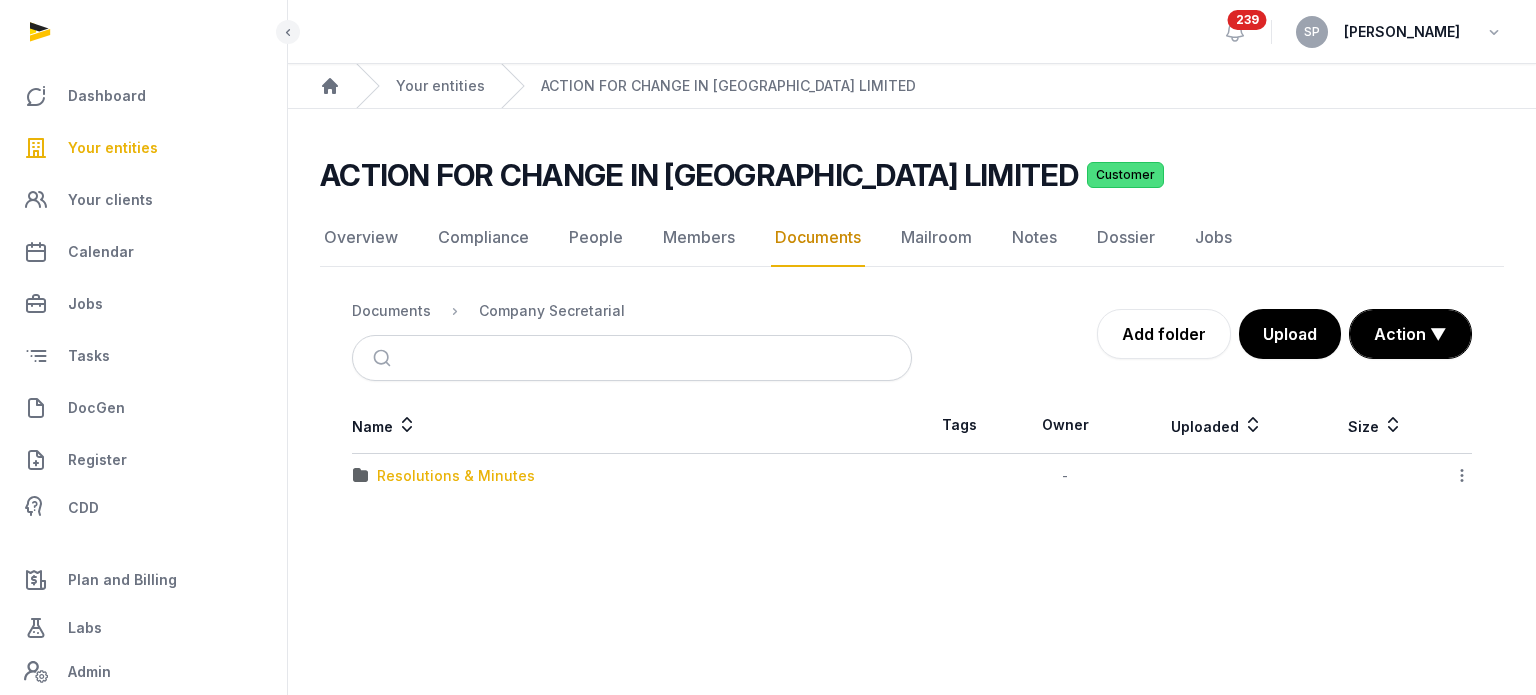 click on "Resolutions & Minutes" at bounding box center [456, 476] 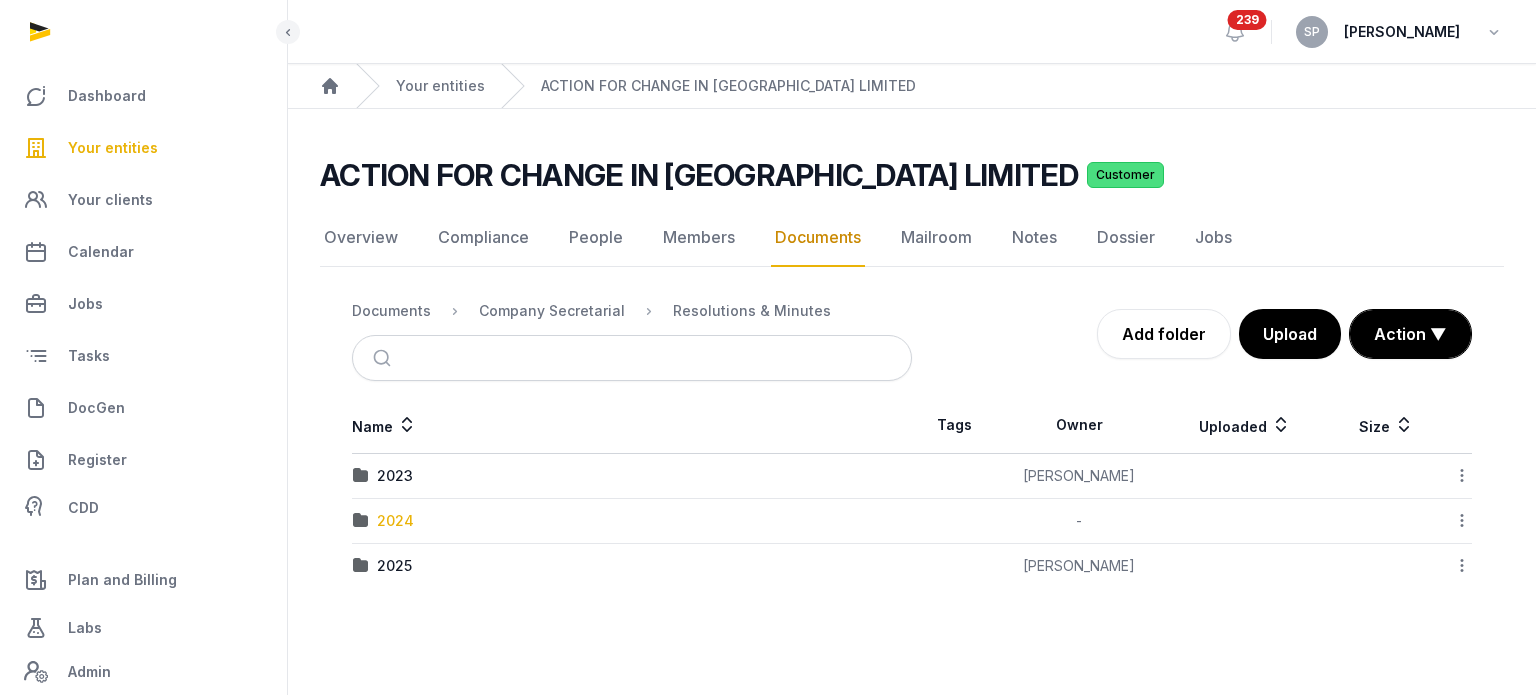 click on "2024" at bounding box center [395, 521] 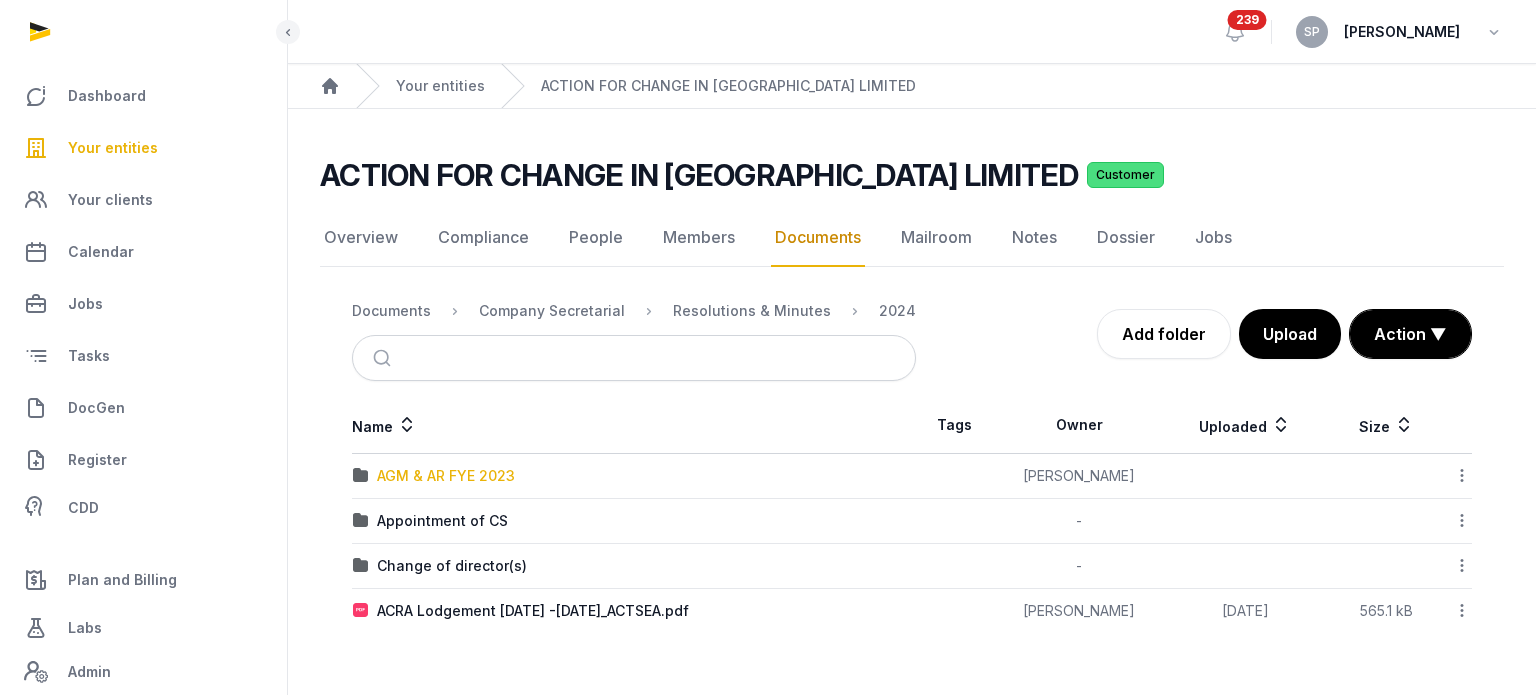click on "AGM & AR FYE 2023" at bounding box center [446, 476] 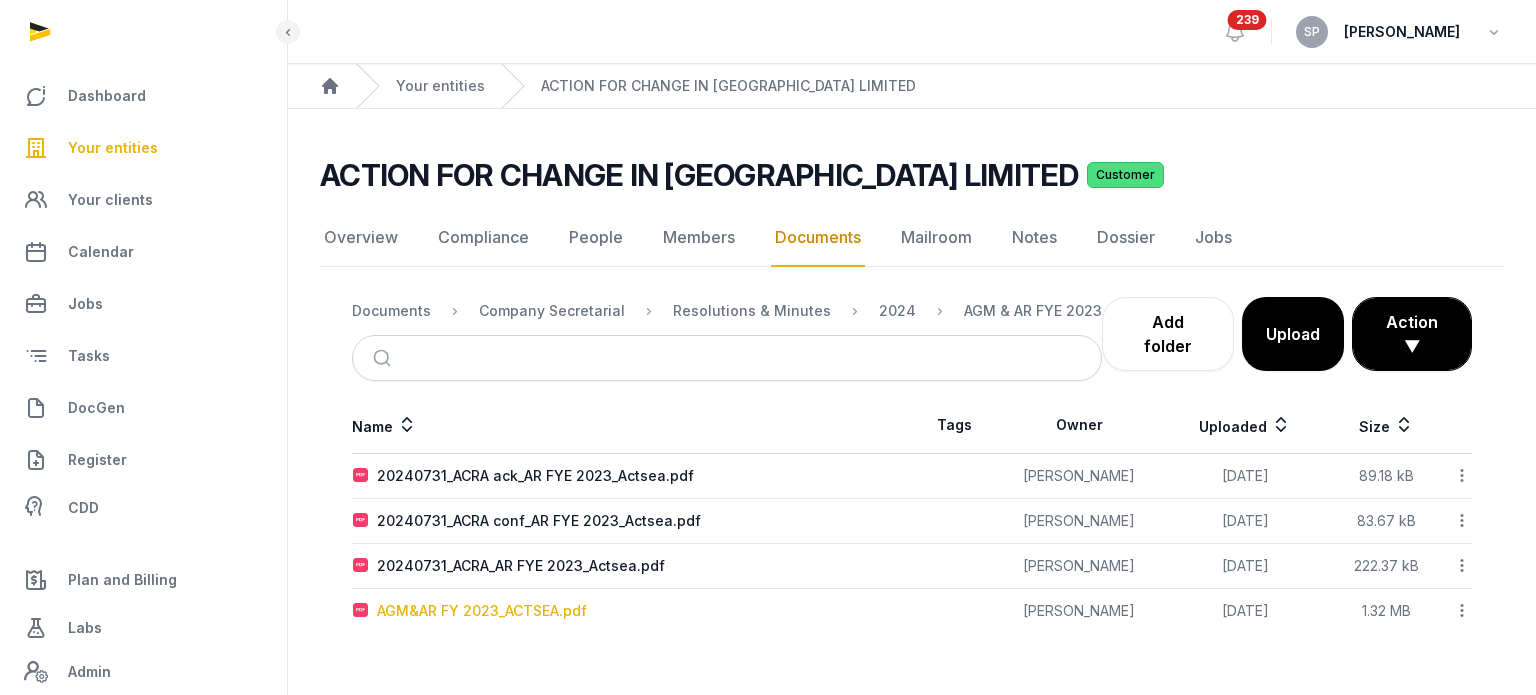 click on "AGM&AR FY 2023_ACTSEA.pdf" at bounding box center (482, 611) 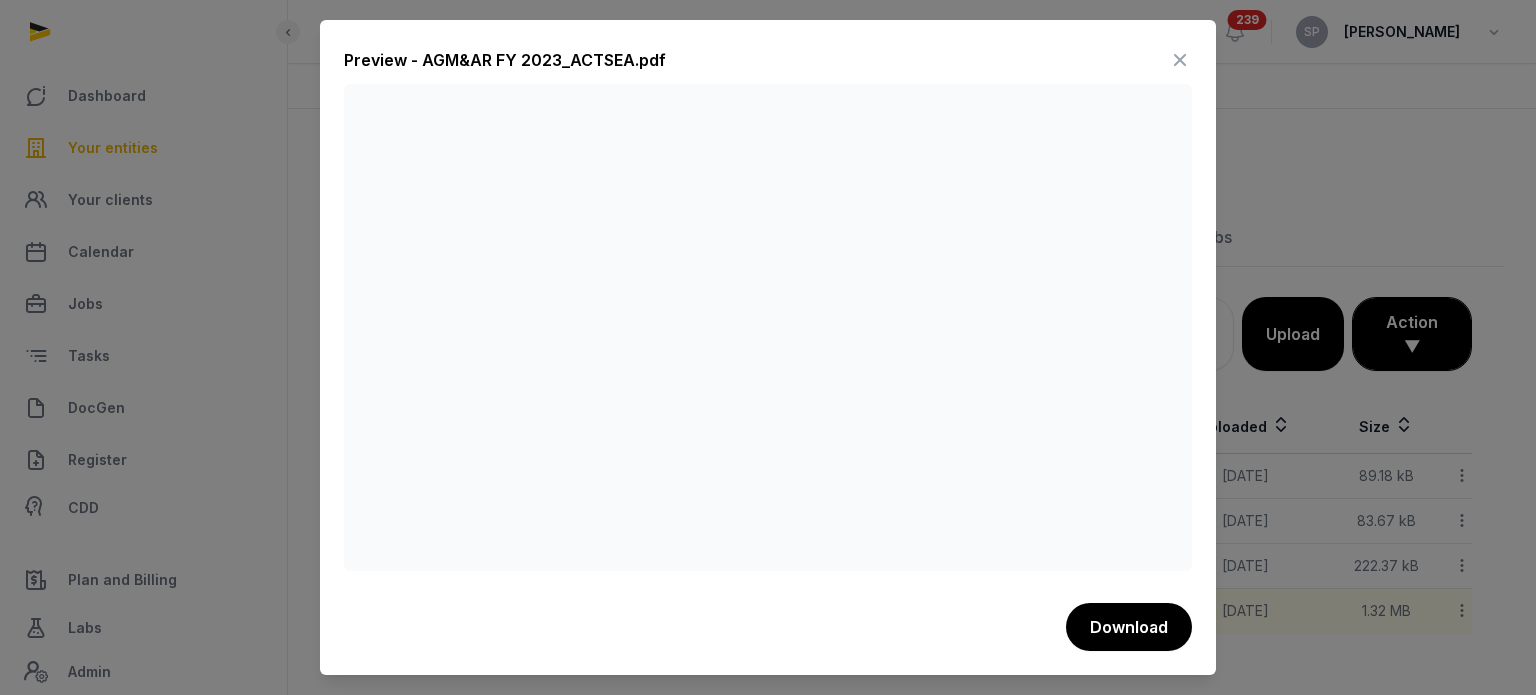 click at bounding box center [1180, 60] 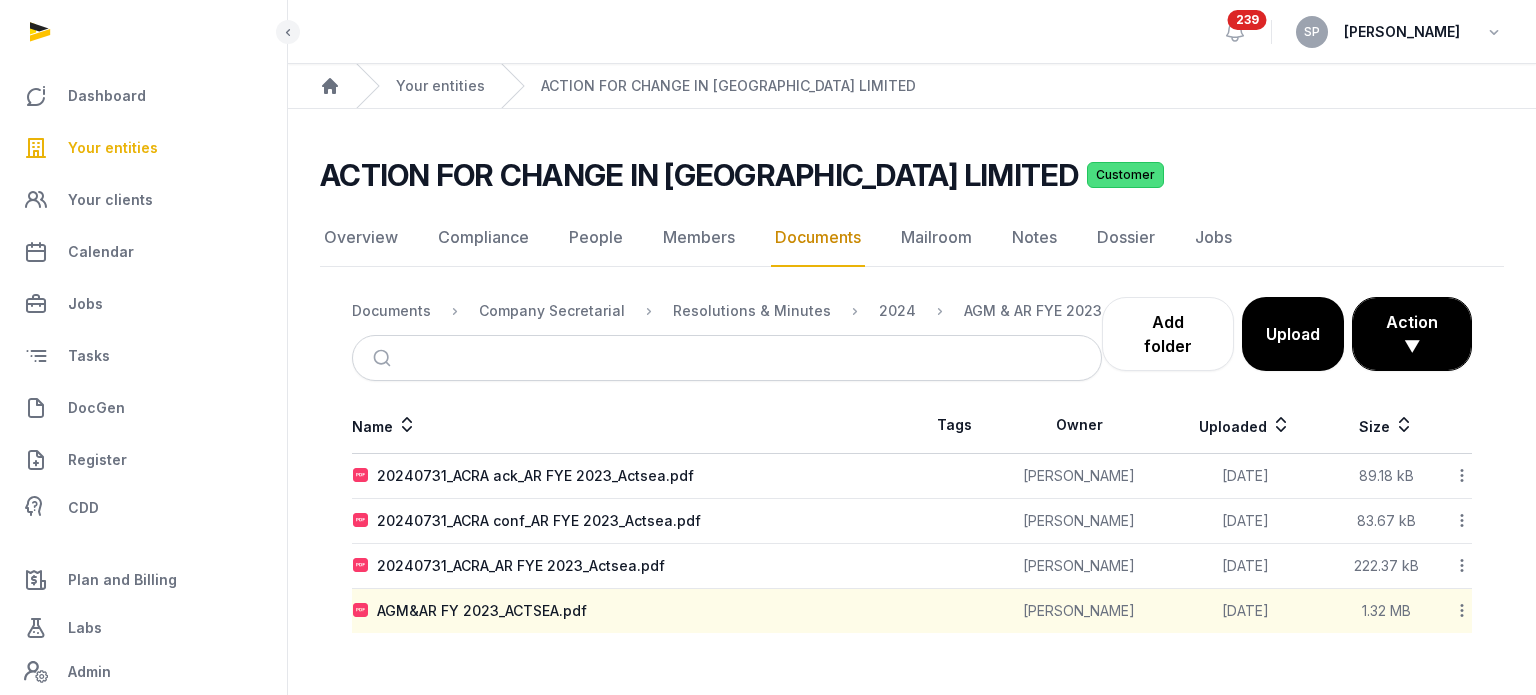 click on "Your entities" at bounding box center (143, 148) 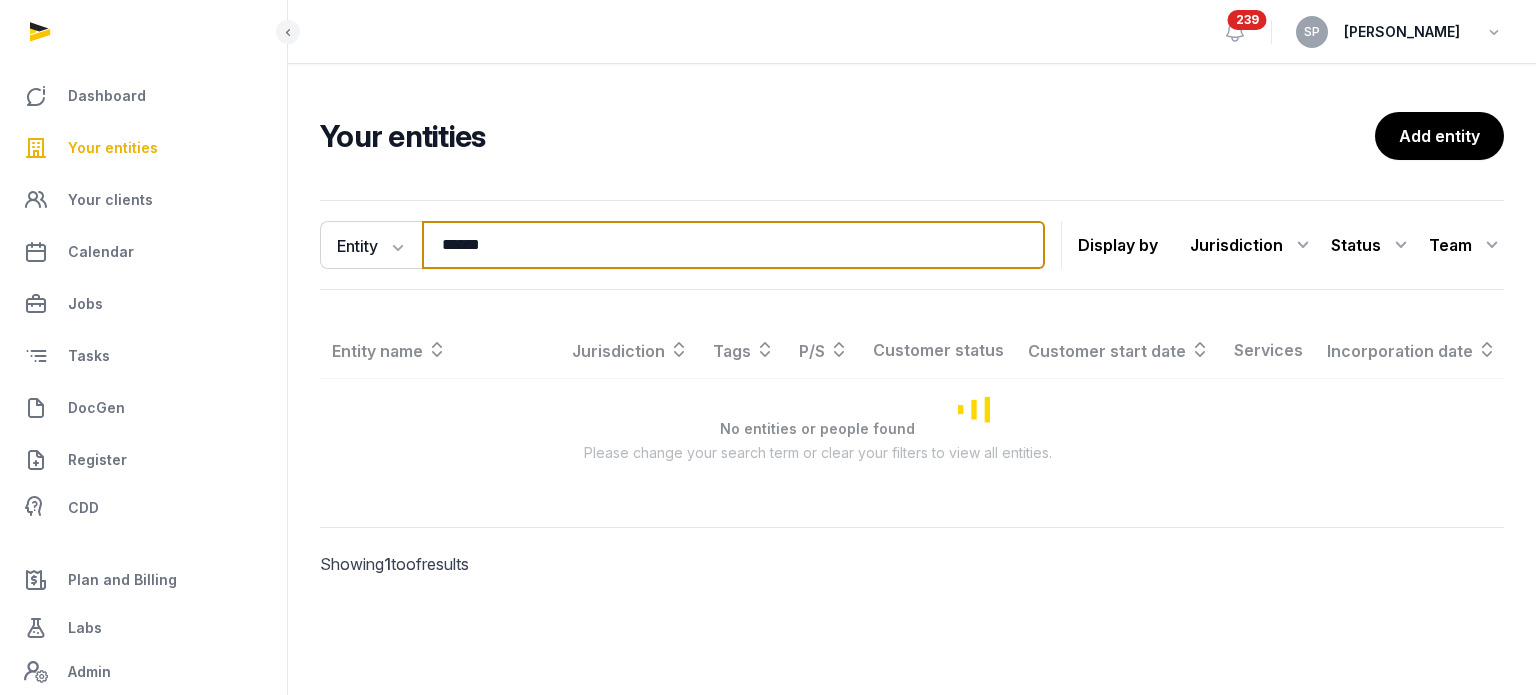 click on "******" at bounding box center (733, 245) 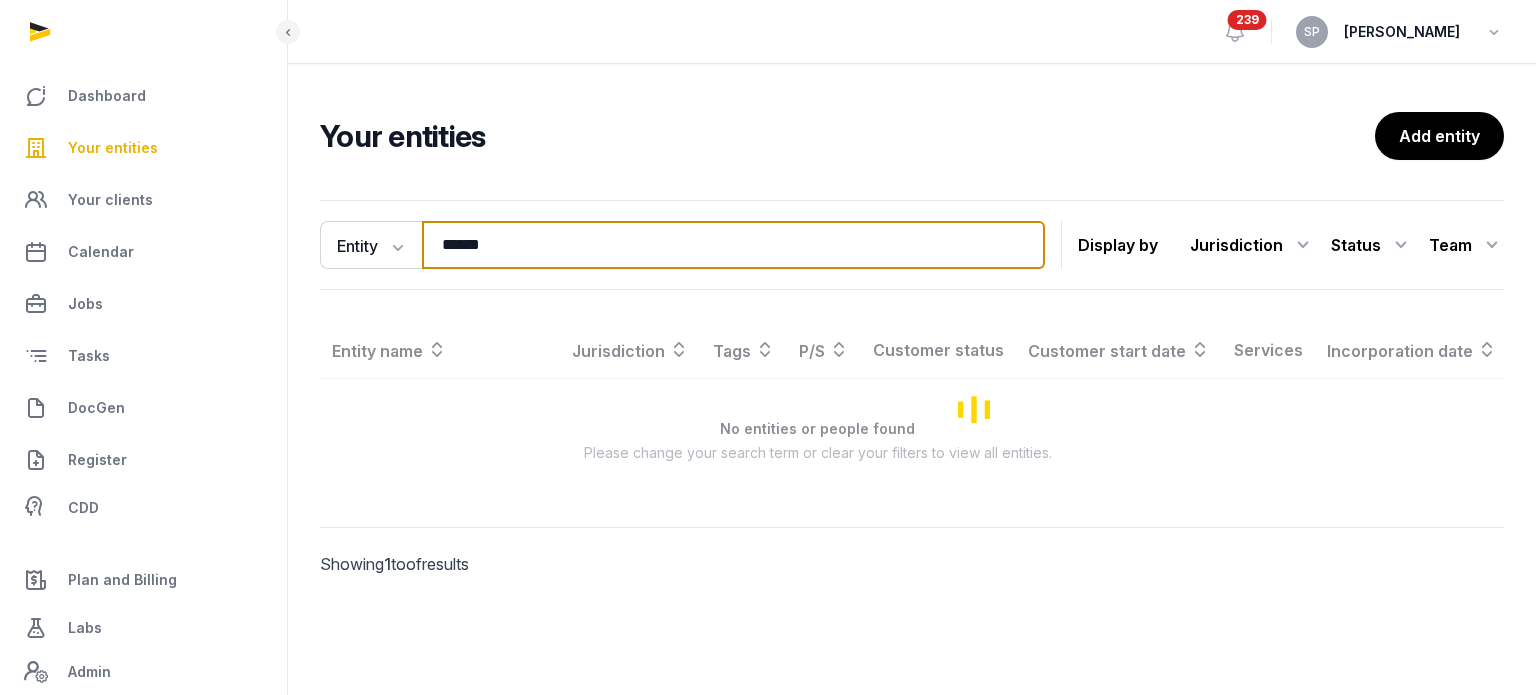 click on "******" at bounding box center [733, 245] 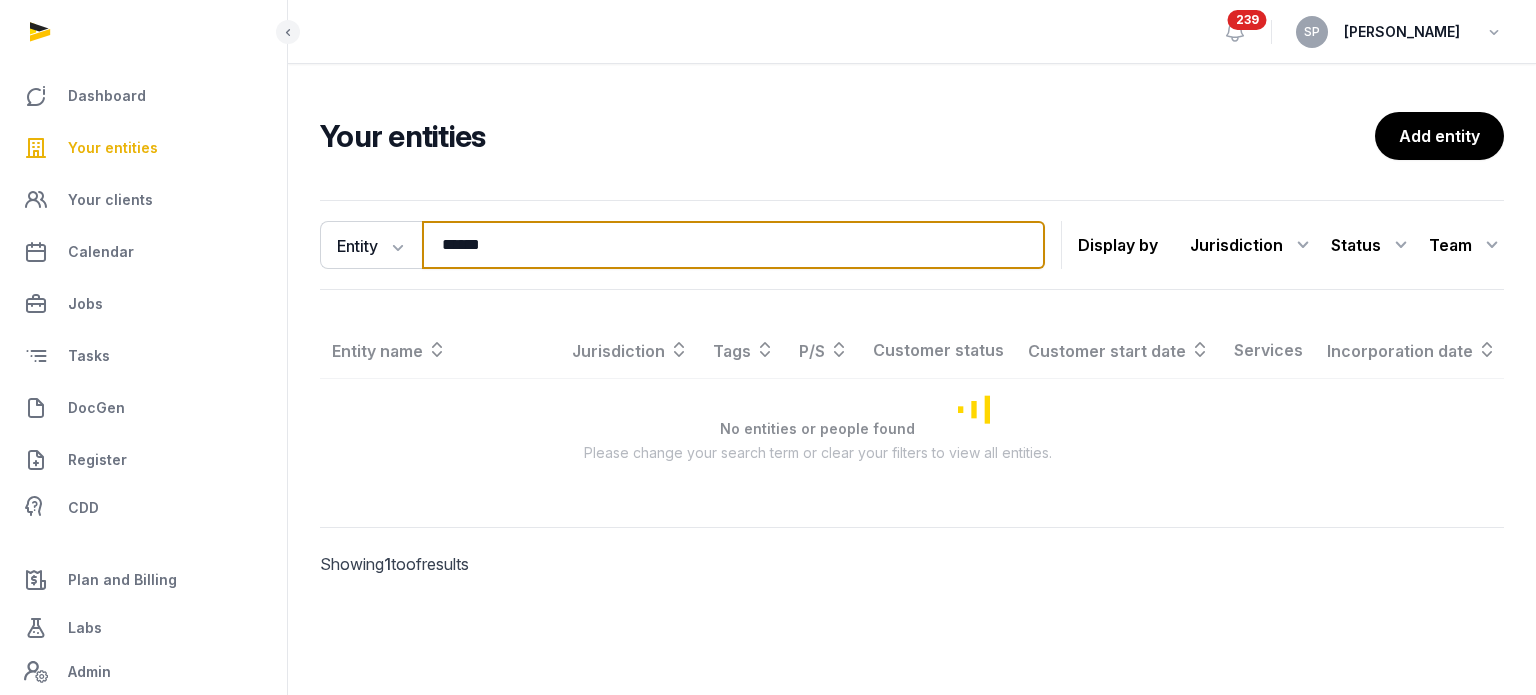 click on "******" at bounding box center [733, 245] 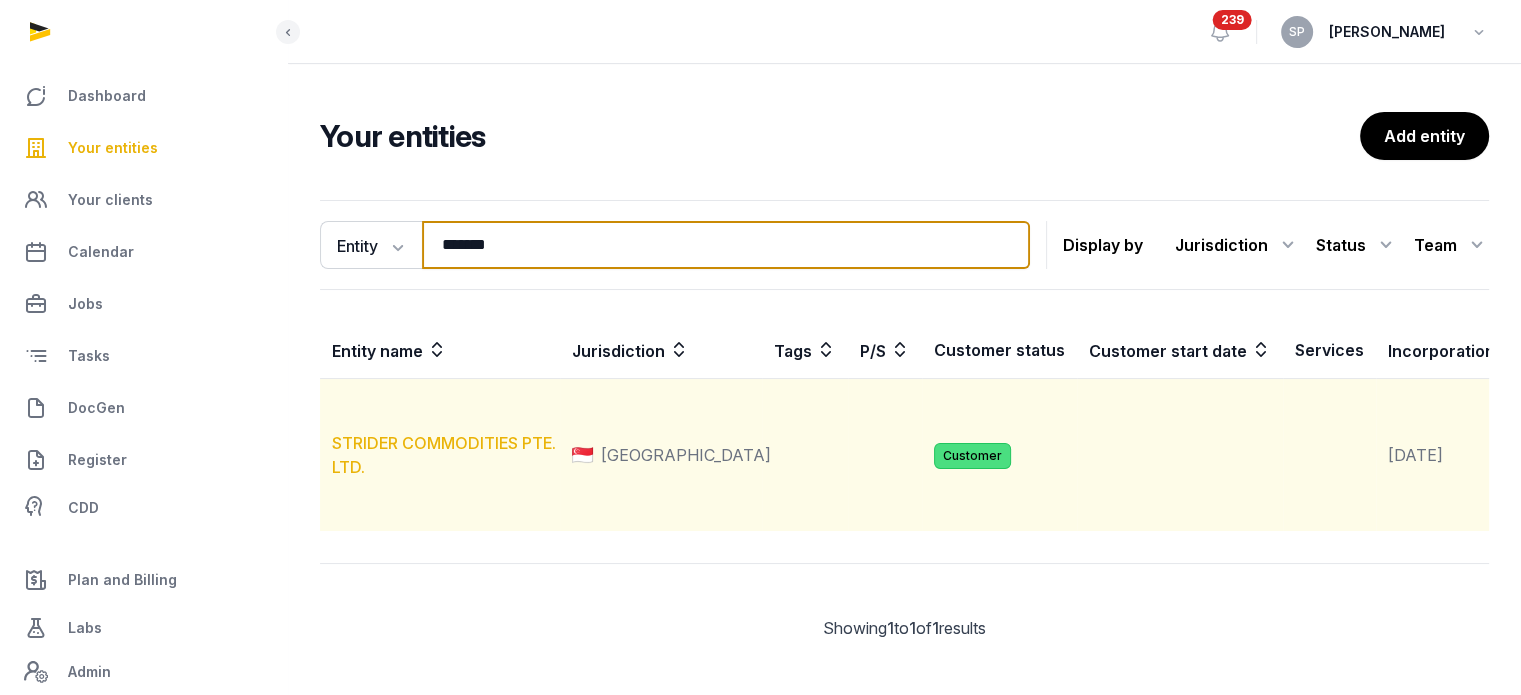 type on "*******" 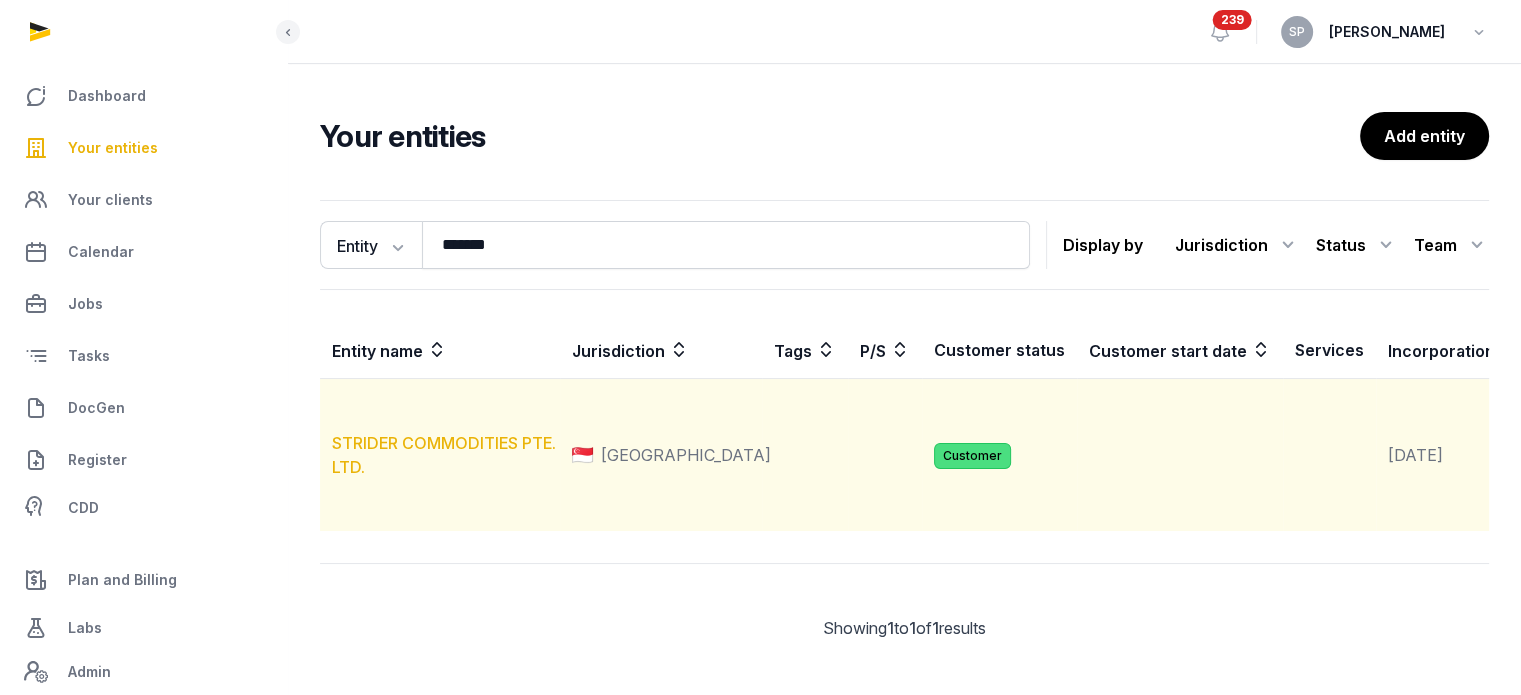 click on "STRIDER COMMODITIES PTE. LTD." at bounding box center [444, 455] 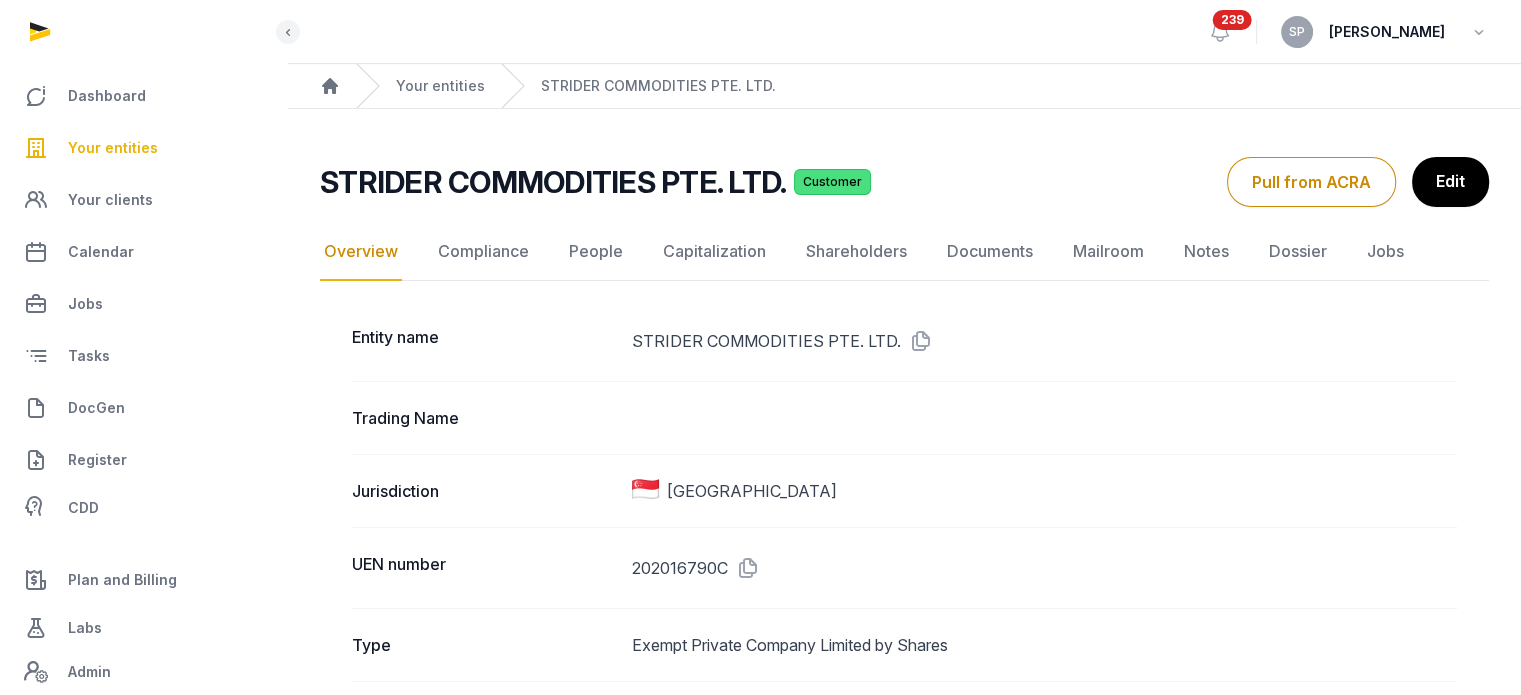click at bounding box center [744, 568] 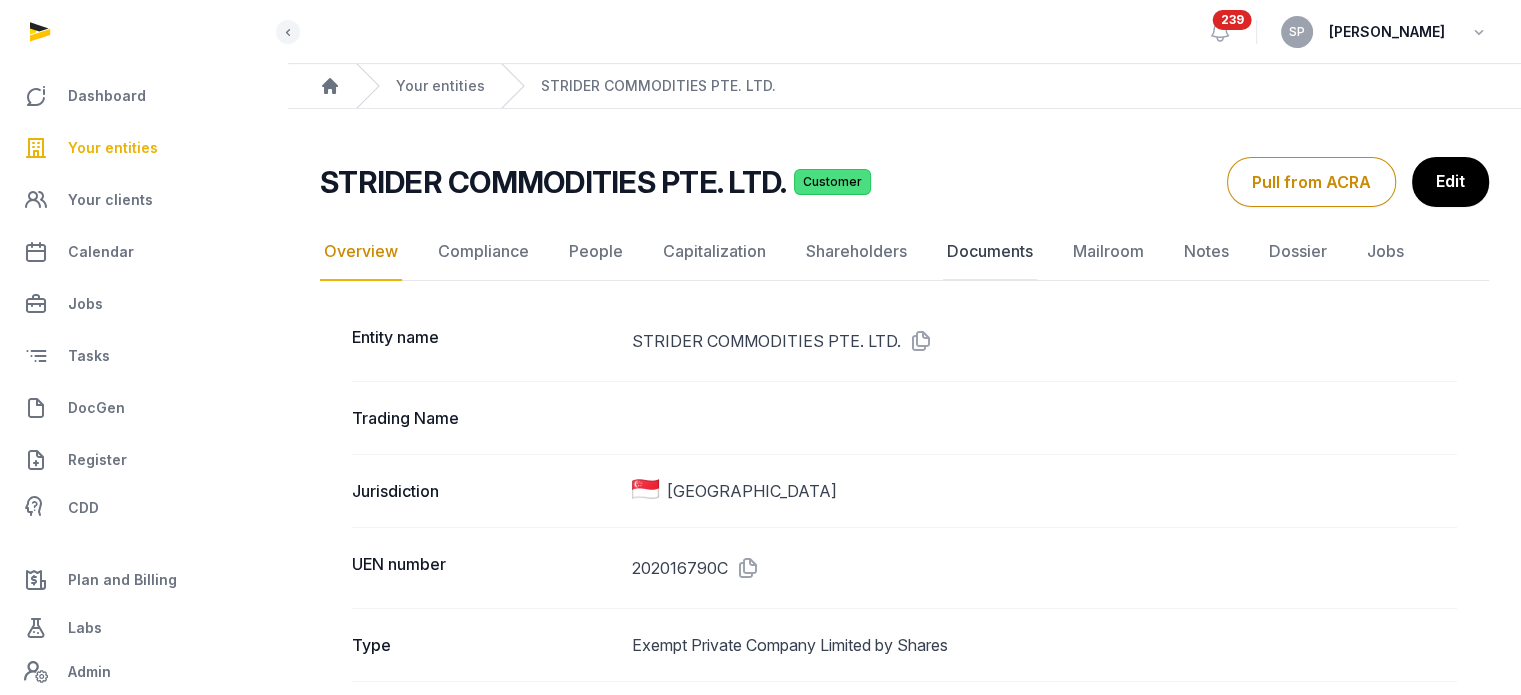 click on "Documents" 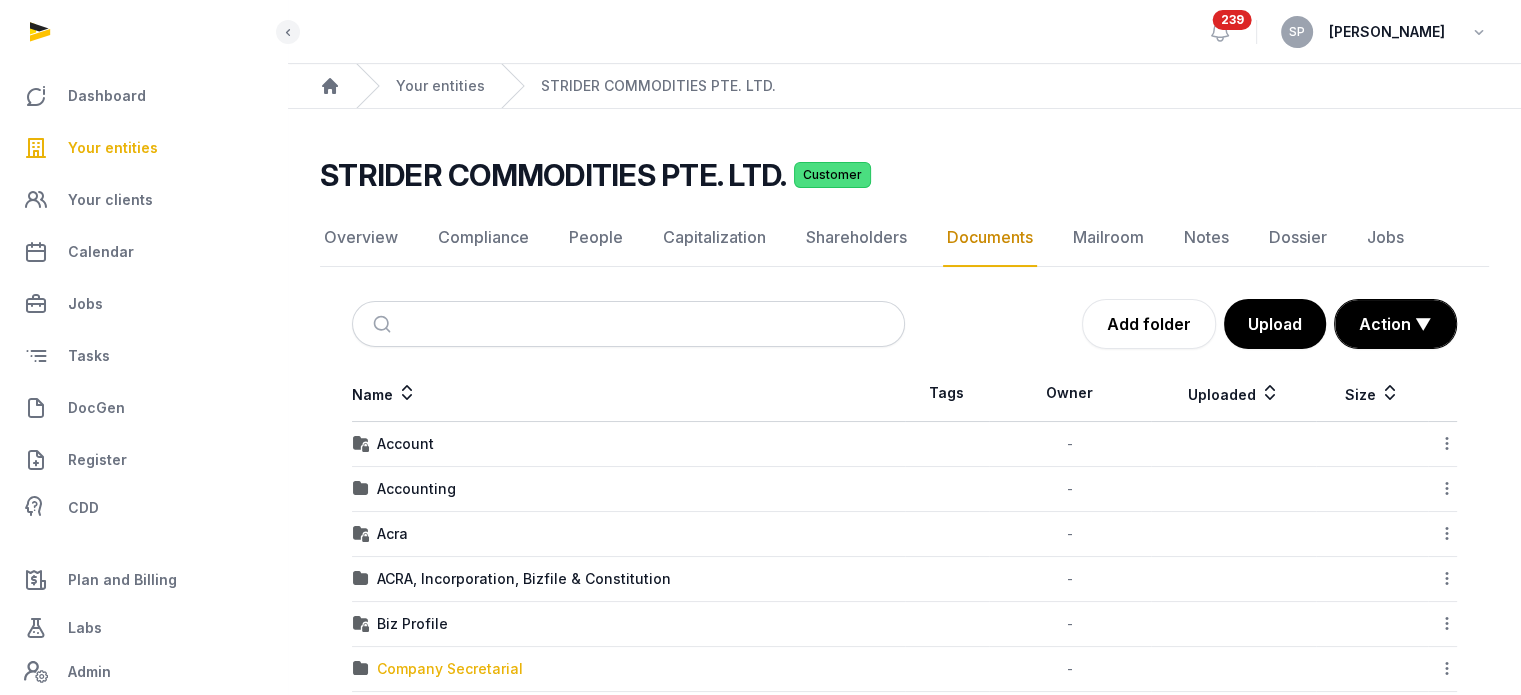 click on "Company Secretarial" at bounding box center (450, 669) 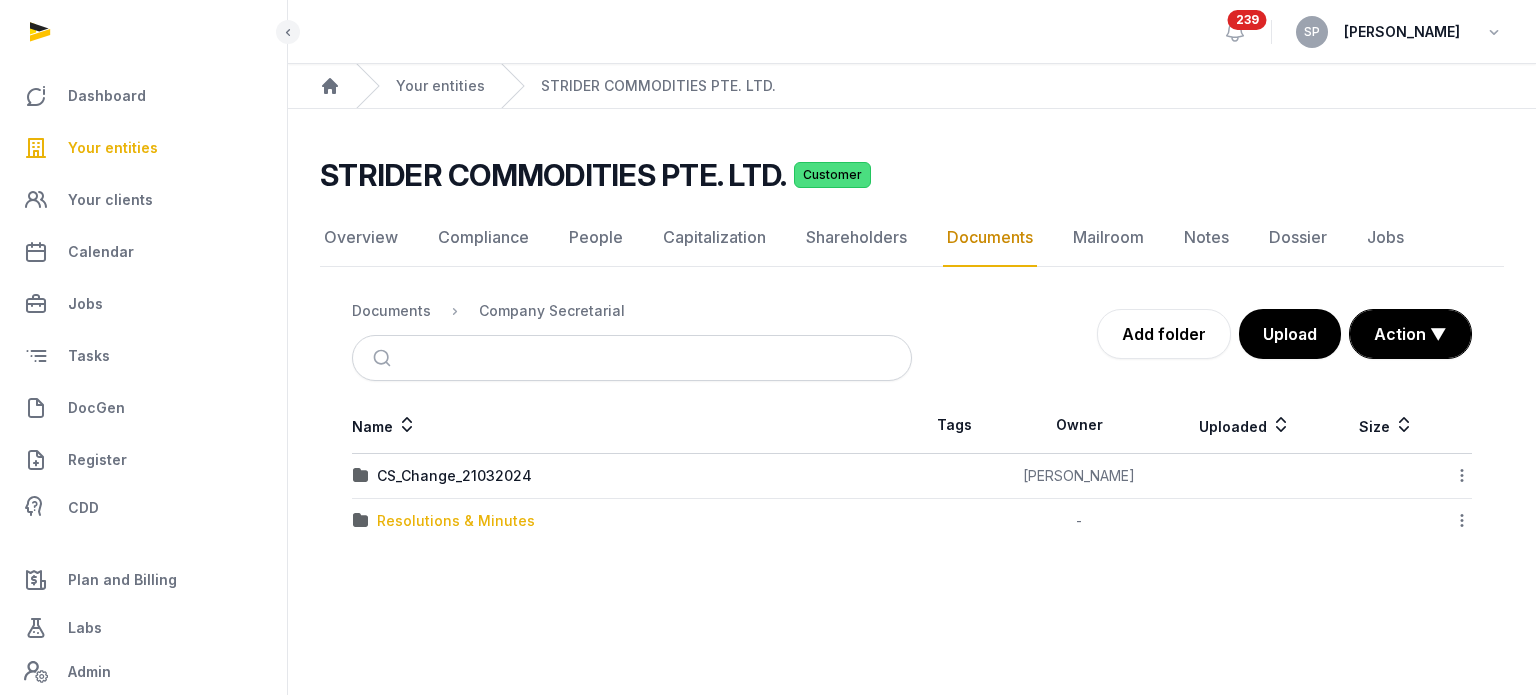 click on "Resolutions & Minutes" at bounding box center [456, 521] 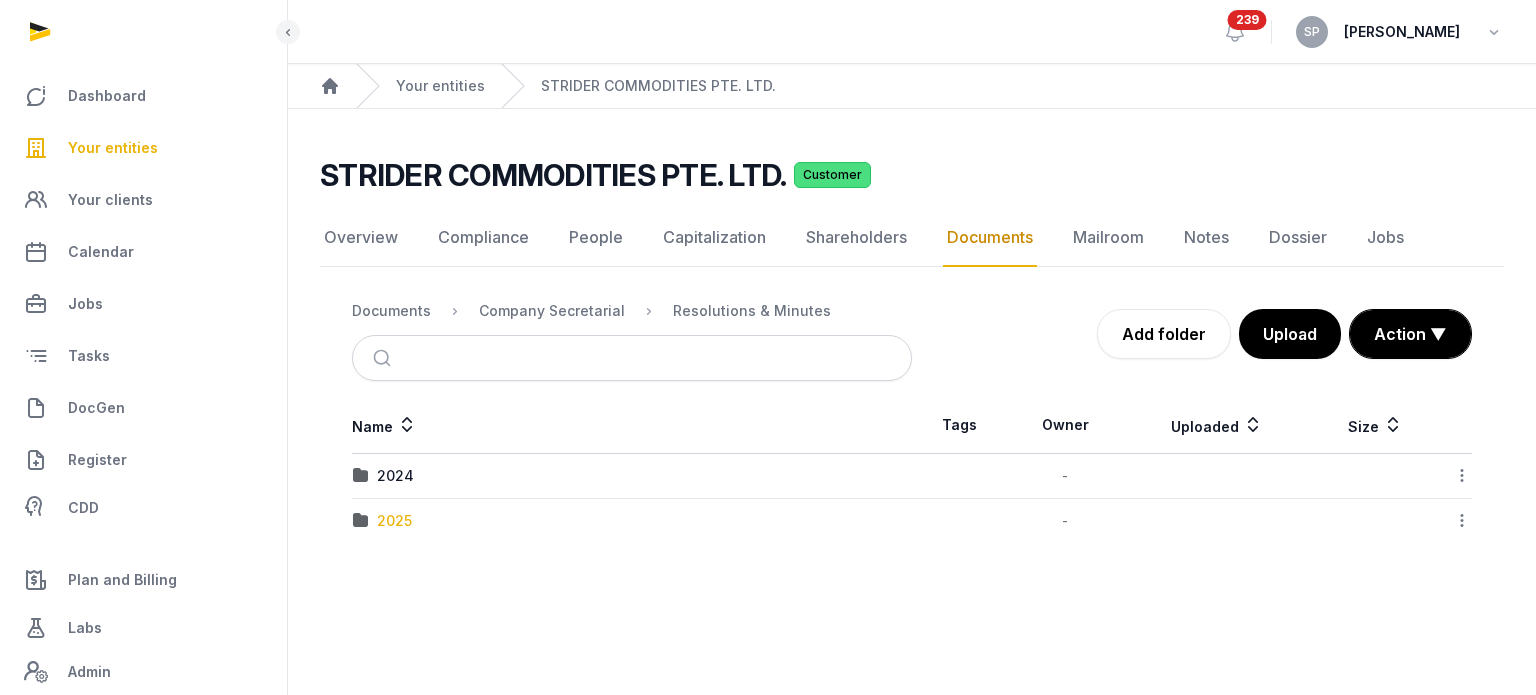 click on "2025" at bounding box center (394, 521) 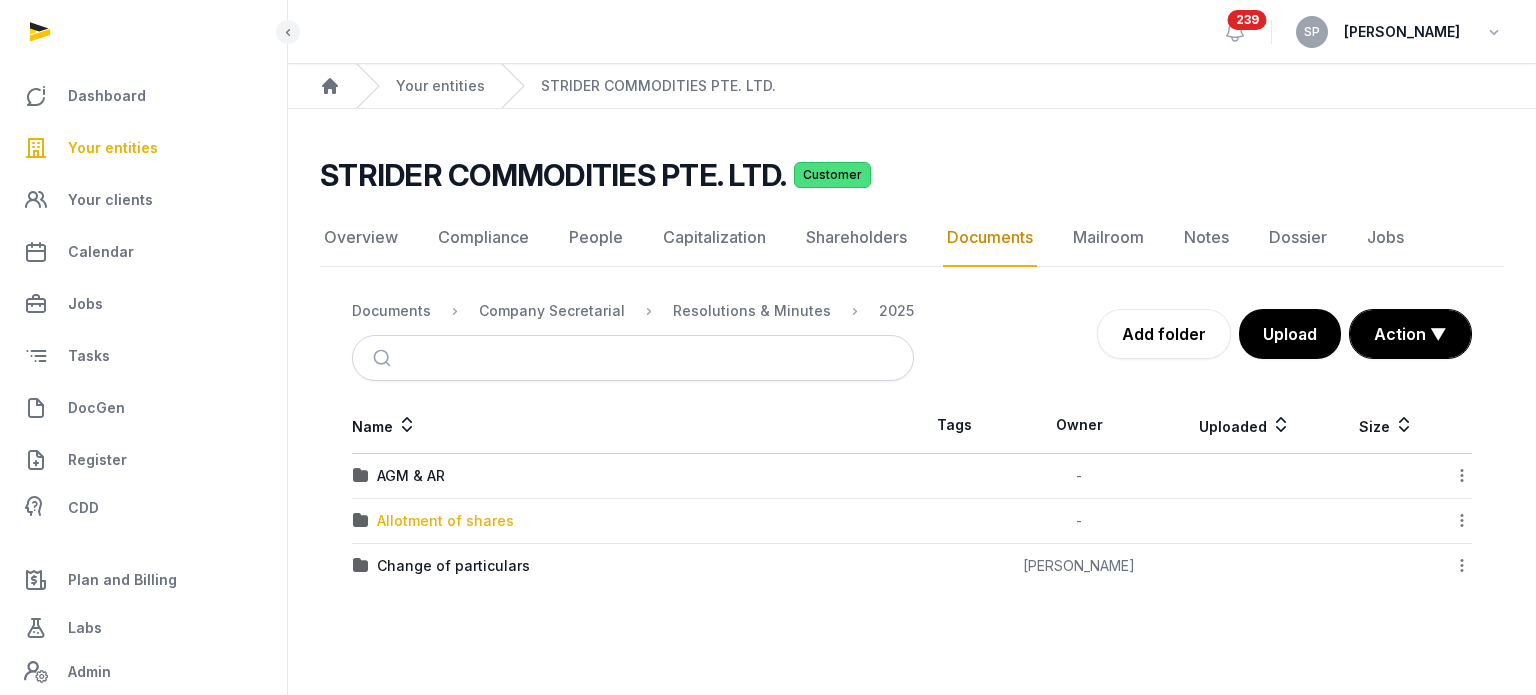 click on "Allotment of shares" at bounding box center [445, 521] 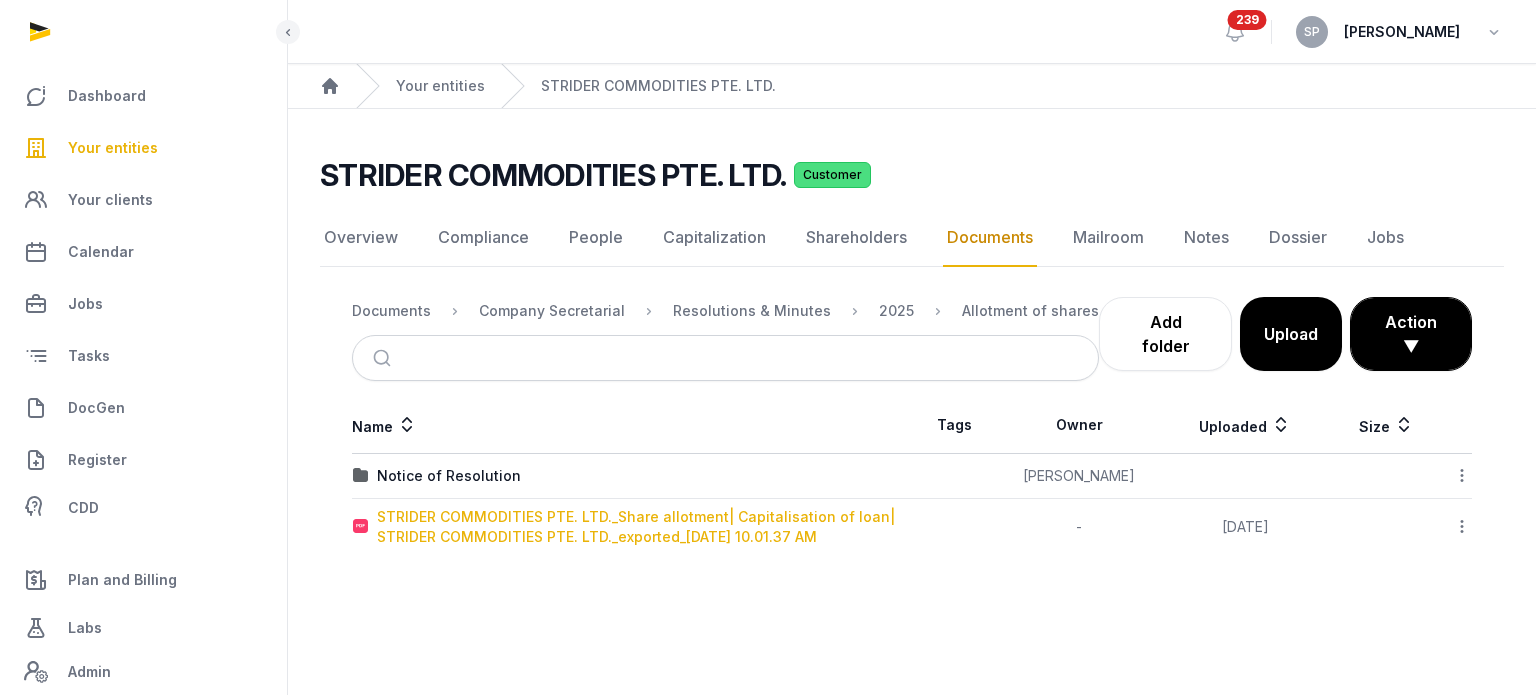 click on "STRIDER COMMODITIES PTE. LTD._Share allotment| Capitalisation of loan| STRIDER COMMODITIES PTE. LTD._exported_2025-07-19 10.01.37 AM" at bounding box center [644, 527] 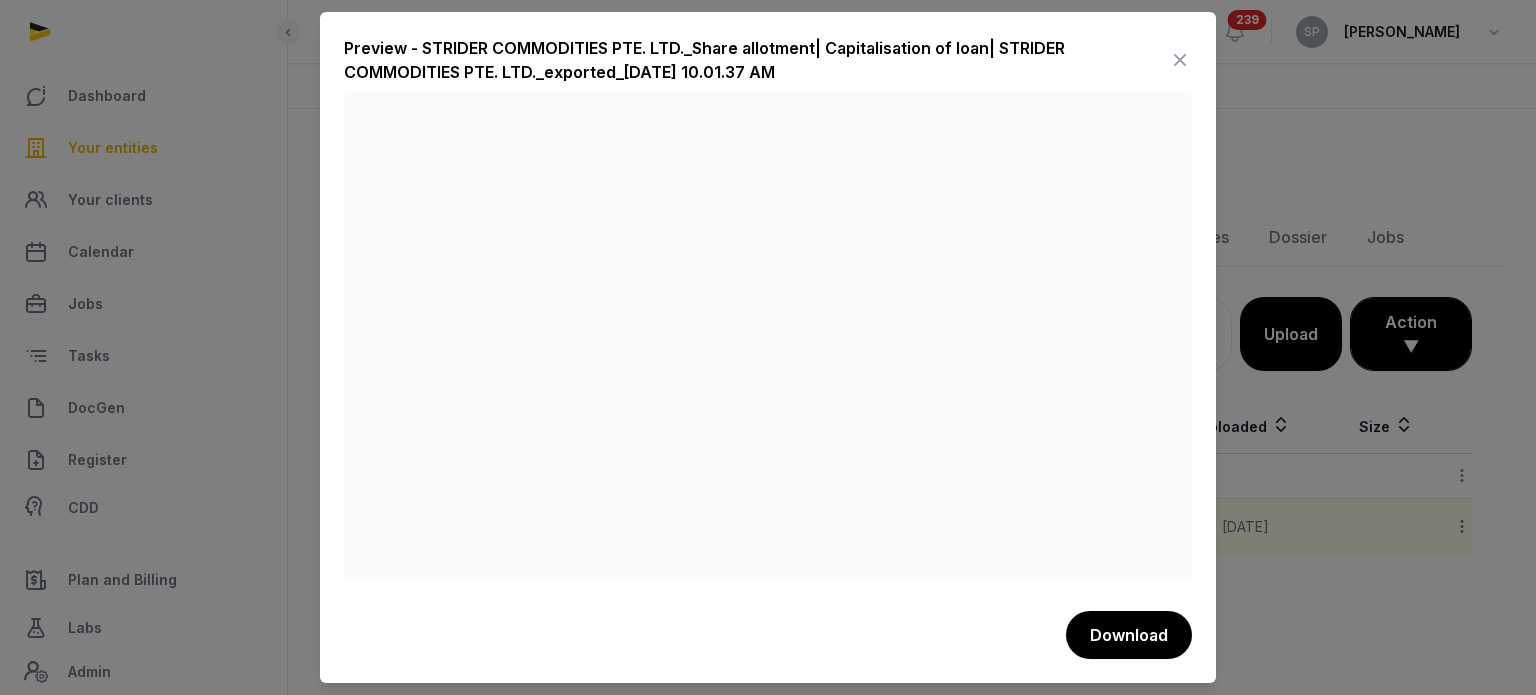 click at bounding box center [1180, 60] 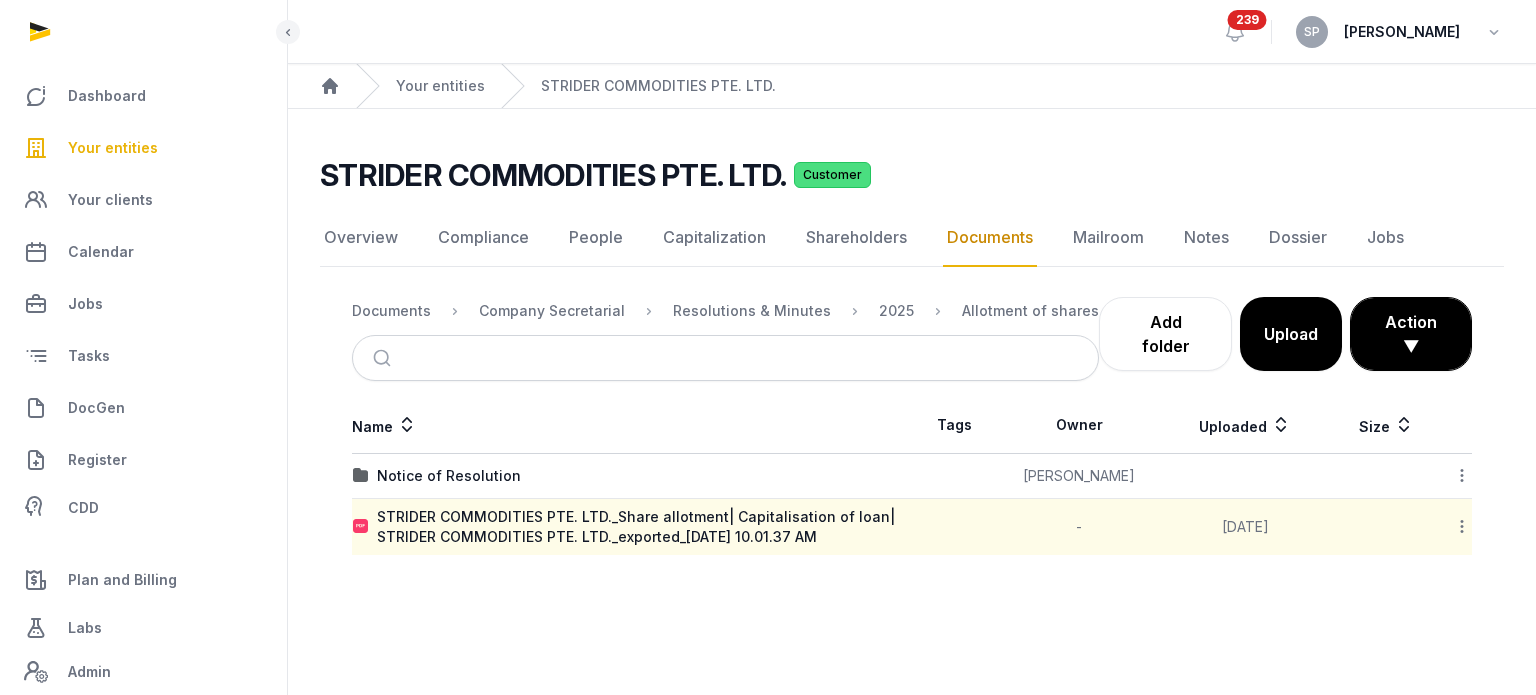 click on "Your entities" at bounding box center (113, 148) 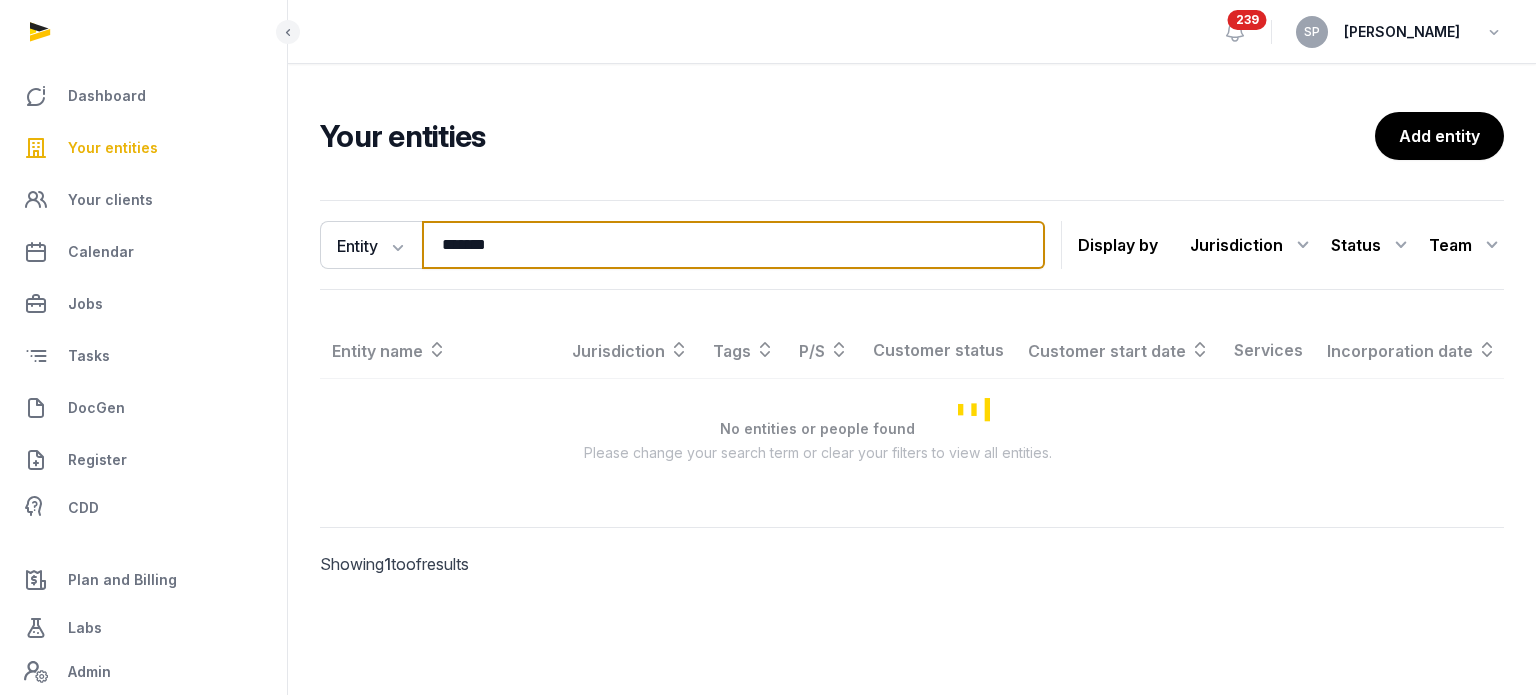 click on "*******" at bounding box center [733, 245] 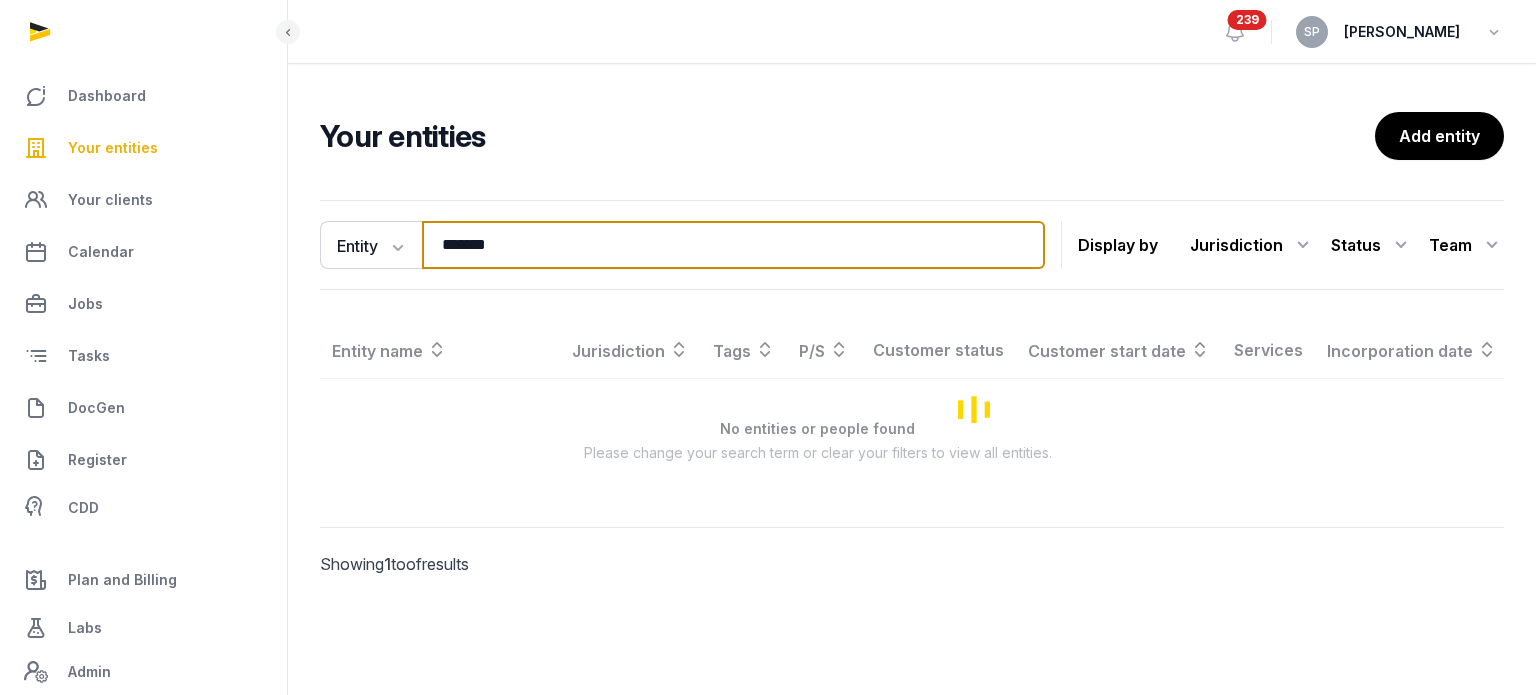 click on "*******" at bounding box center [733, 245] 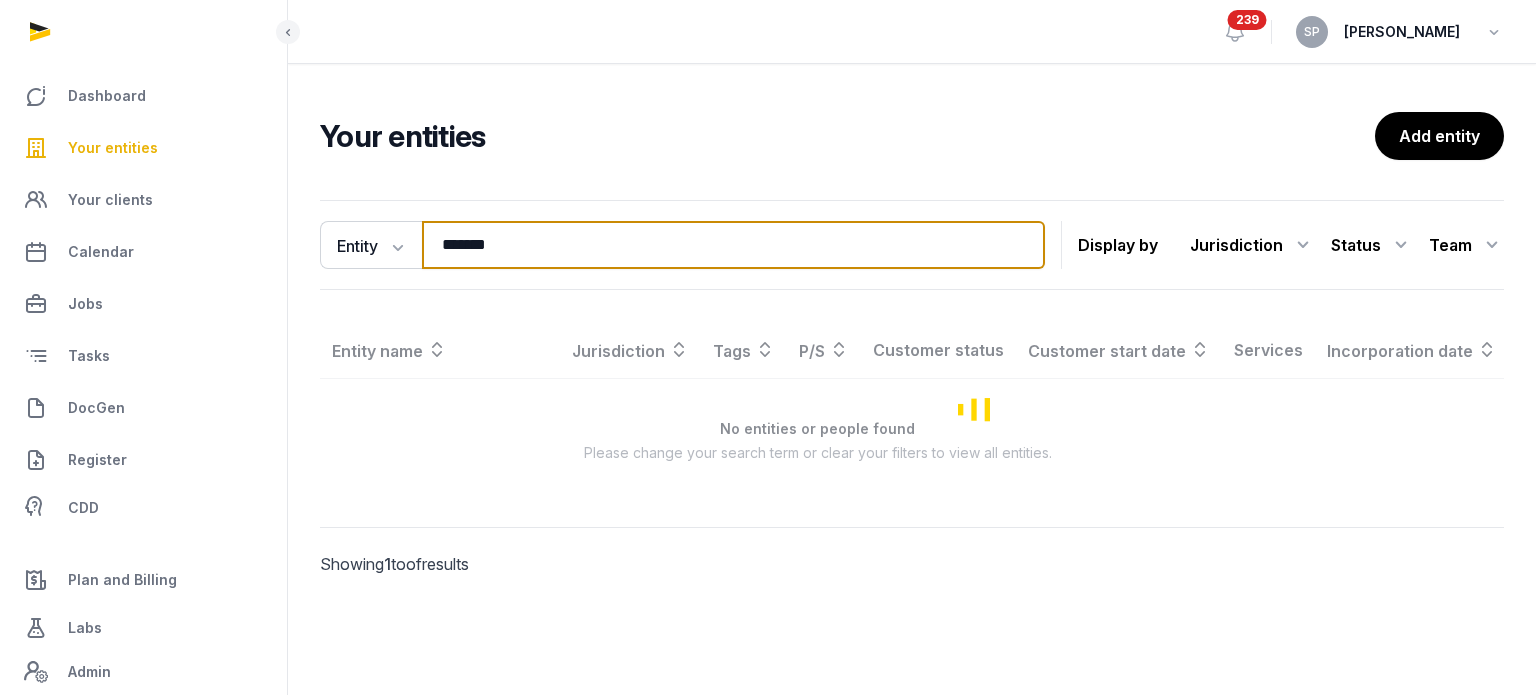 click on "*******" at bounding box center [733, 245] 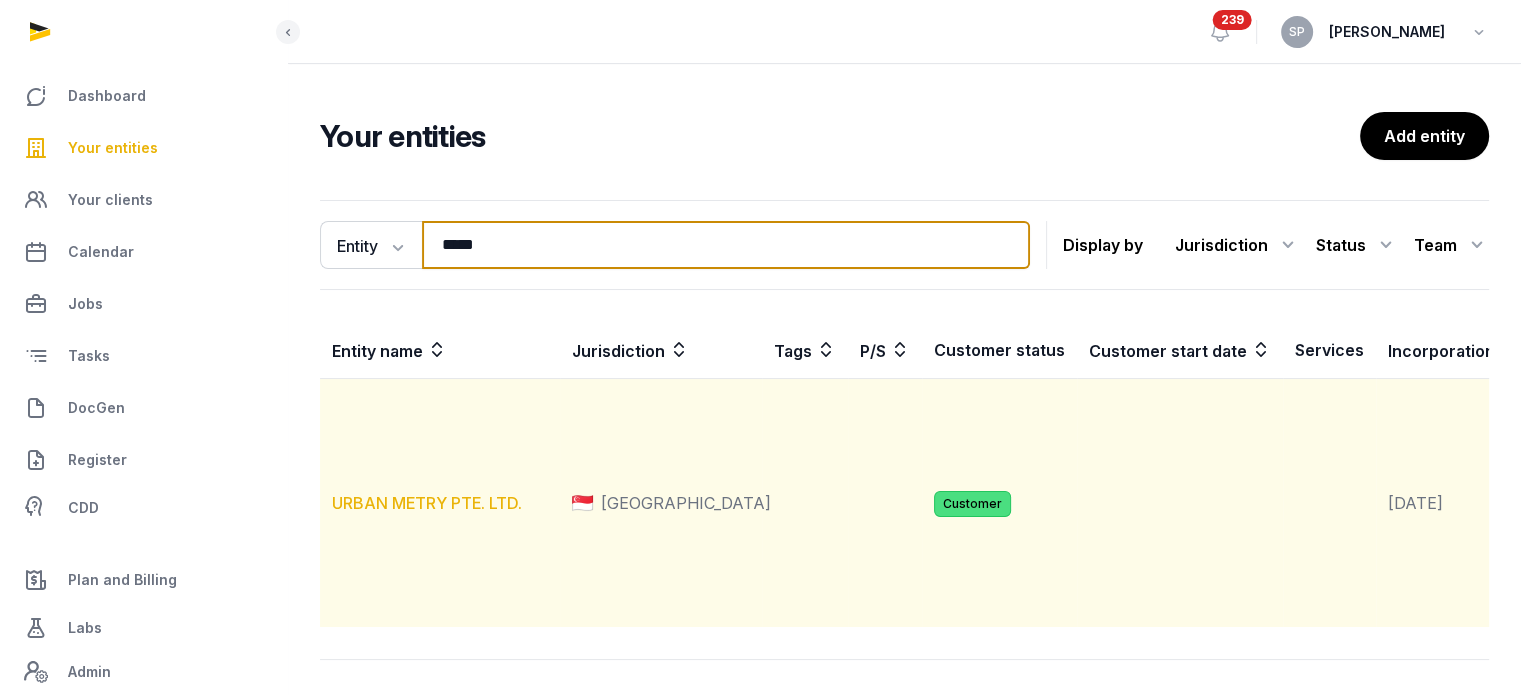 type on "*****" 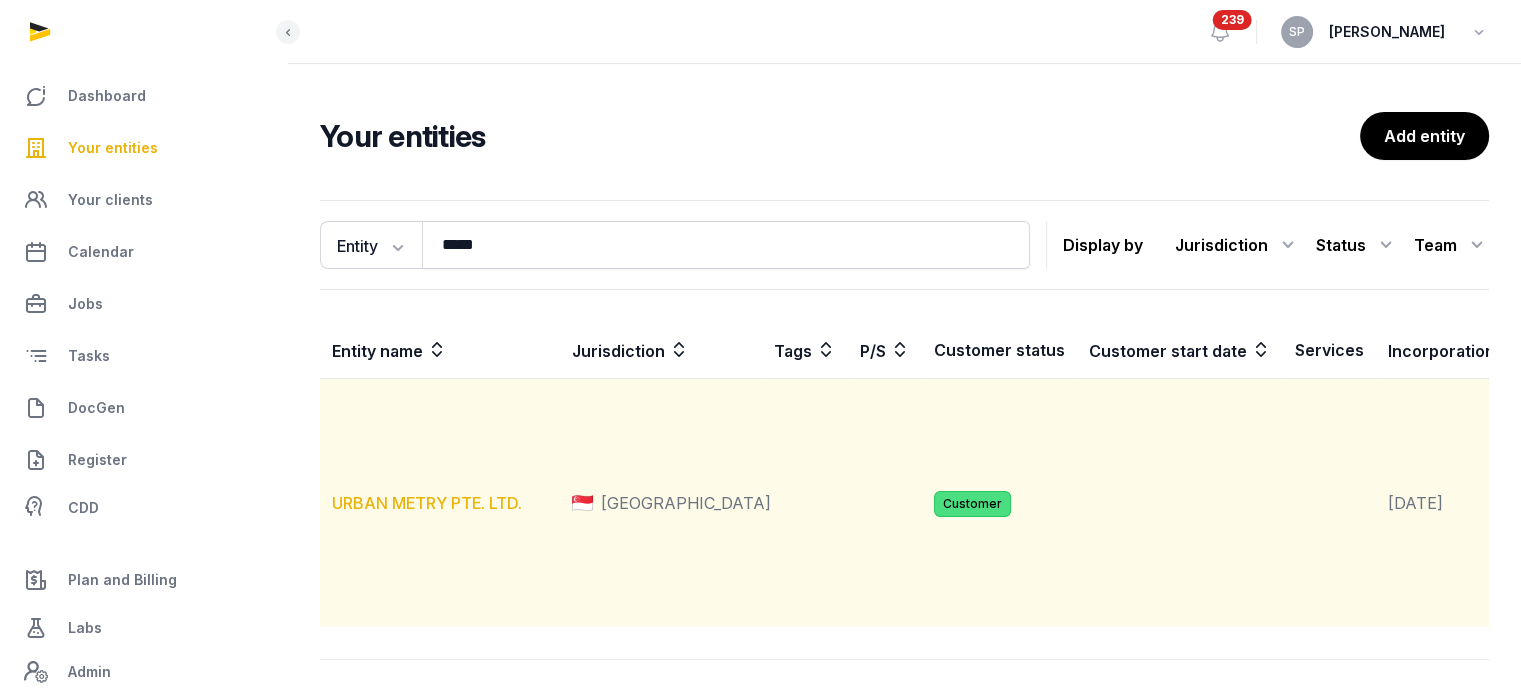 click on "URBAN METRY PTE. LTD." at bounding box center [427, 503] 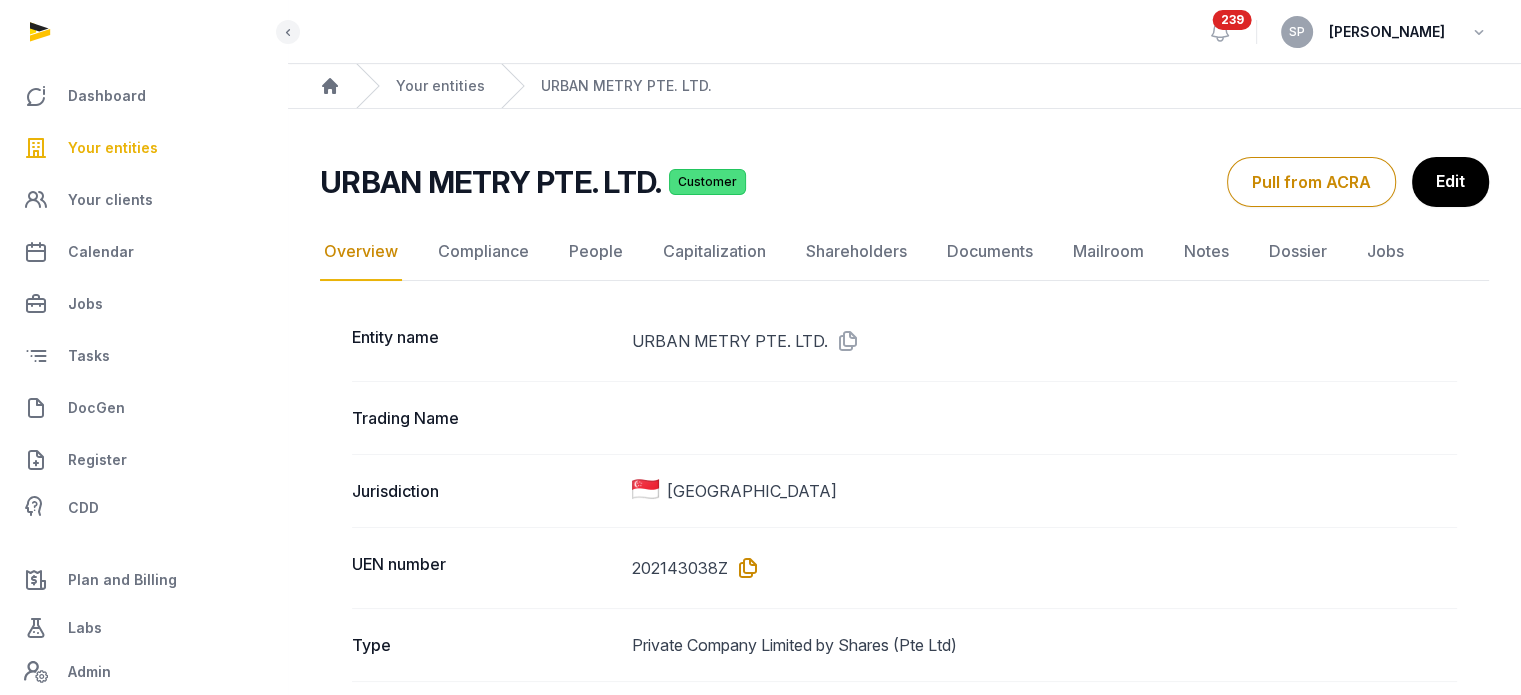 click at bounding box center (744, 568) 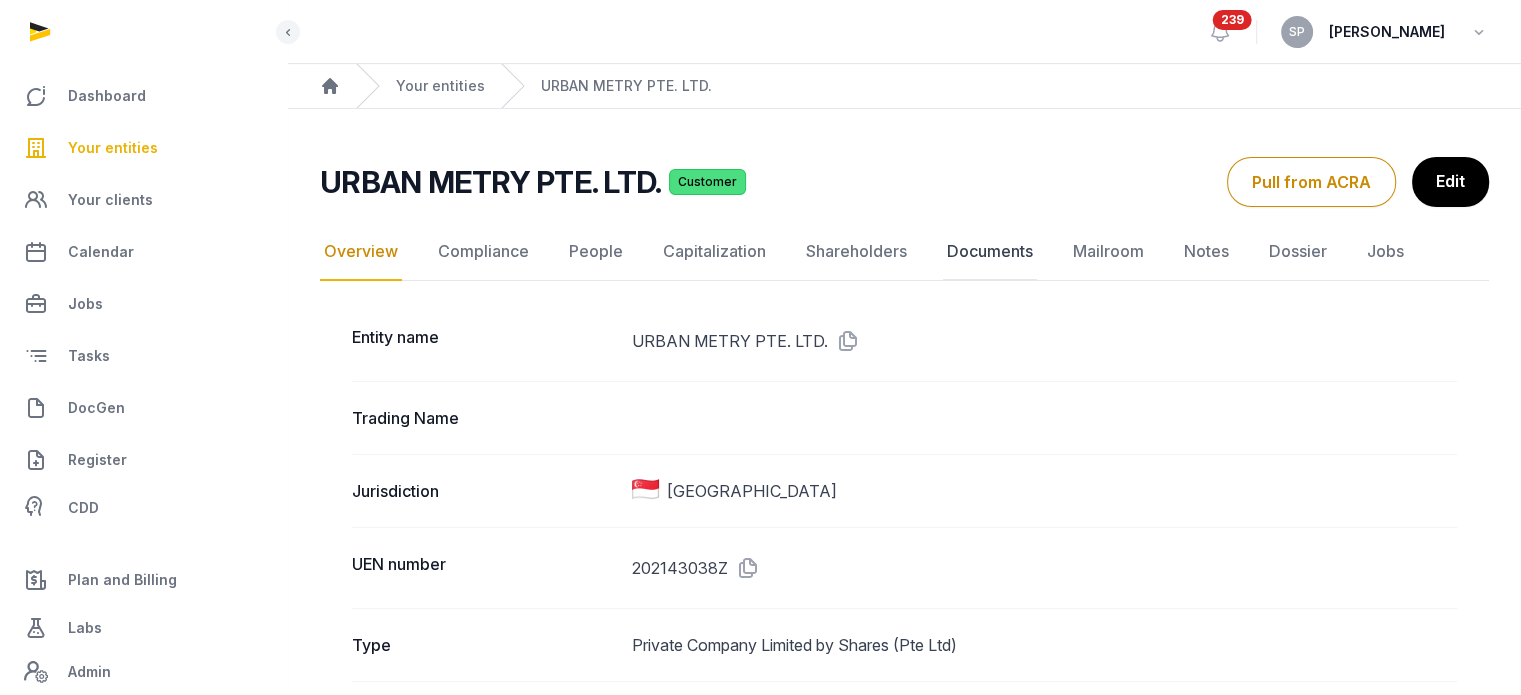 click on "Documents" 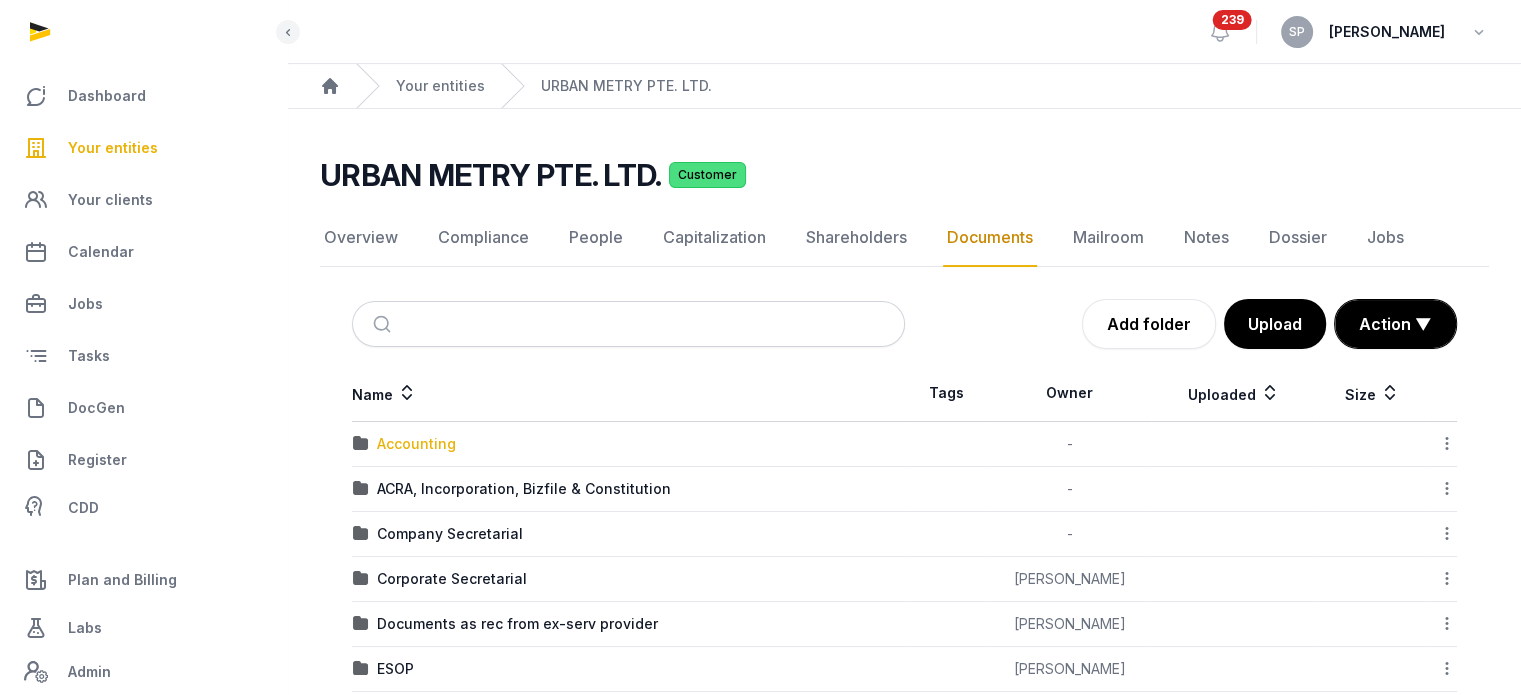 click on "Accounting" at bounding box center [416, 444] 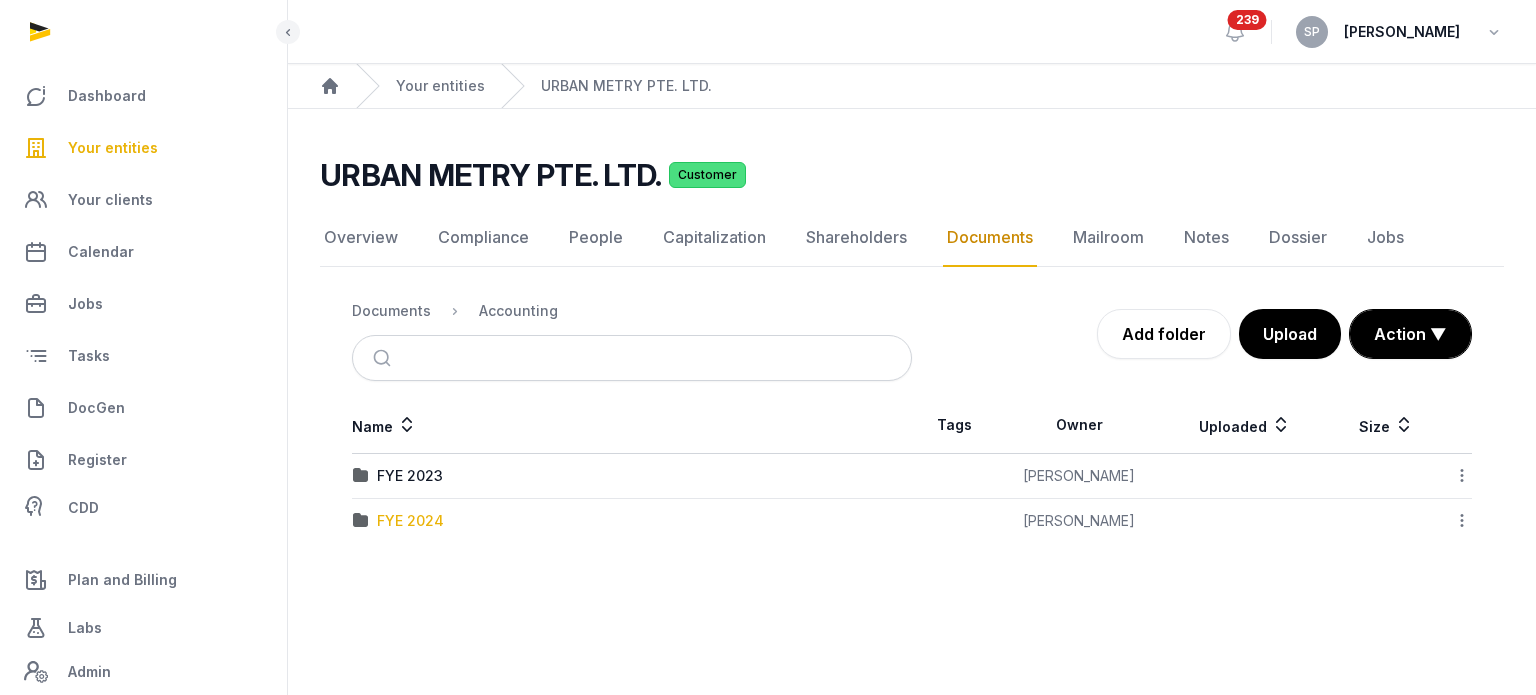 click on "FYE 2024" at bounding box center (410, 521) 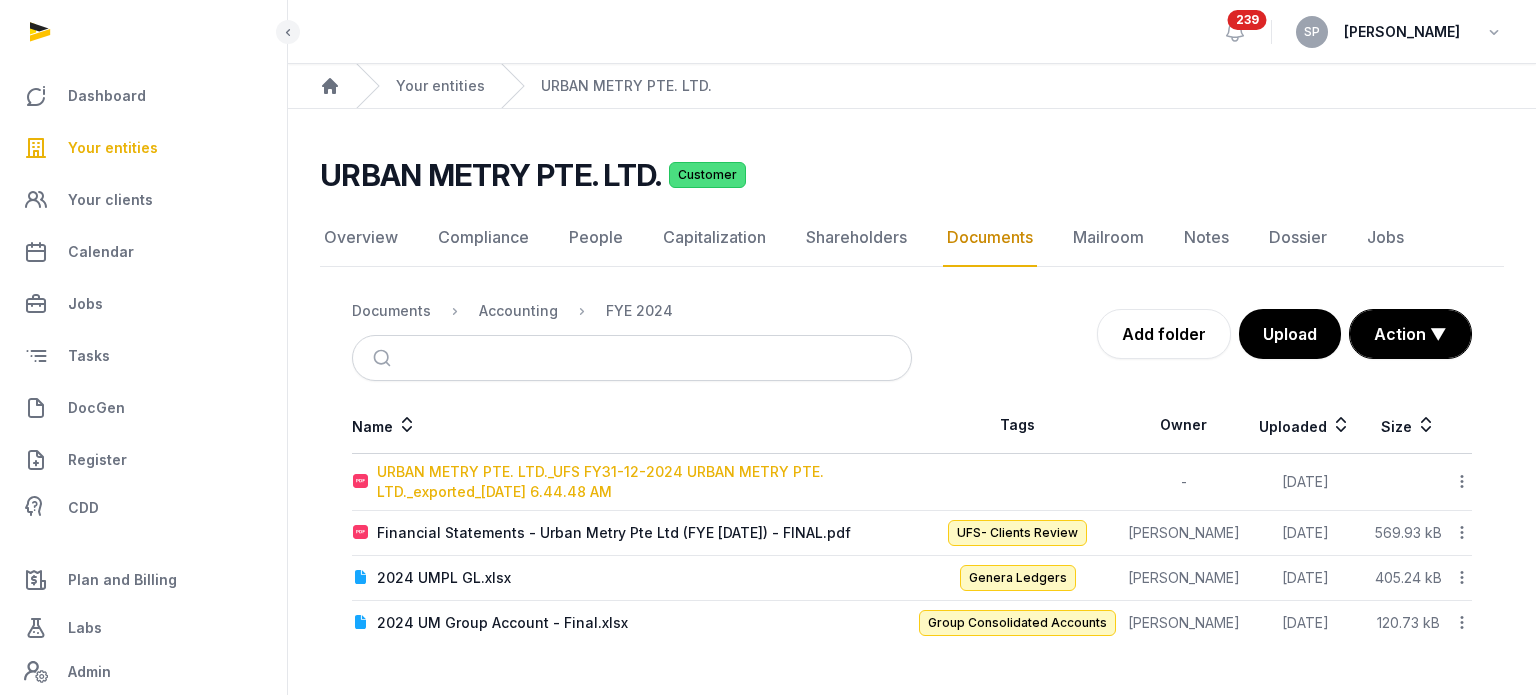 click on "URBAN METRY PTE. LTD._UFS FY31-12-2024 URBAN METRY PTE. LTD._exported_2025-07-15 6.44.48 AM" at bounding box center (644, 482) 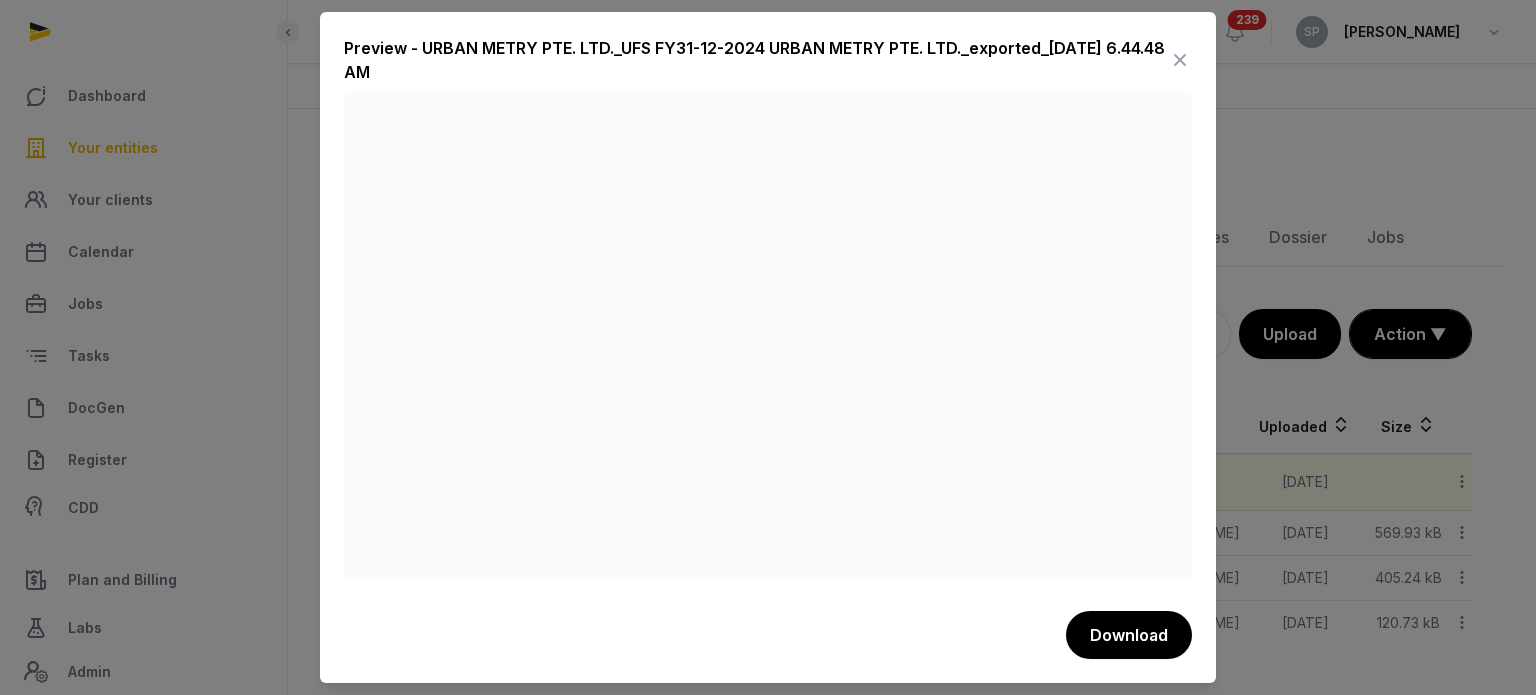 click at bounding box center [1180, 60] 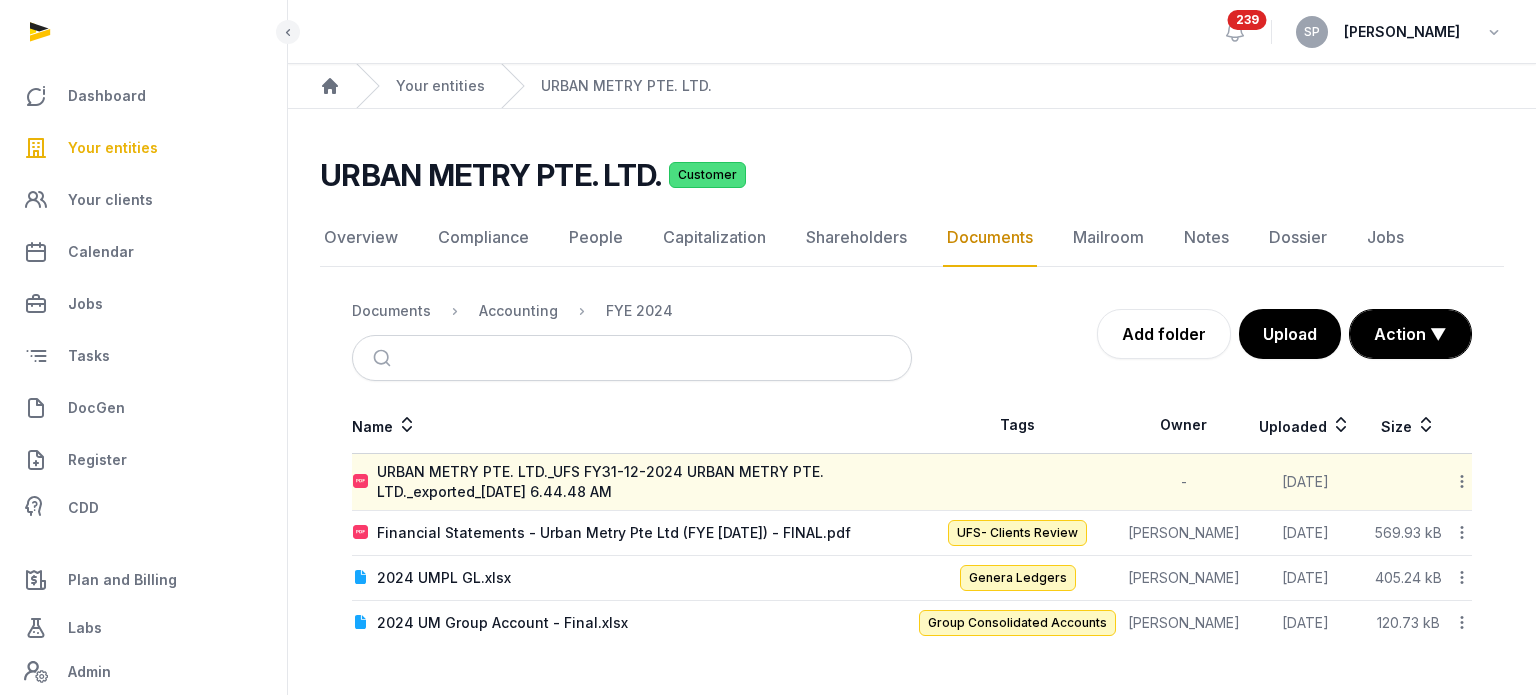 click on "Documents  Accounting FYE 2024" at bounding box center (632, 311) 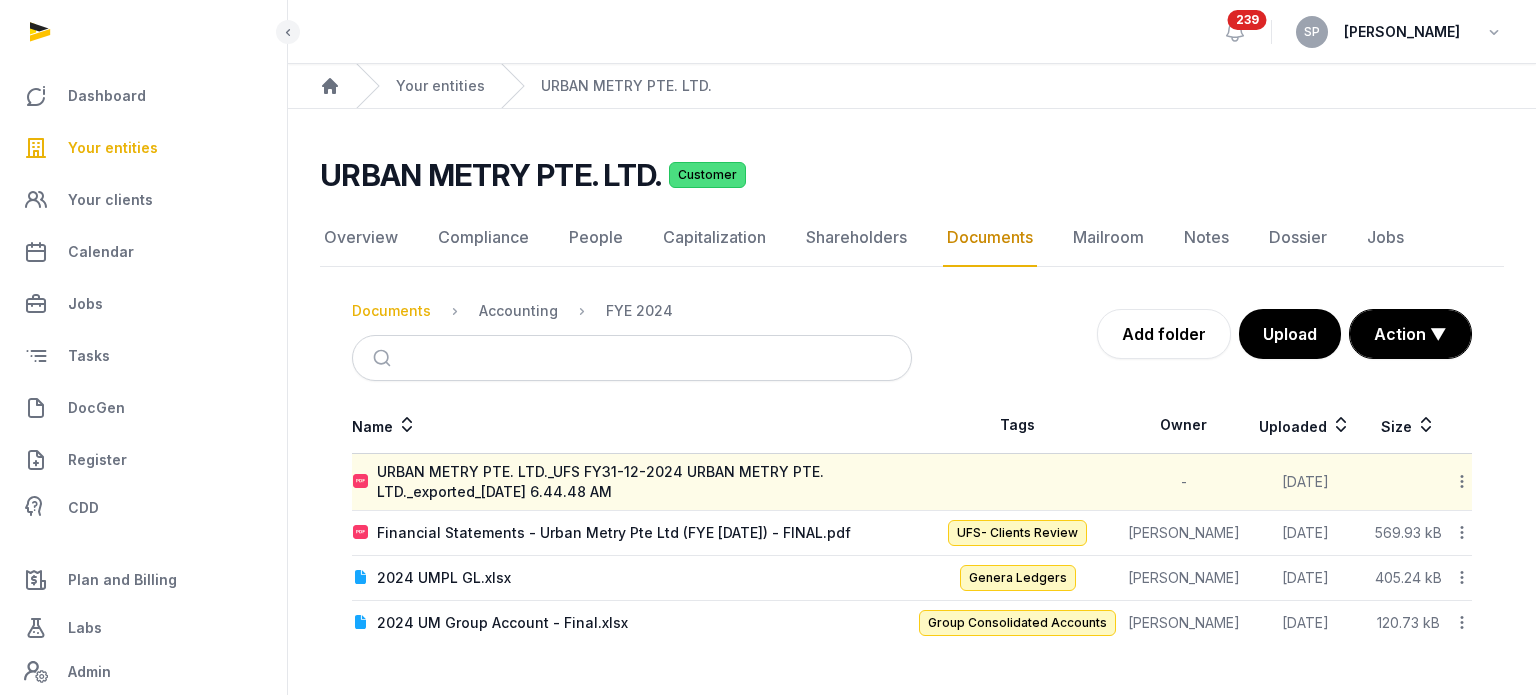 click on "Documents" at bounding box center (391, 311) 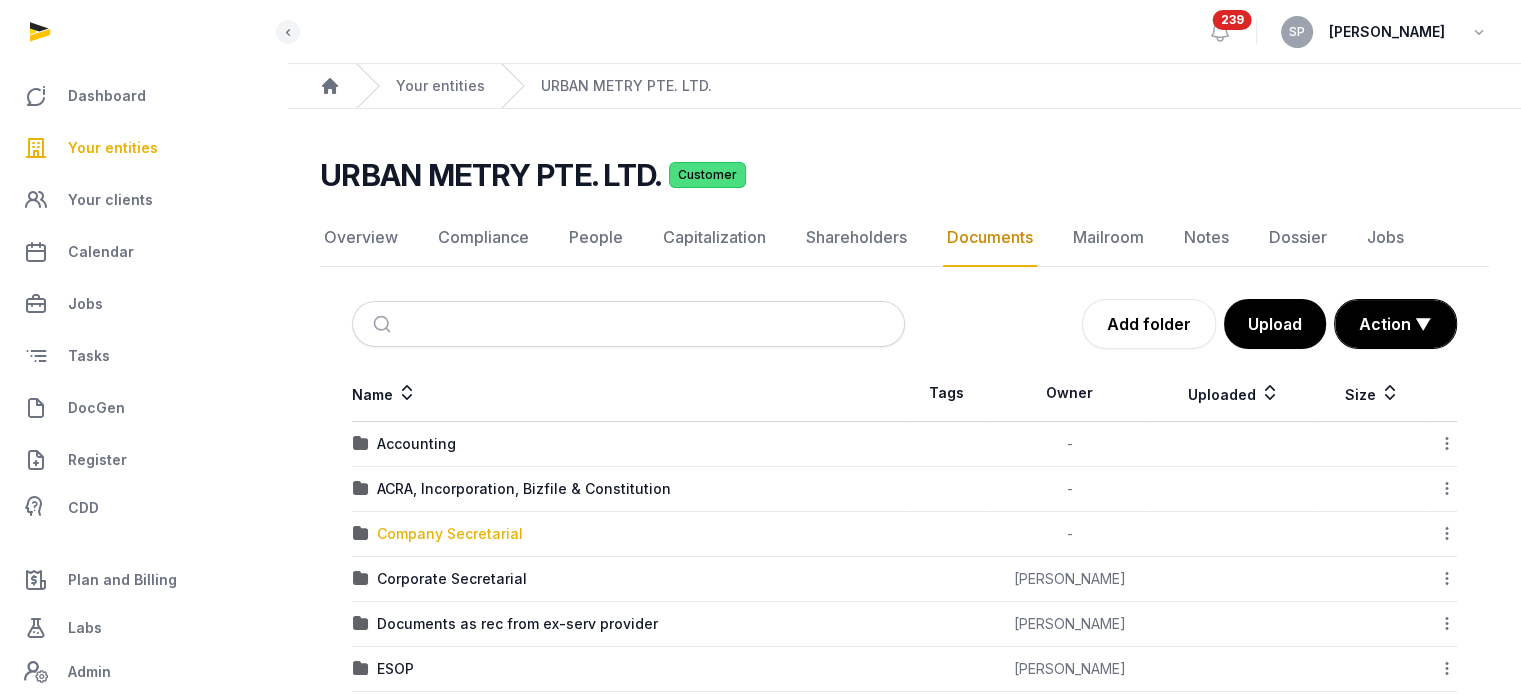 click on "Company Secretarial" at bounding box center (450, 534) 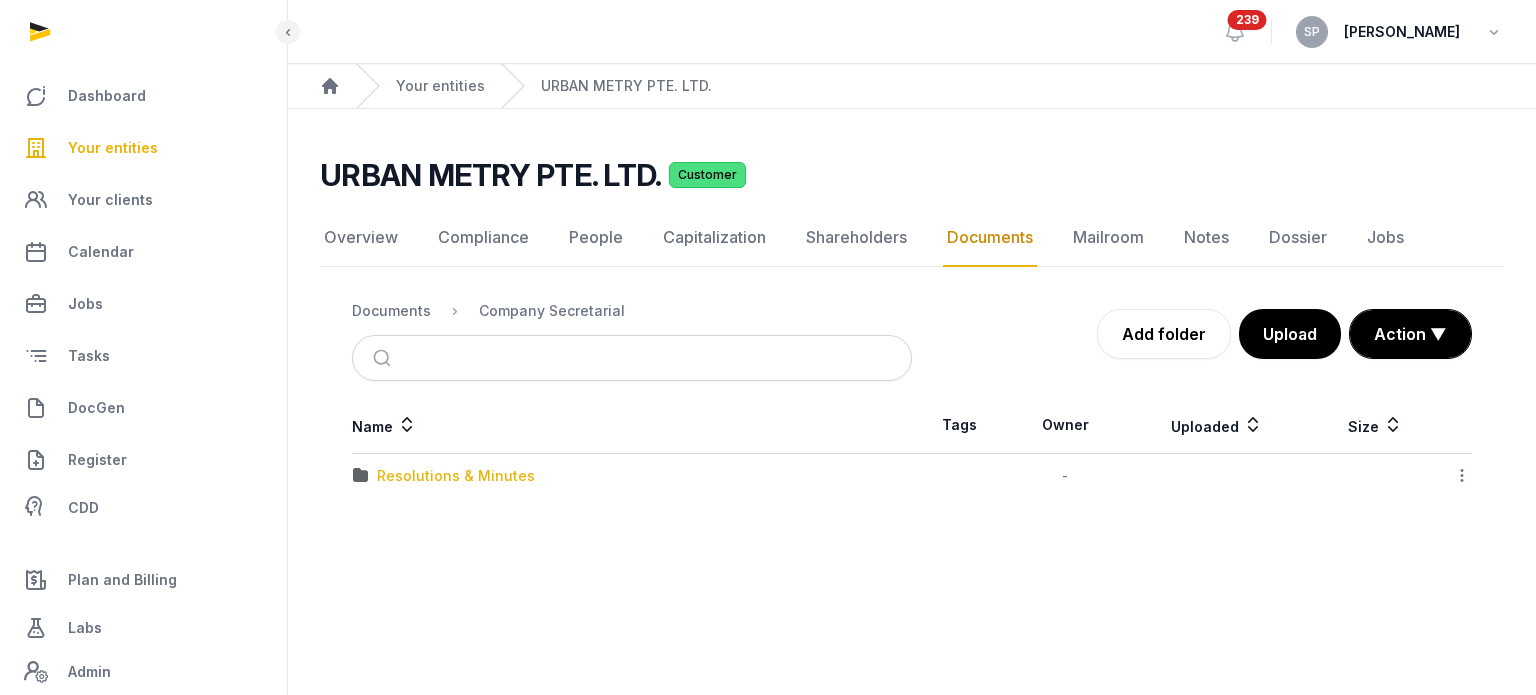 click on "Resolutions & Minutes" at bounding box center [456, 476] 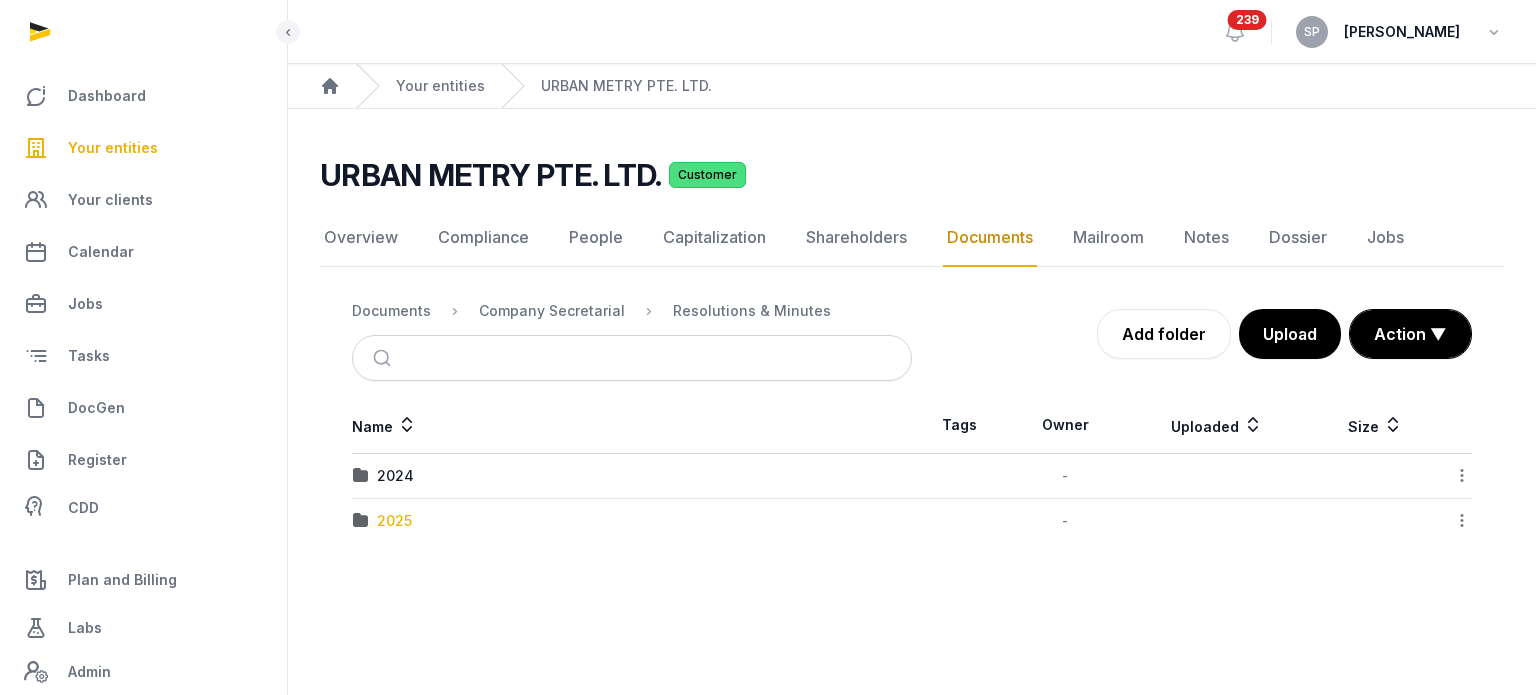 click on "2025" at bounding box center (394, 521) 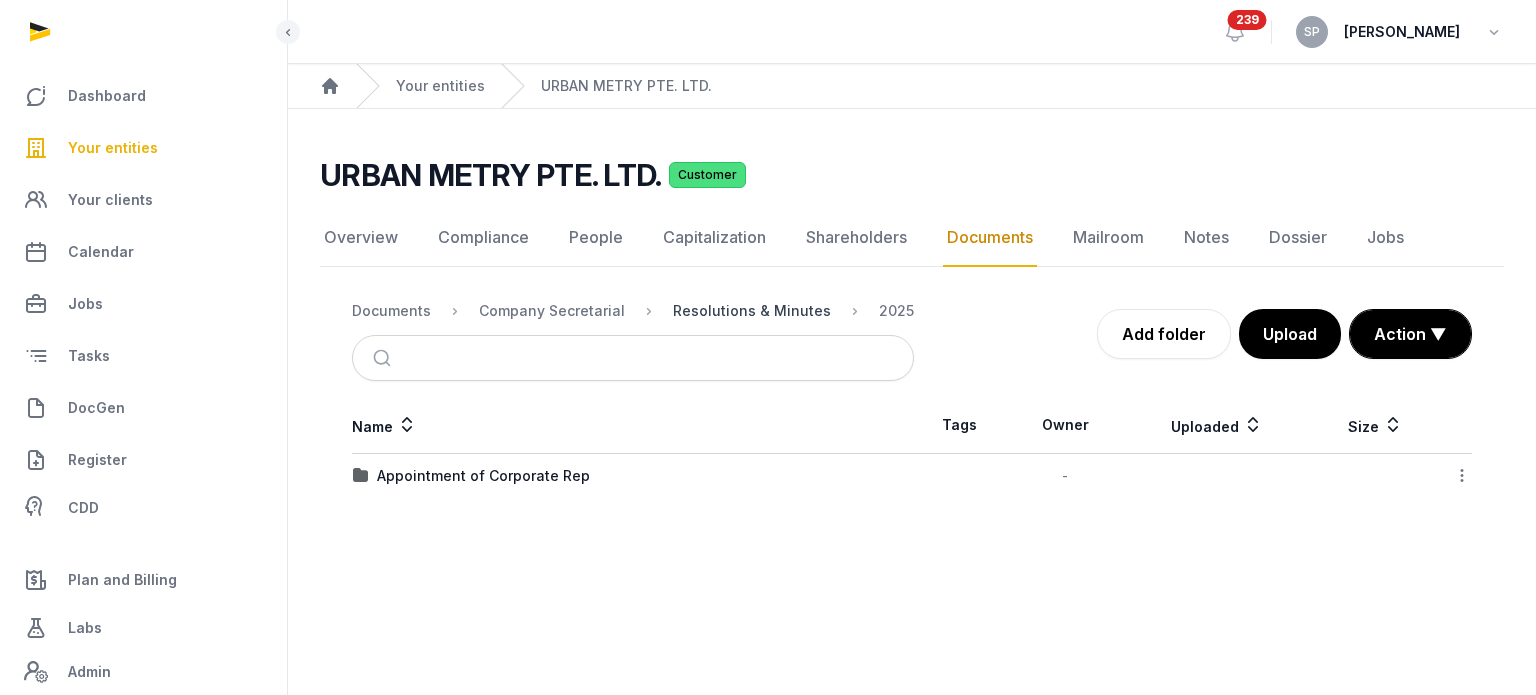 click on "Resolutions & Minutes" at bounding box center [752, 311] 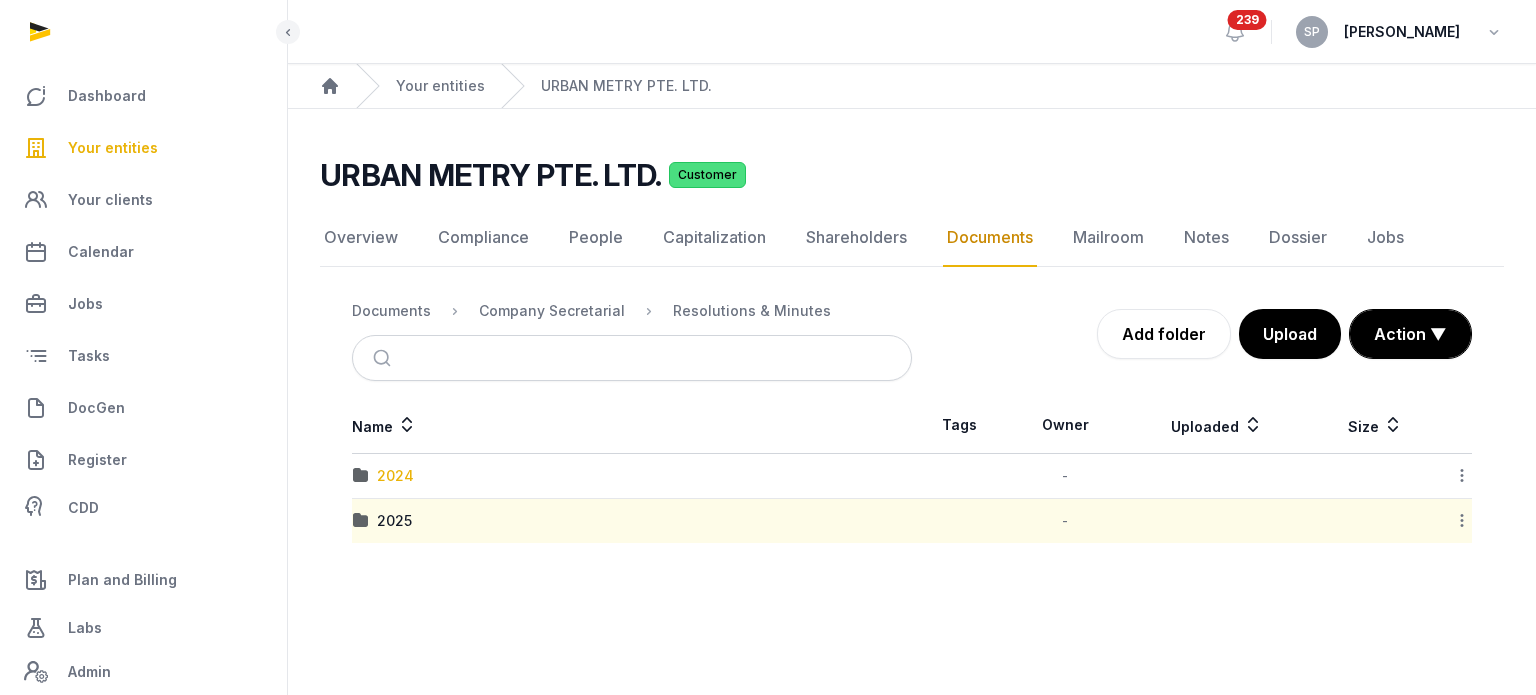 click on "2024" at bounding box center [395, 476] 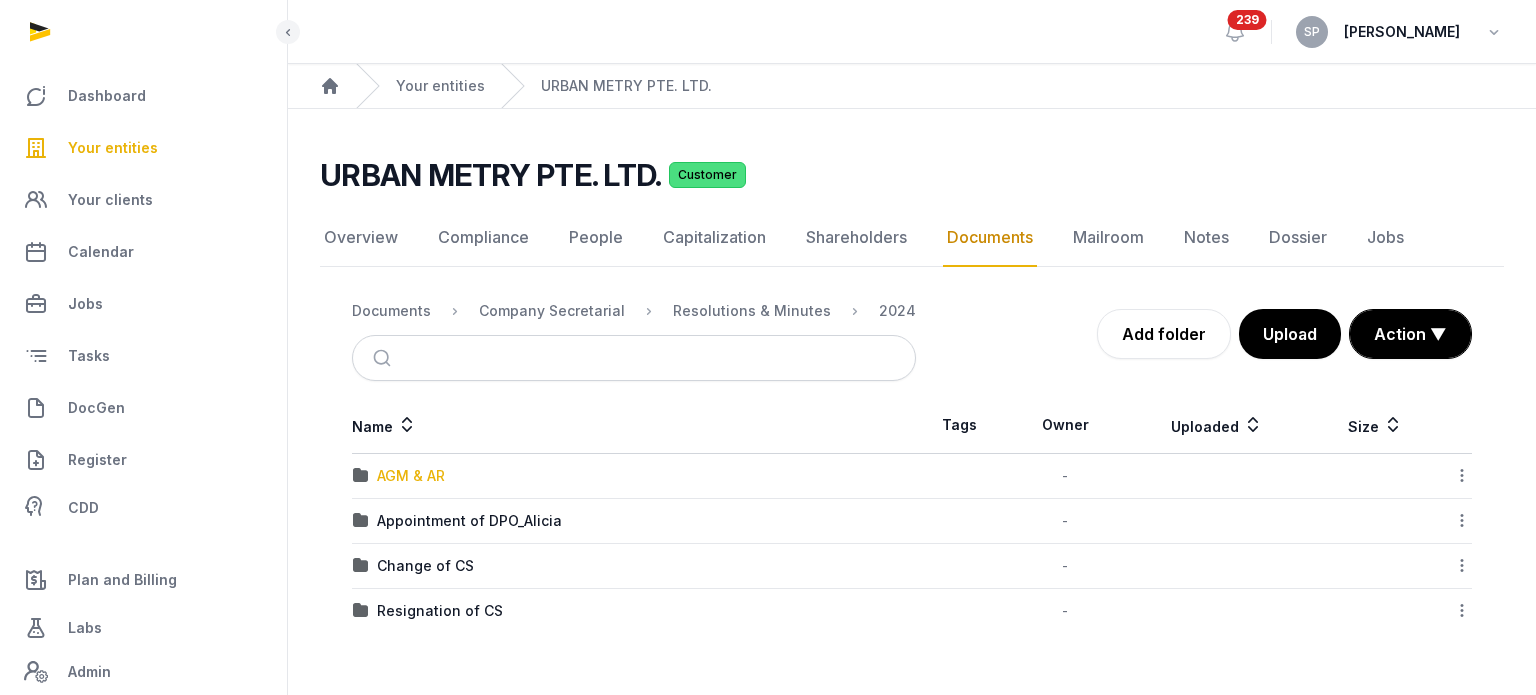 click on "AGM & AR" at bounding box center [411, 476] 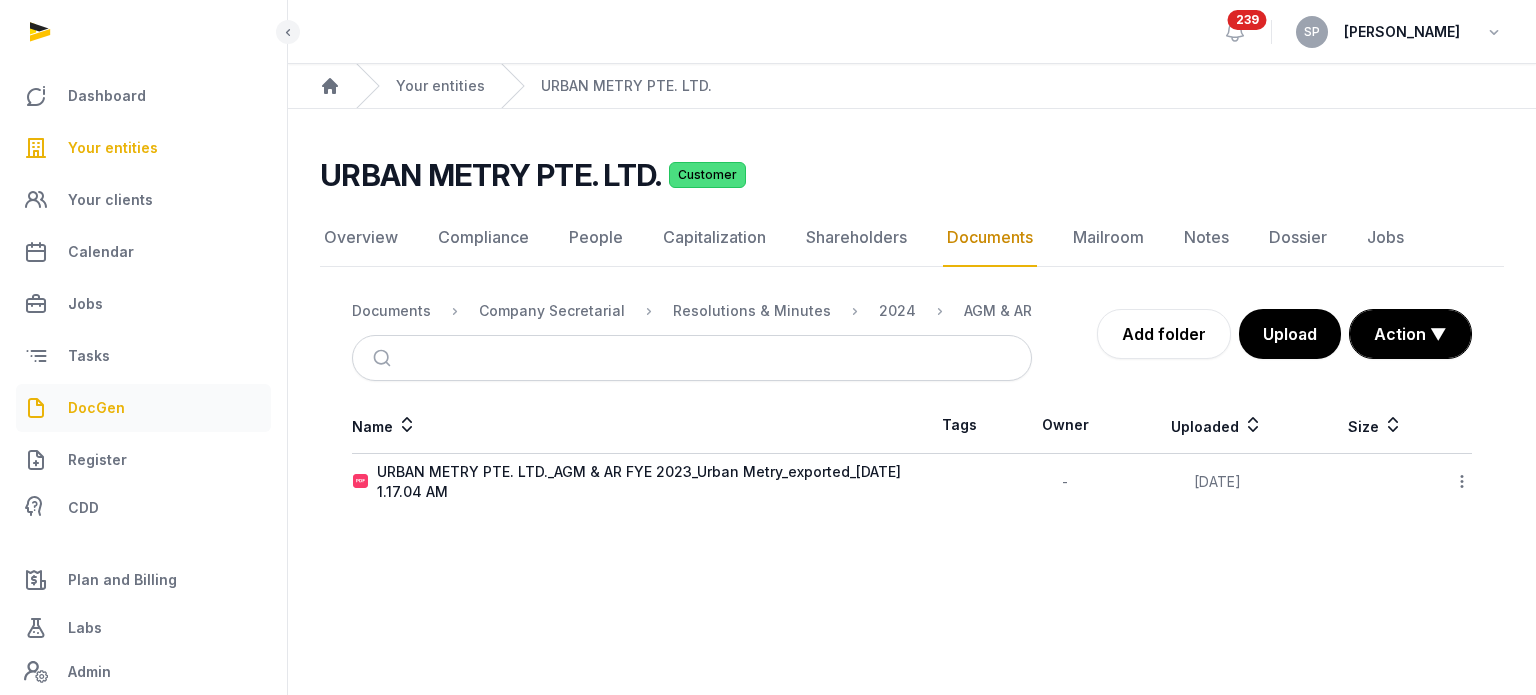 click on "DocGen" at bounding box center [96, 408] 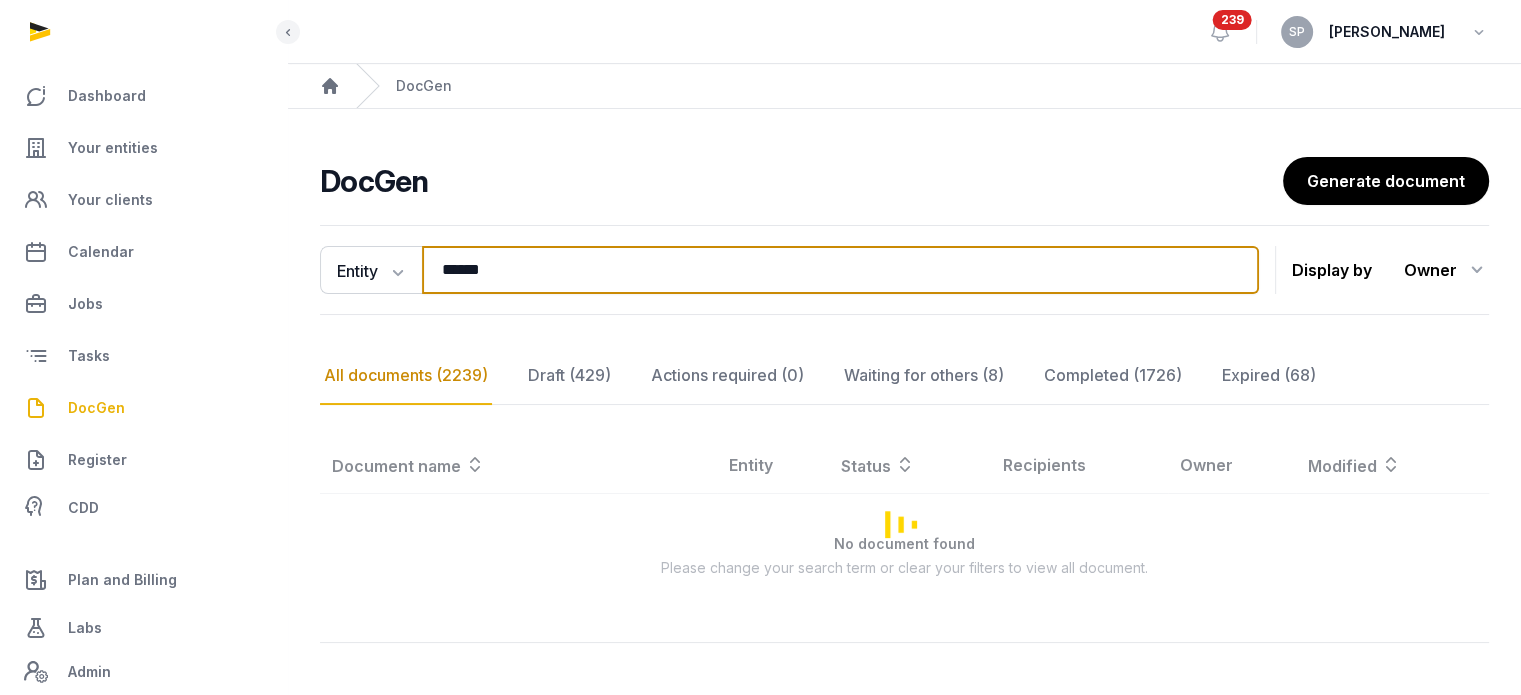 click on "******" at bounding box center (840, 270) 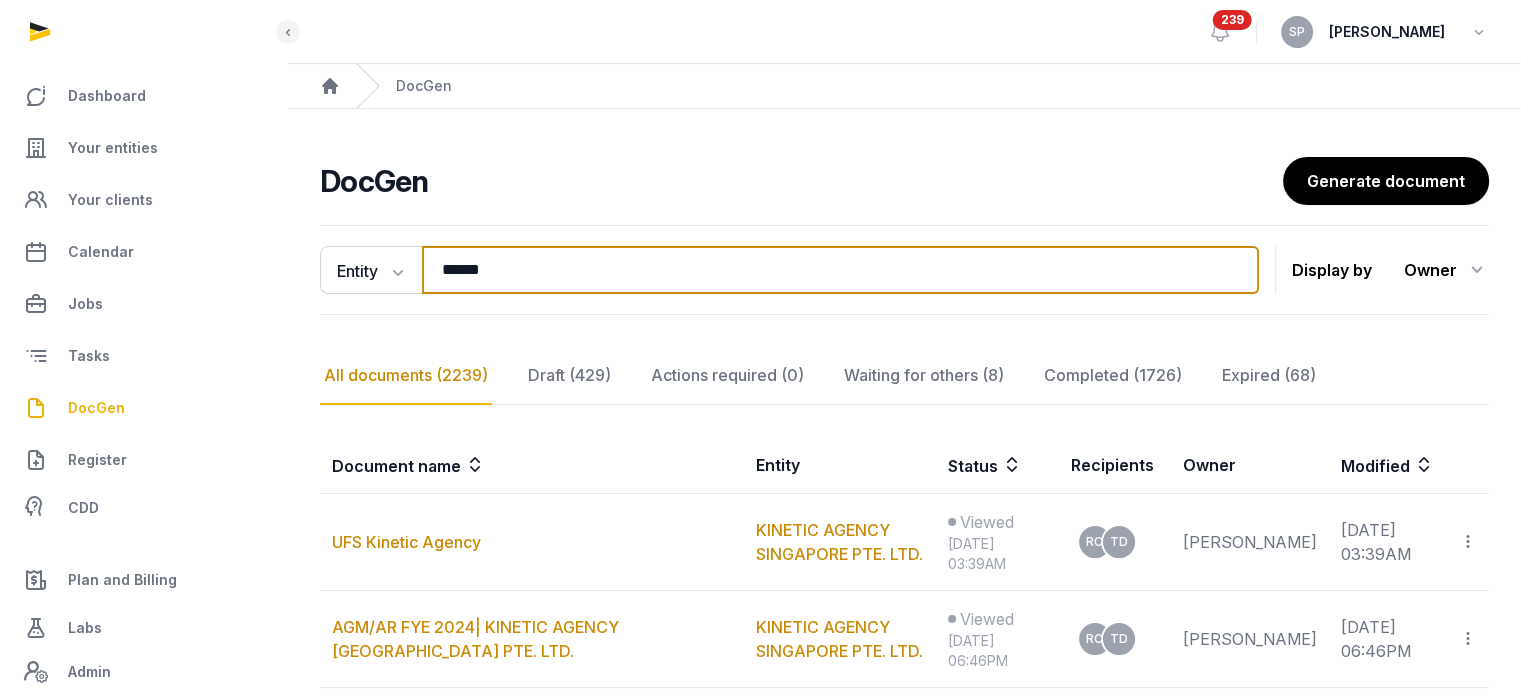 click on "******" at bounding box center (840, 270) 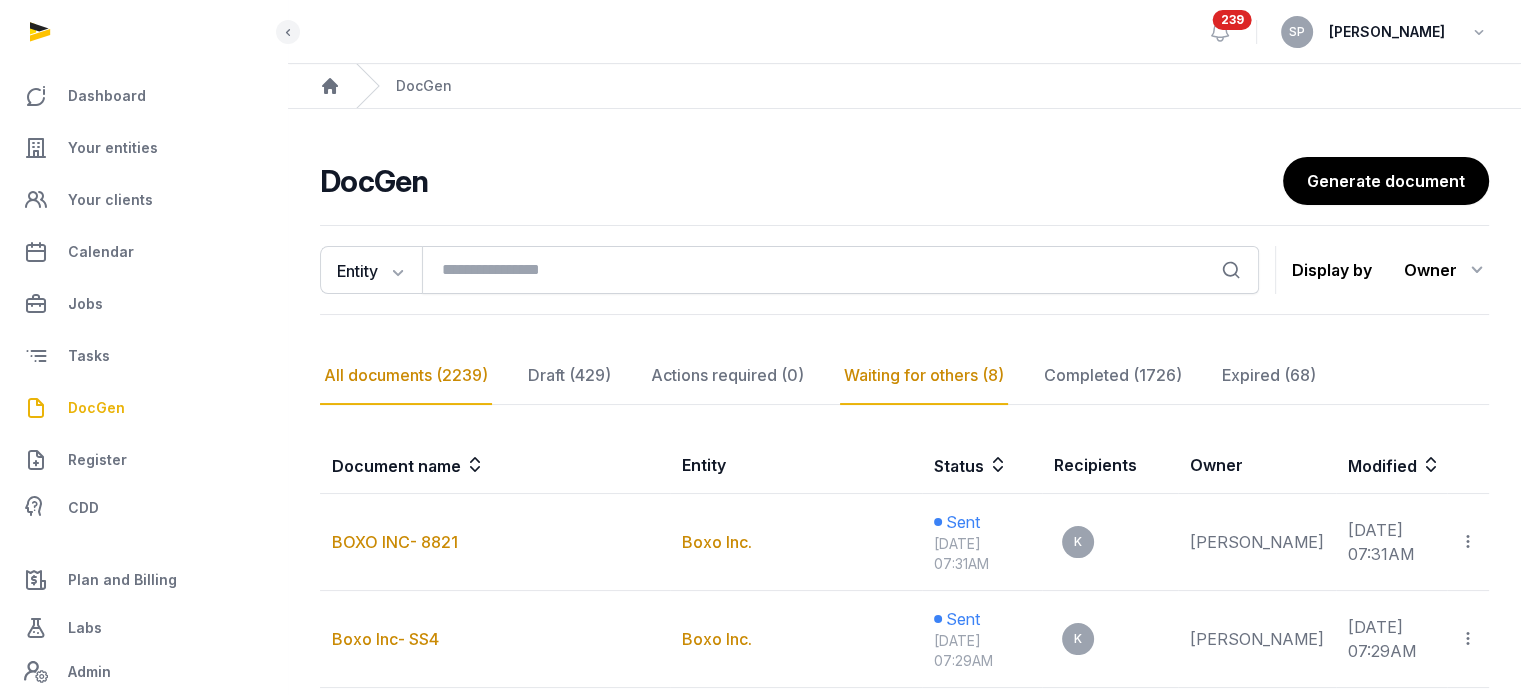 click on "Waiting for others (8)" 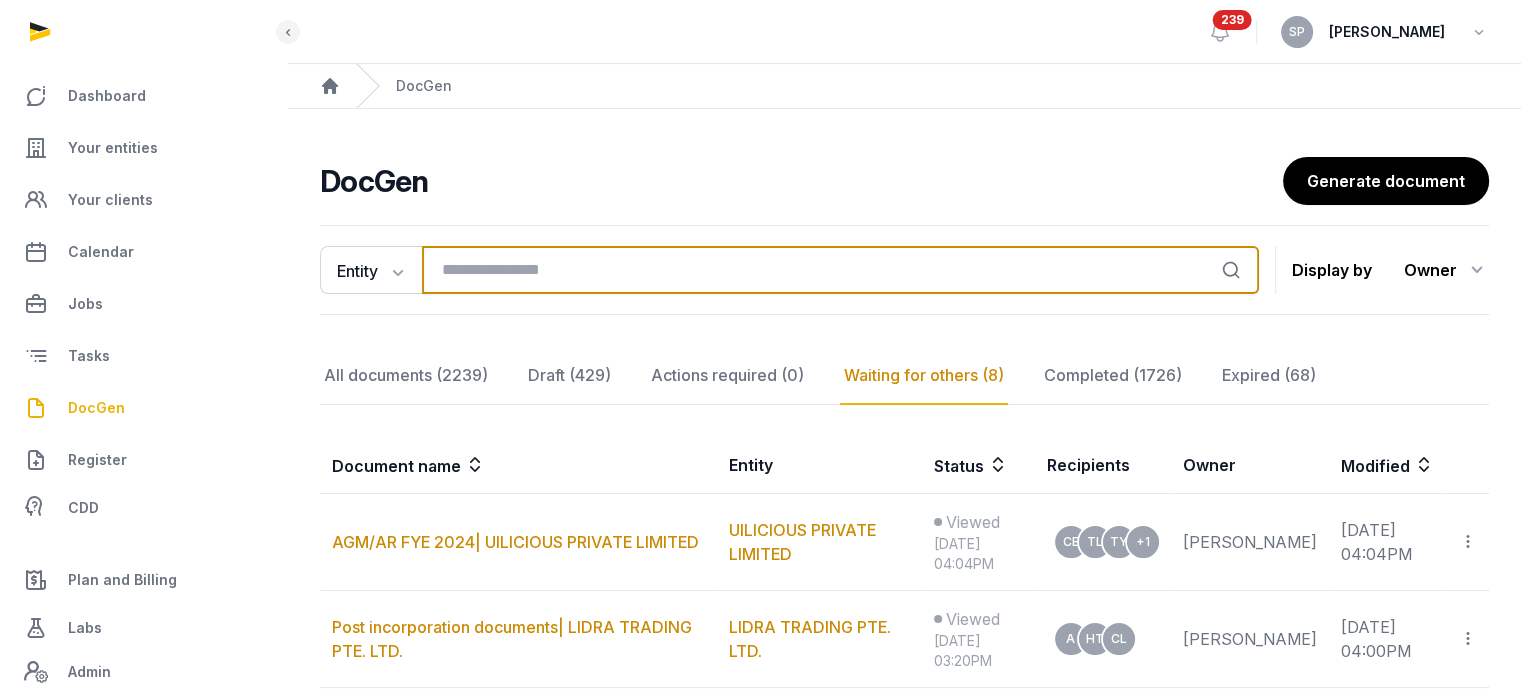 click at bounding box center [840, 270] 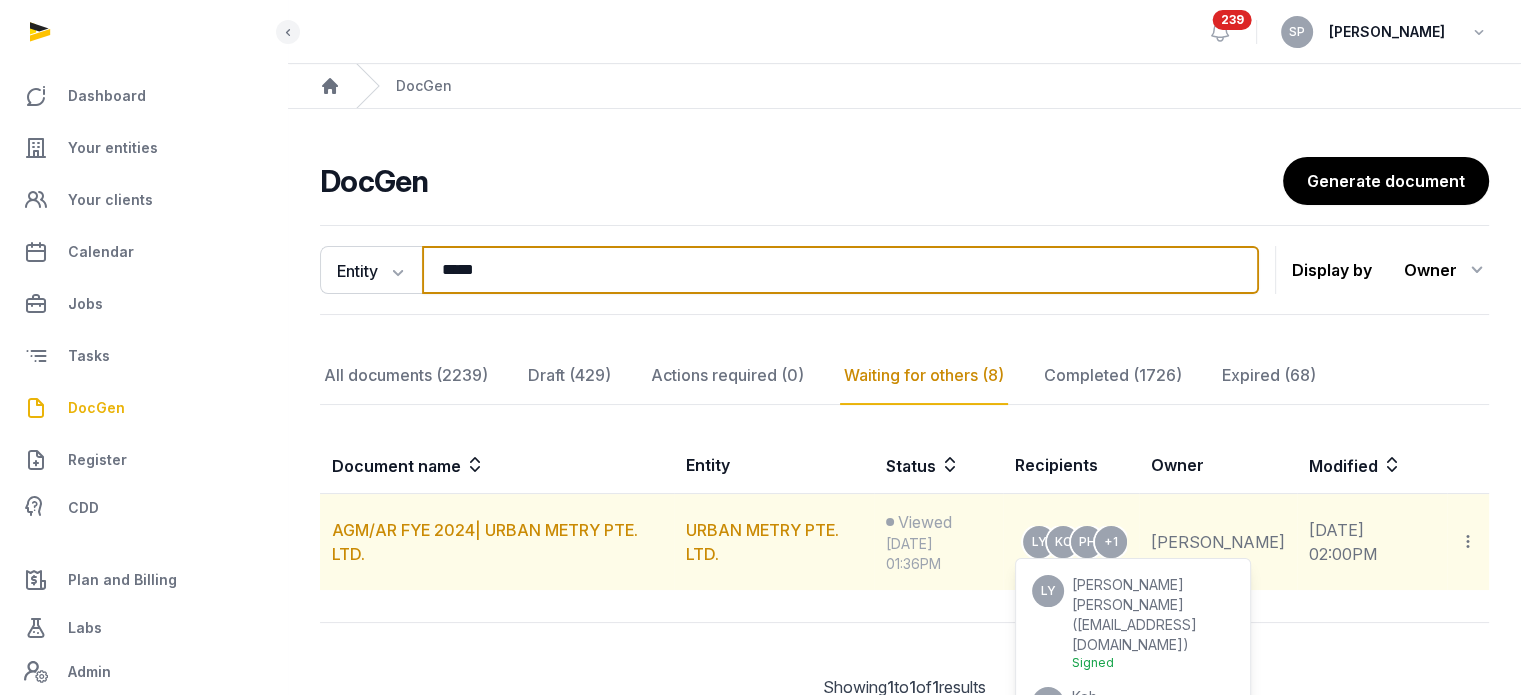 type on "*****" 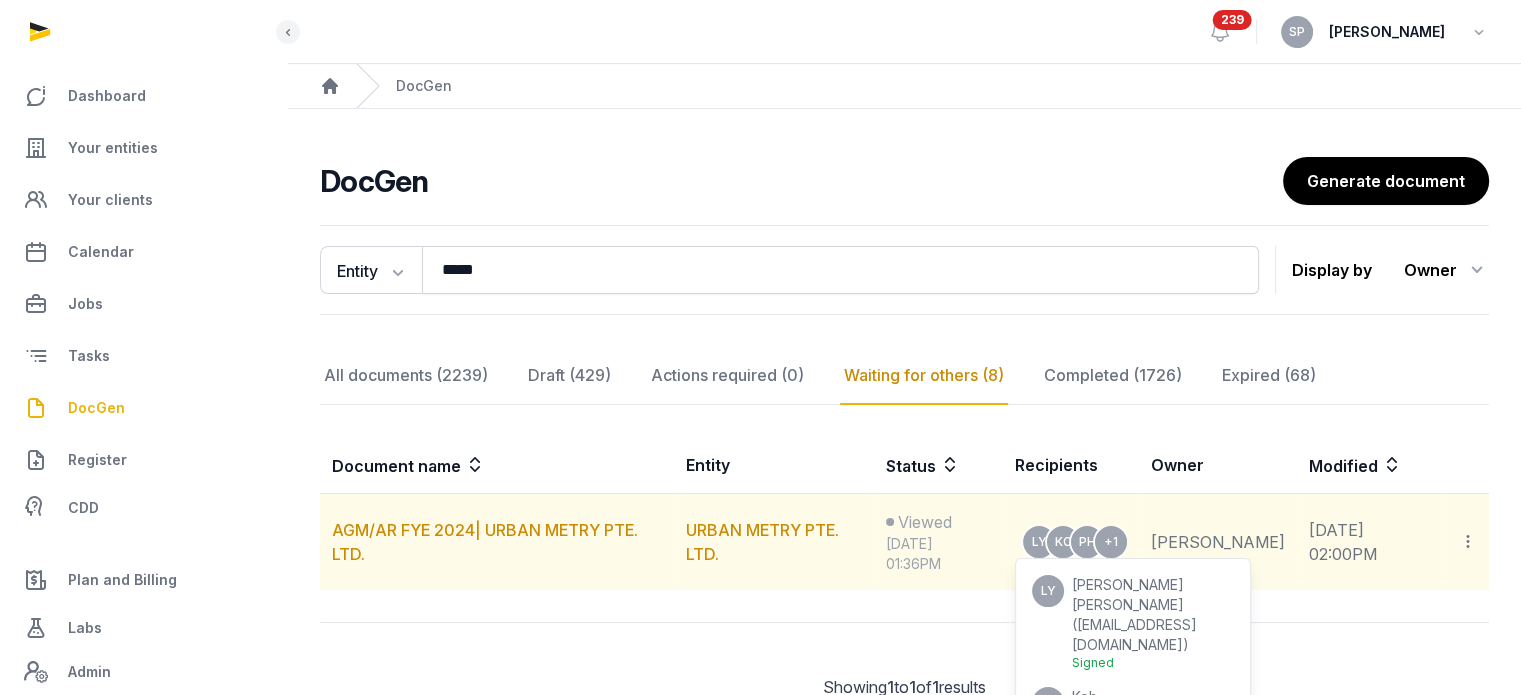 click on "[EMAIL_ADDRESS][DOMAIN_NAME]" at bounding box center (1134, 634) 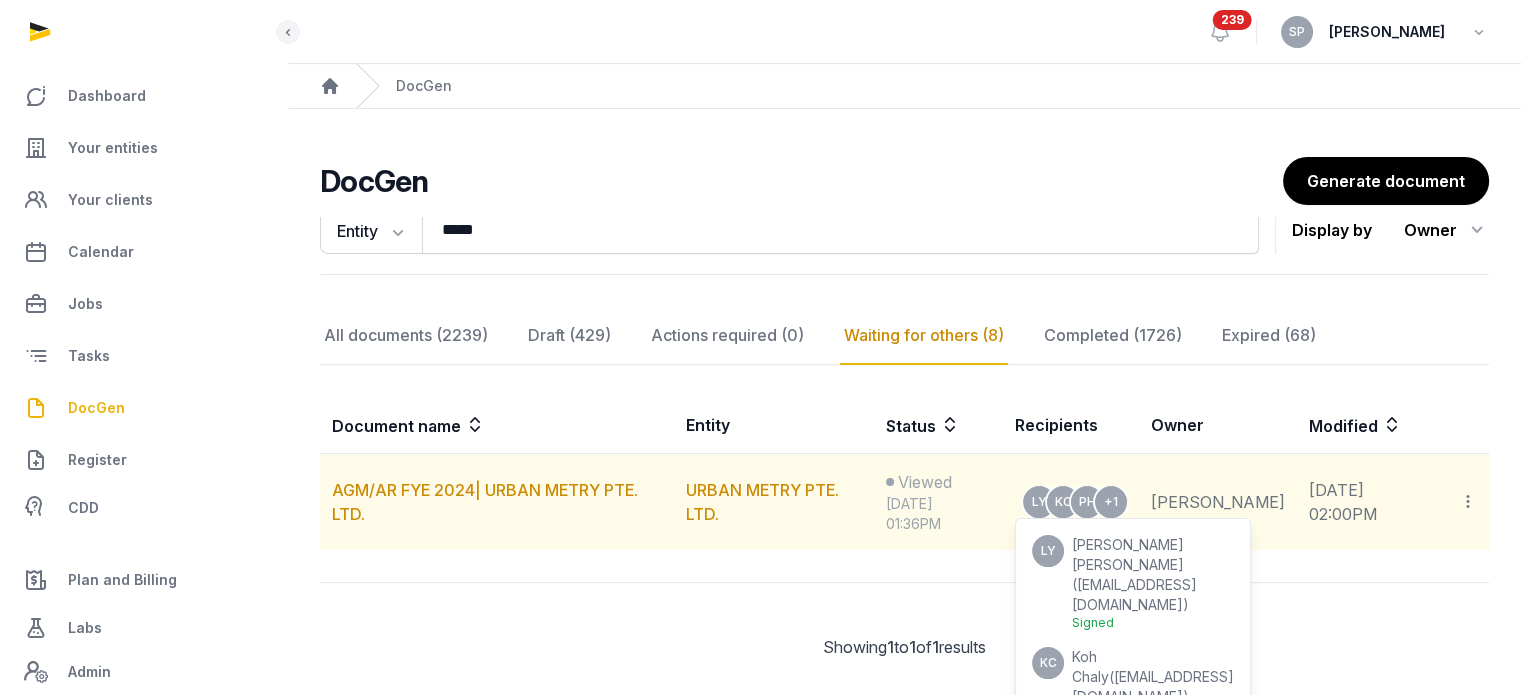 scroll, scrollTop: 108, scrollLeft: 0, axis: vertical 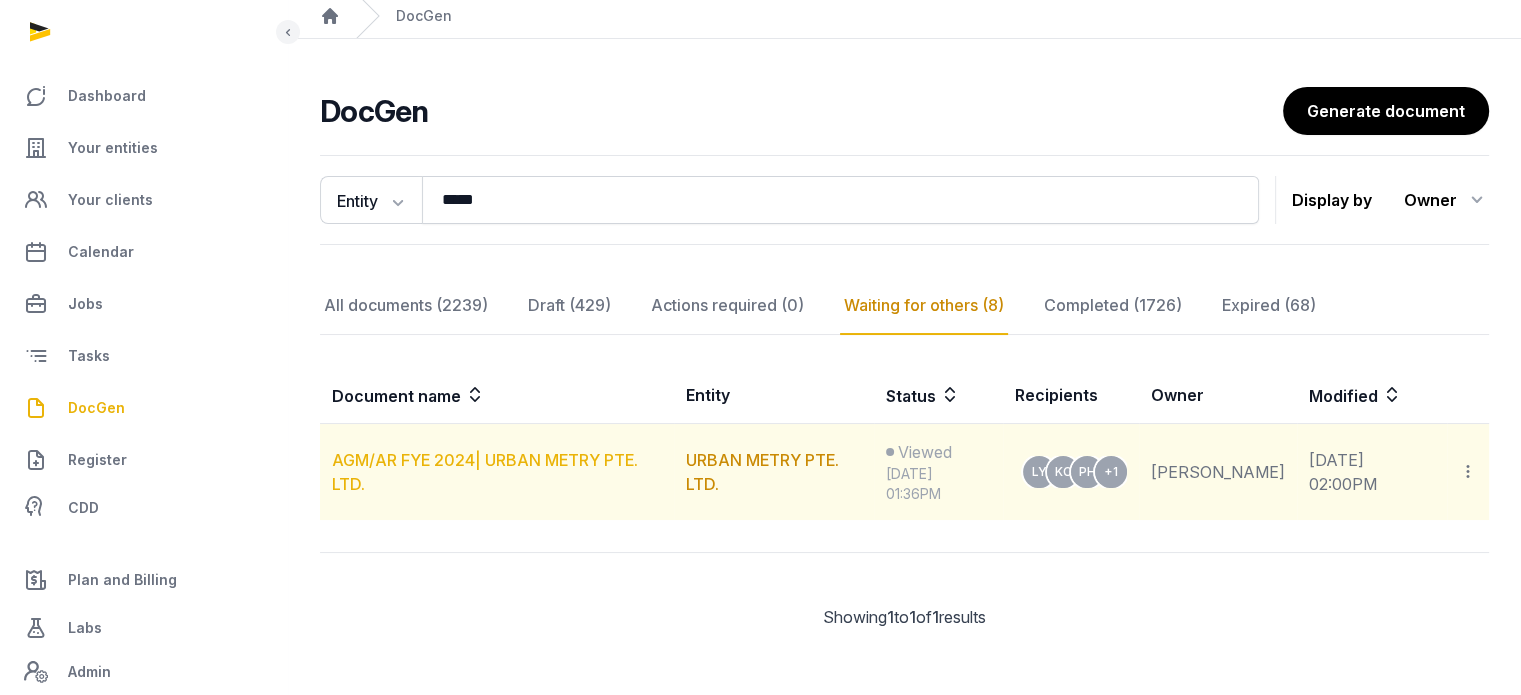 click on "AGM/AR FYE 2024| URBAN METRY PTE. LTD." at bounding box center [485, 472] 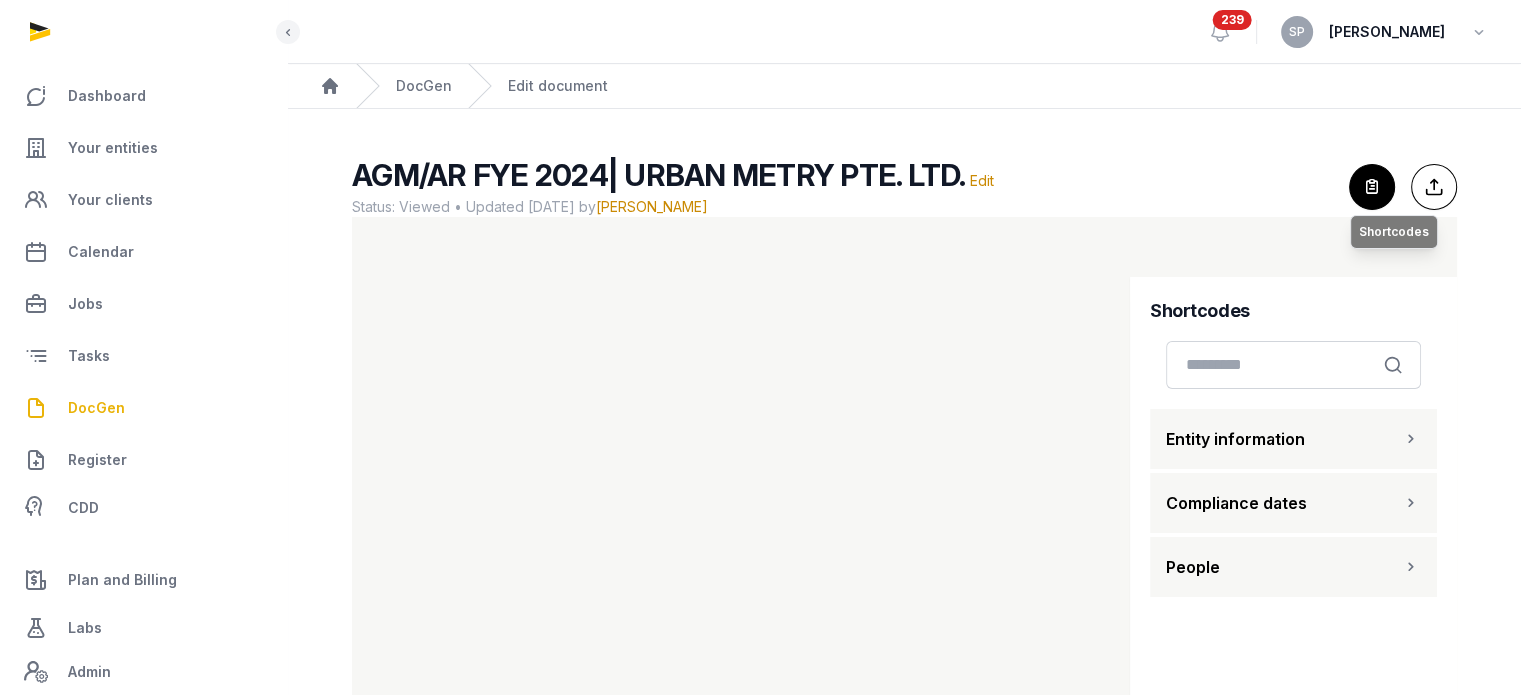 click at bounding box center [1372, 187] 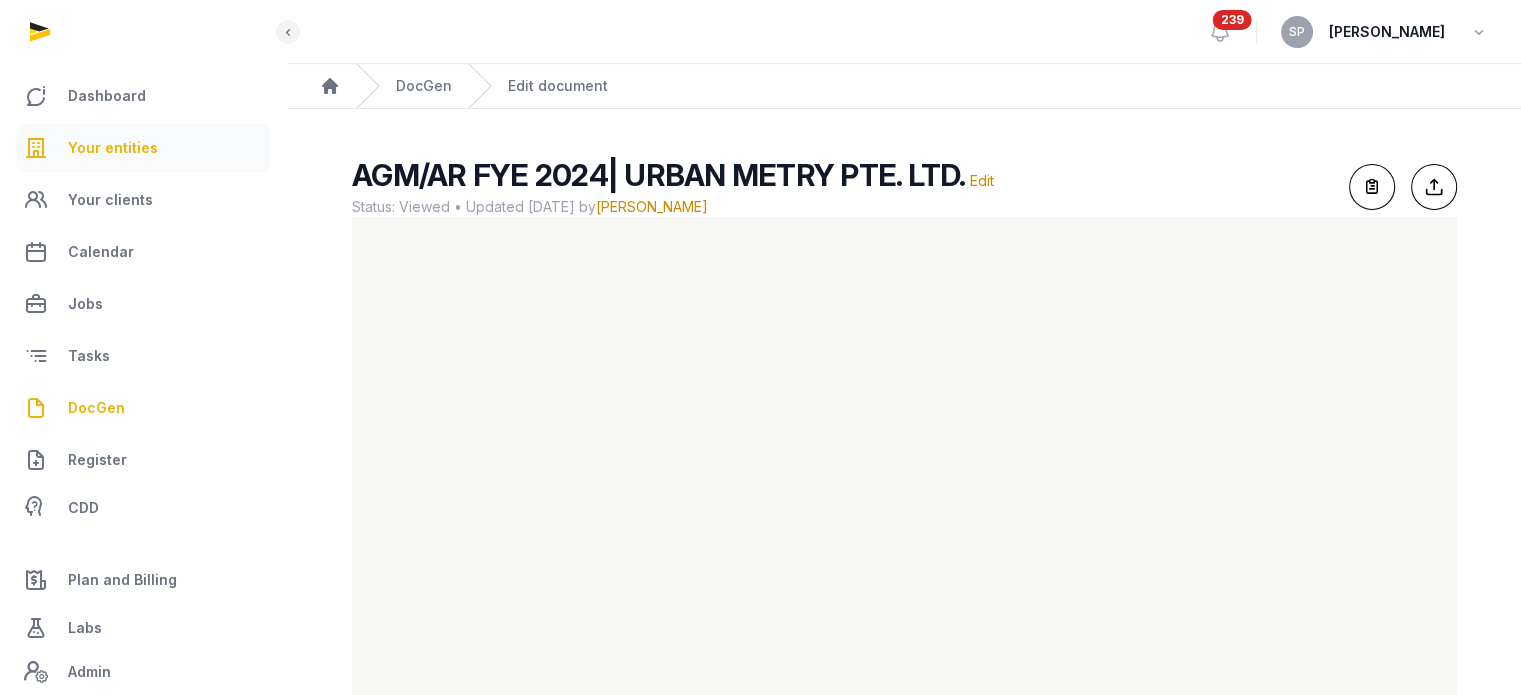 click on "Your entities" at bounding box center [113, 148] 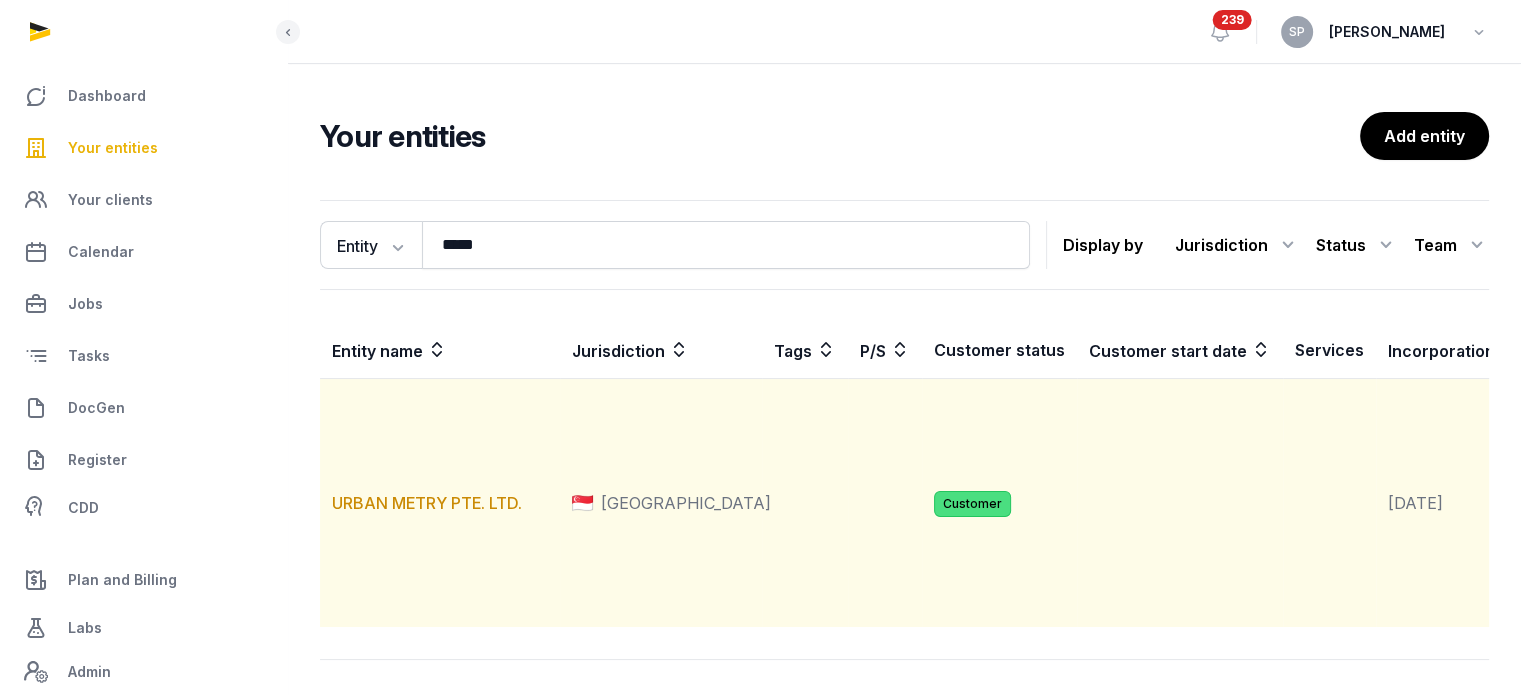 click on "URBAN METRY PTE. LTD." at bounding box center (440, 503) 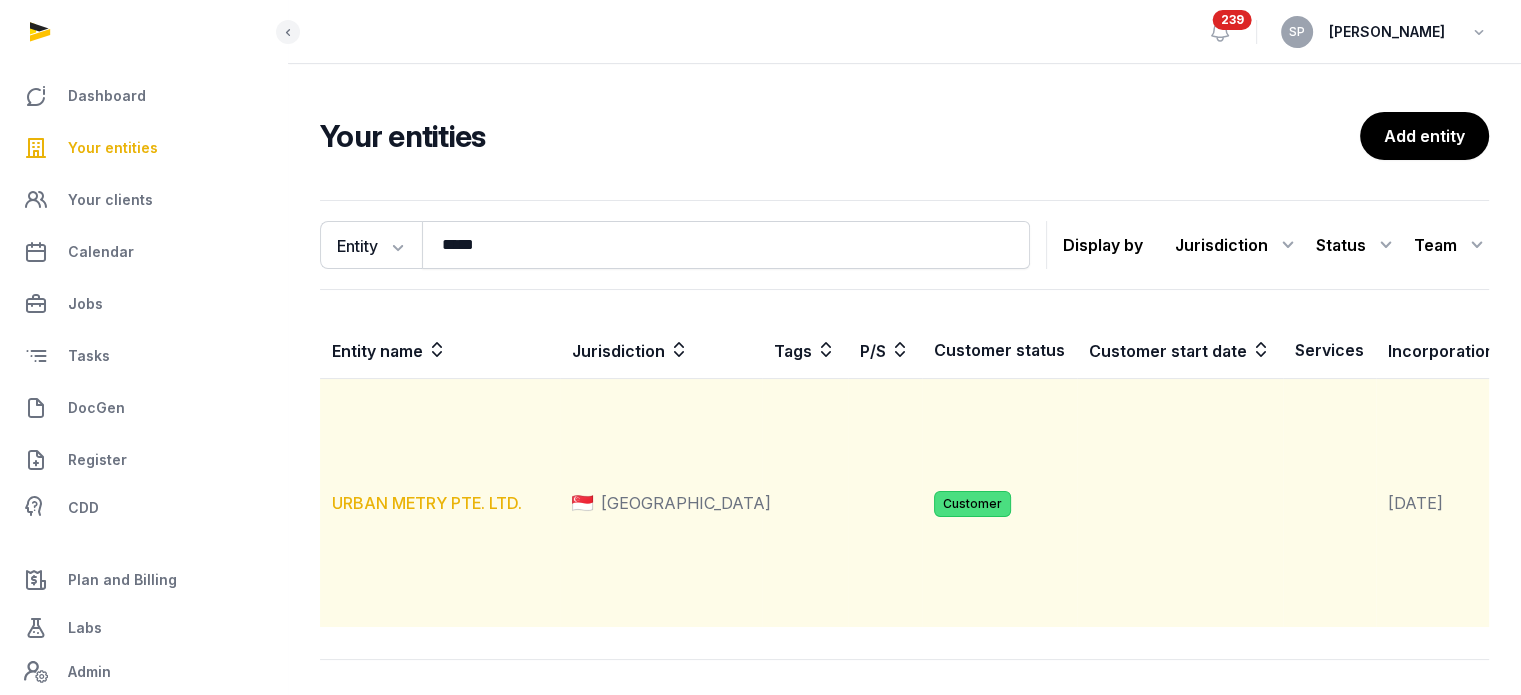 click on "URBAN METRY PTE. LTD." at bounding box center (427, 503) 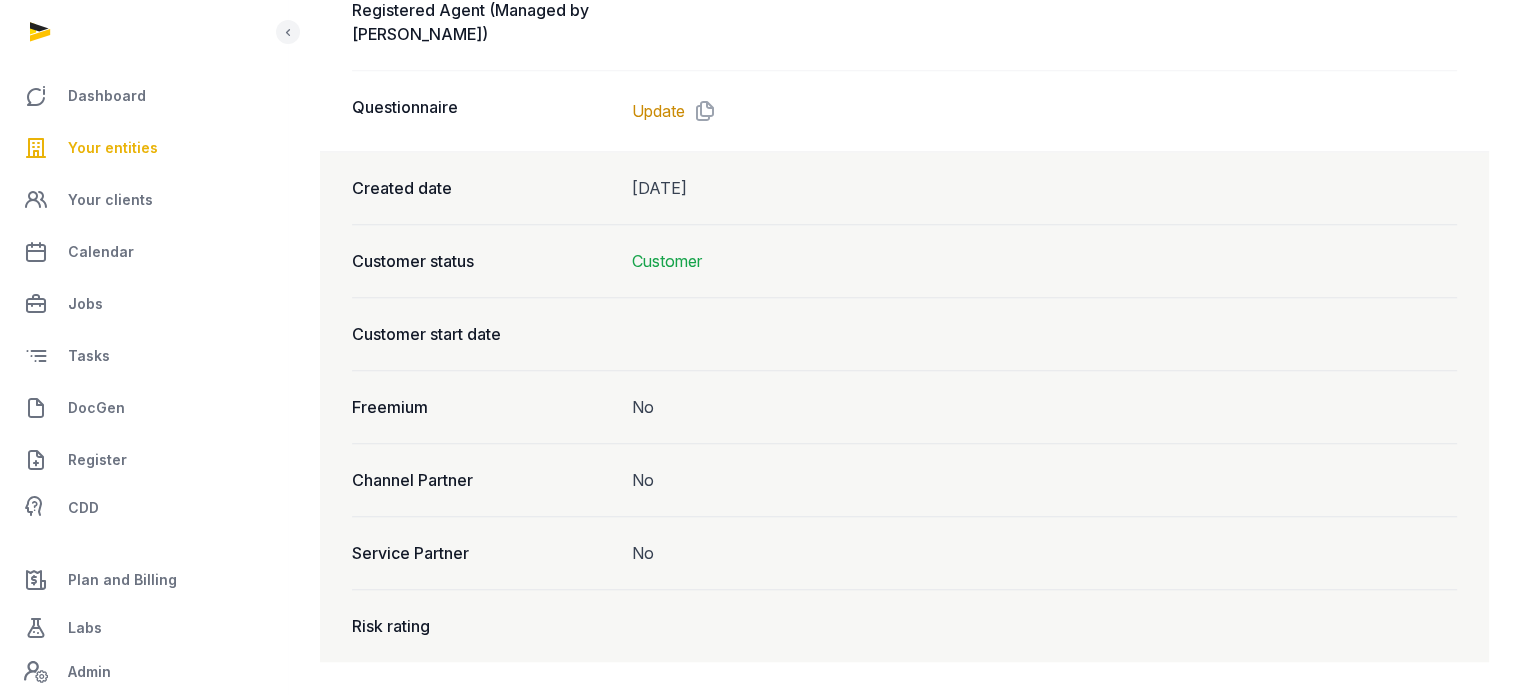 scroll, scrollTop: 0, scrollLeft: 0, axis: both 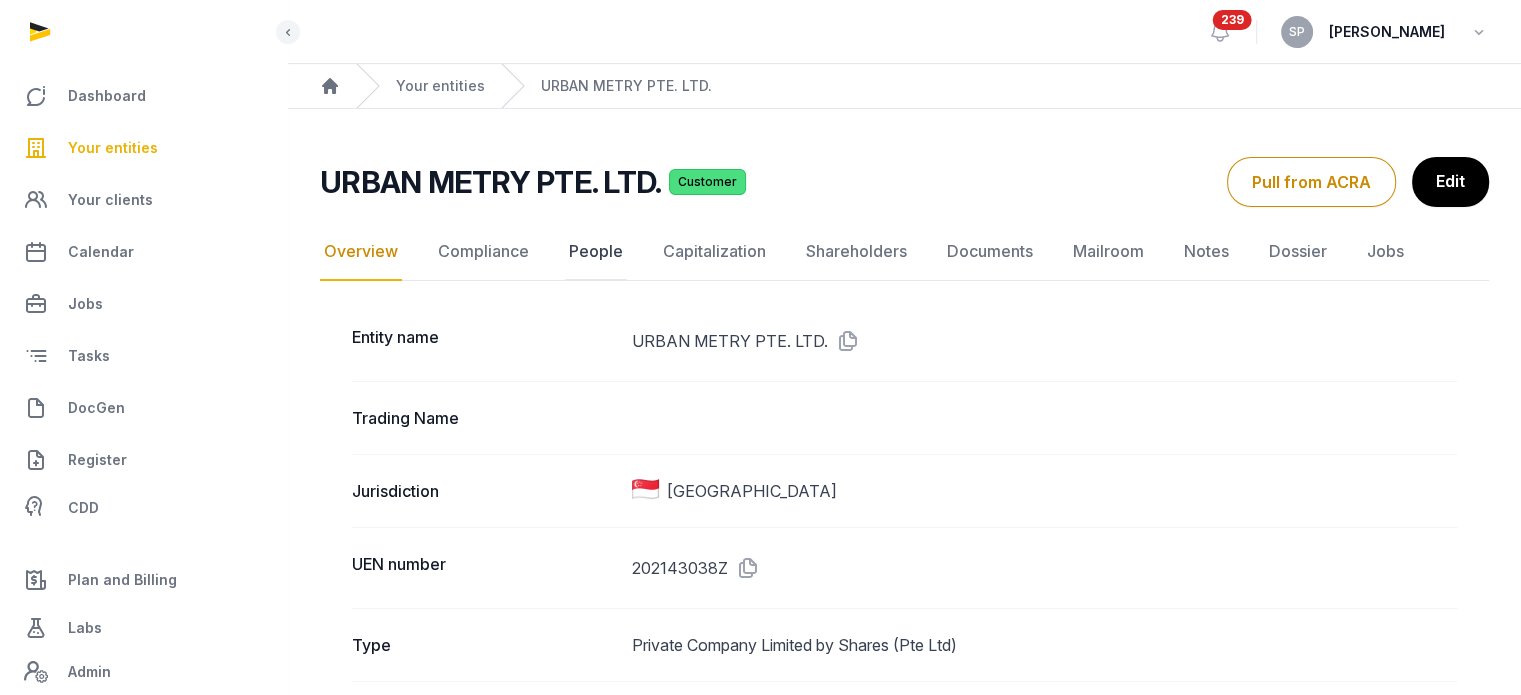click on "People" 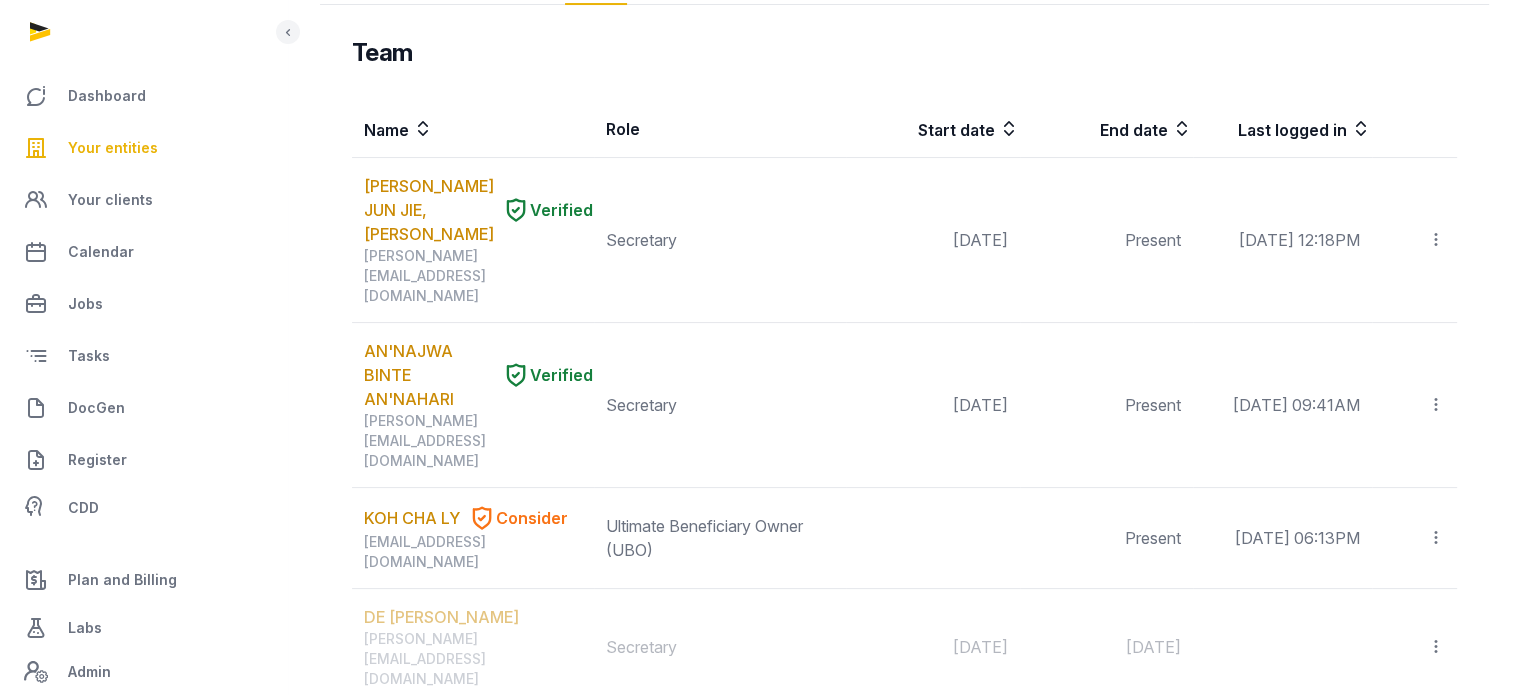 scroll, scrollTop: 0, scrollLeft: 0, axis: both 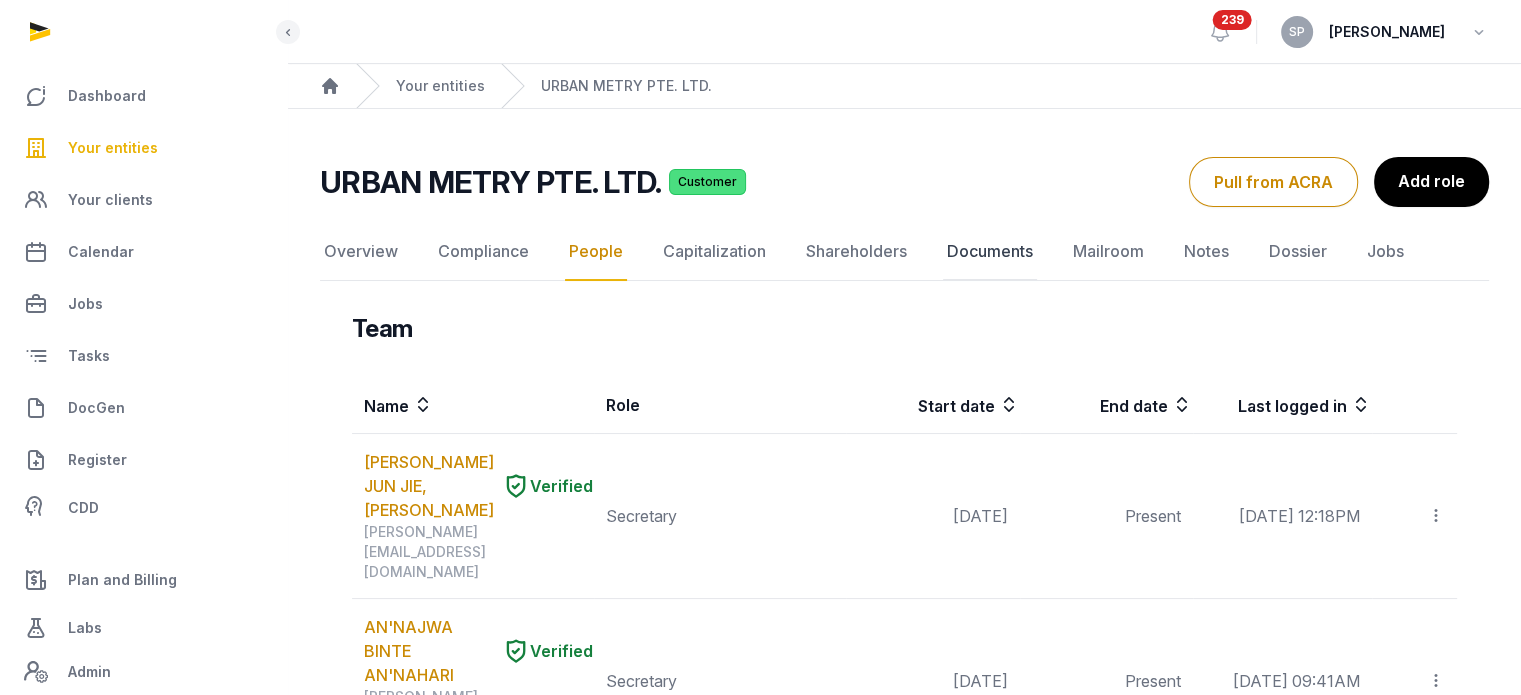 click on "Documents" 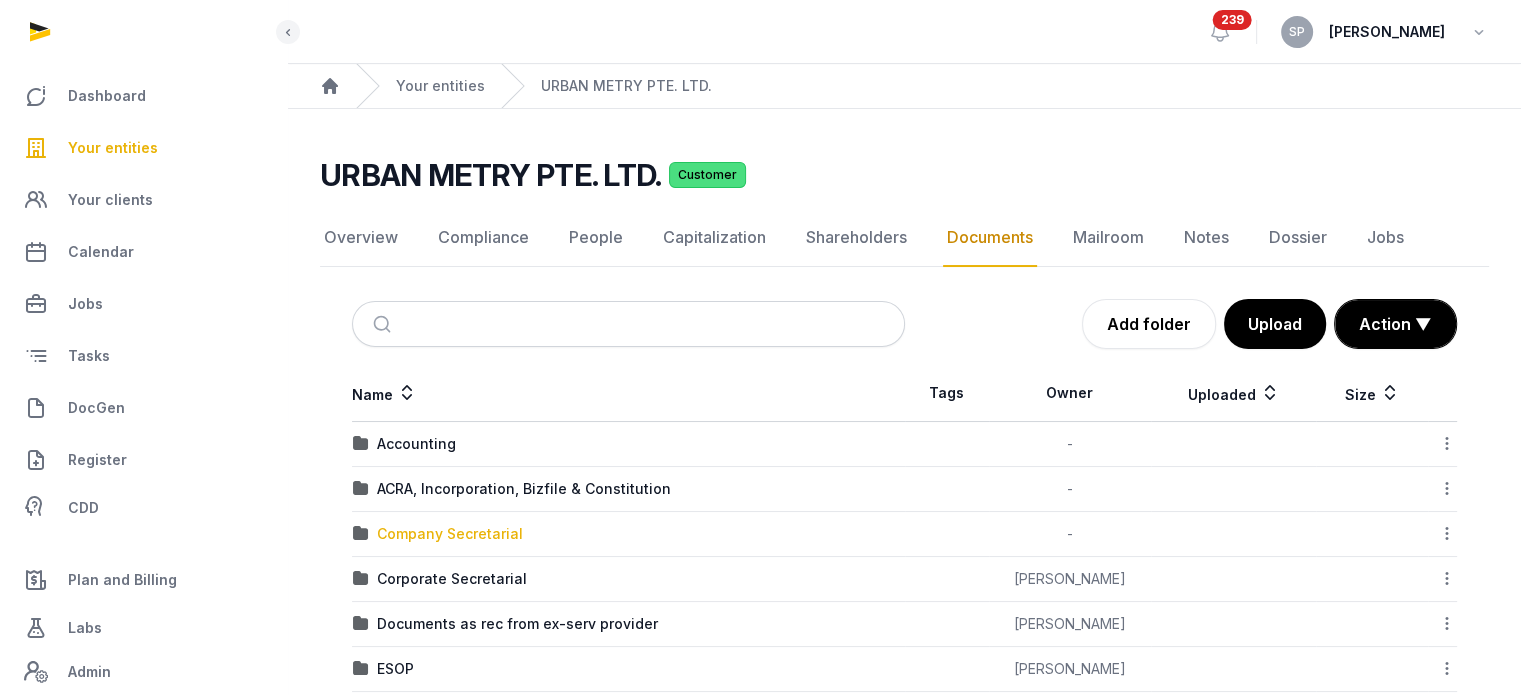 click on "Company Secretarial" at bounding box center [450, 534] 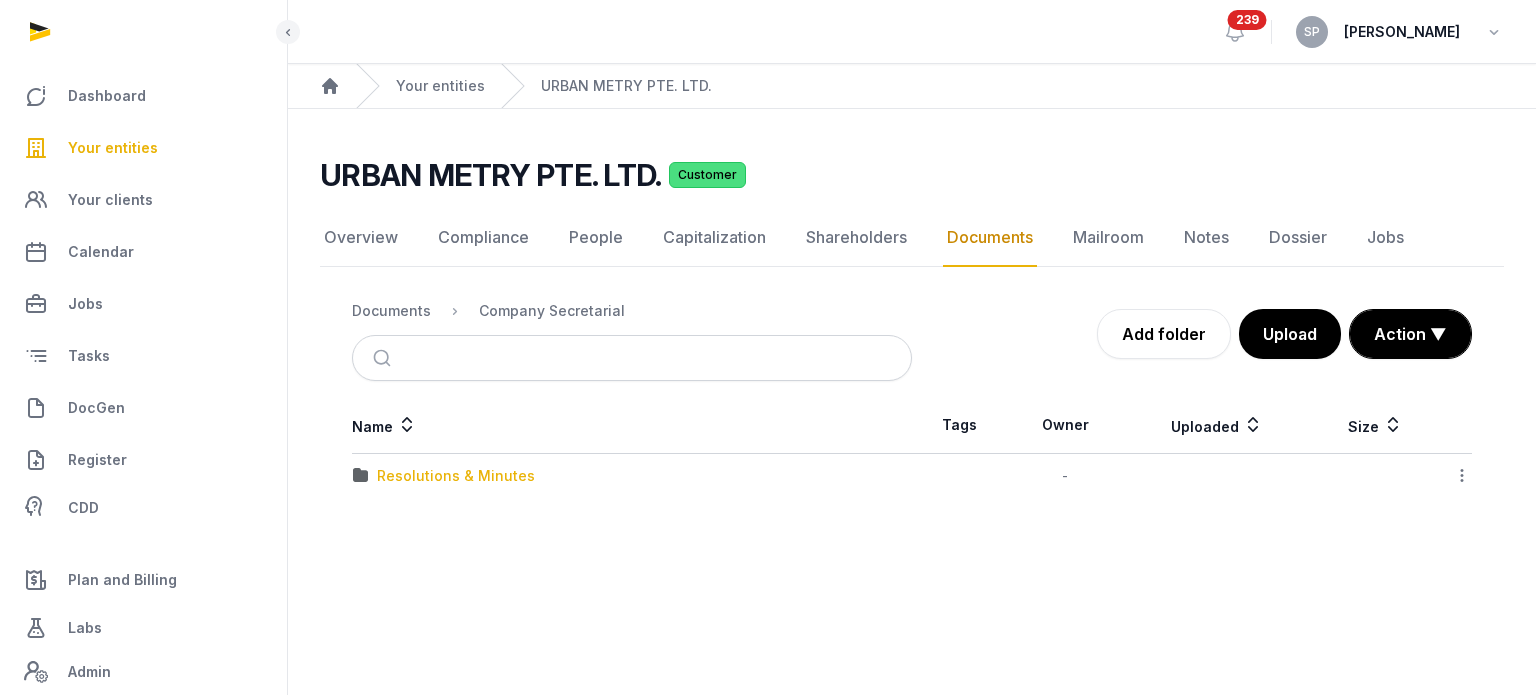 click on "Resolutions & Minutes" at bounding box center [456, 476] 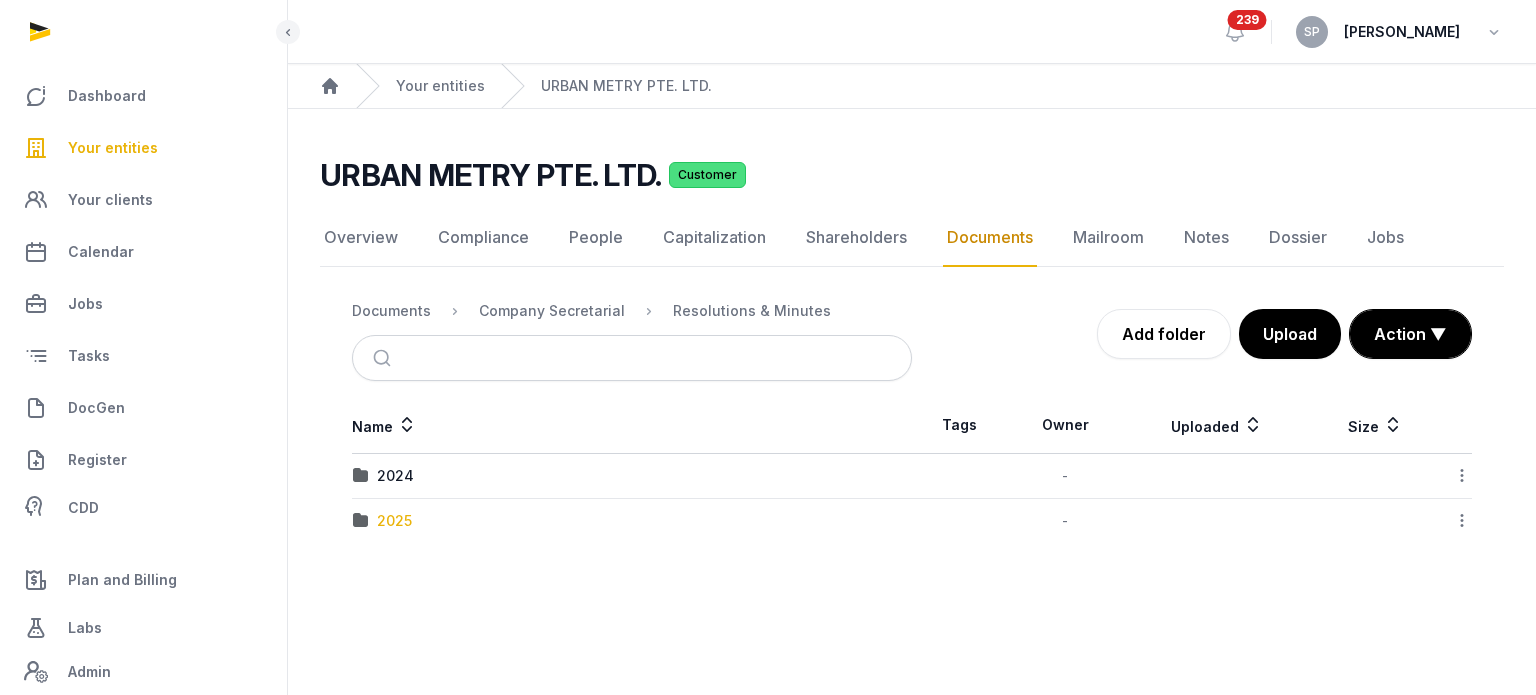 click on "2025" at bounding box center [394, 521] 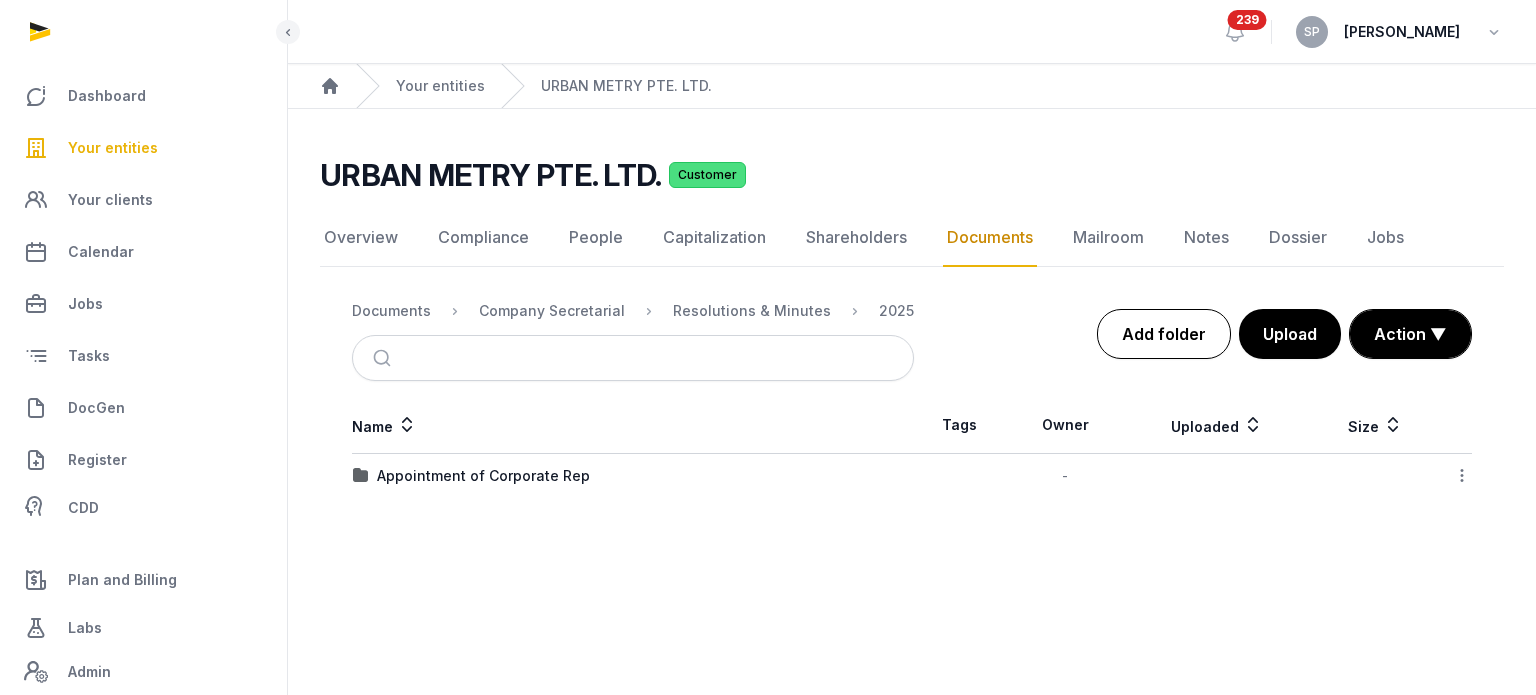 click on "Add folder" at bounding box center [1164, 334] 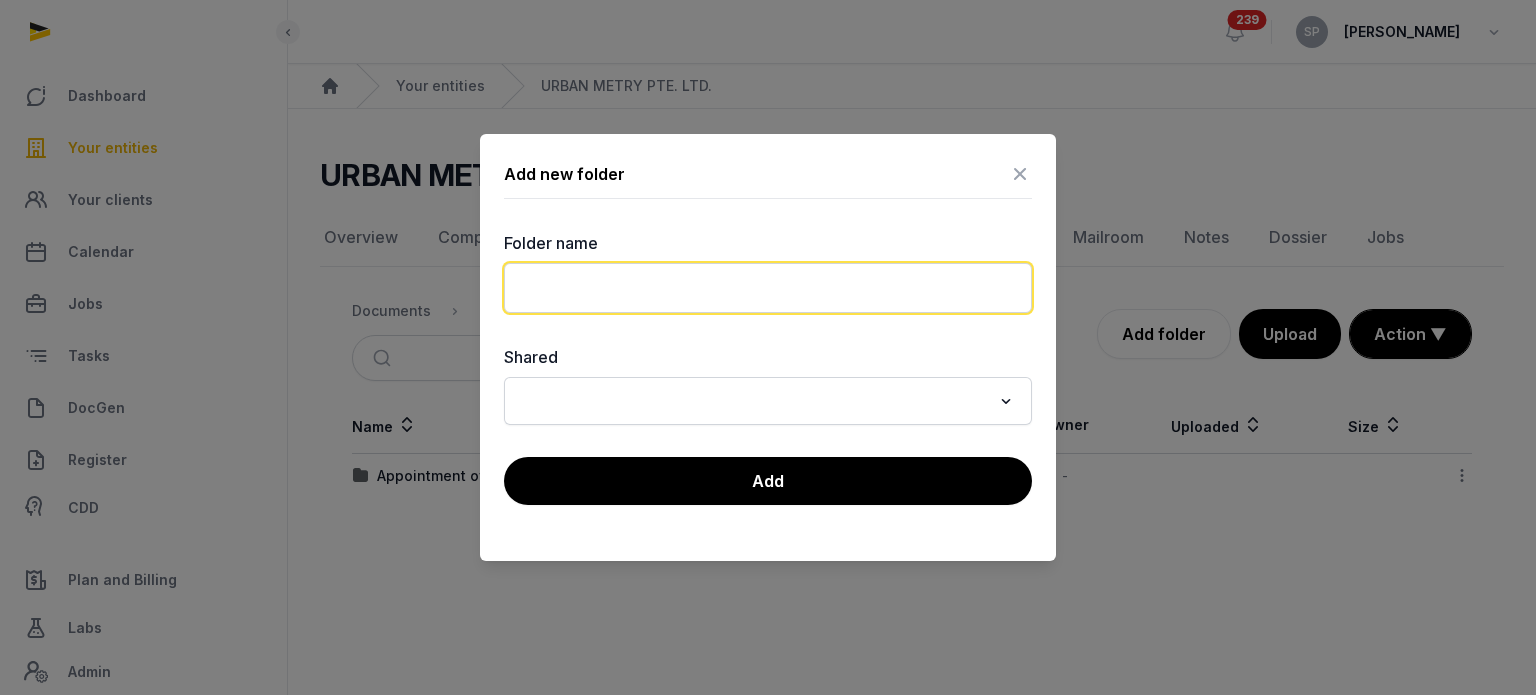 click 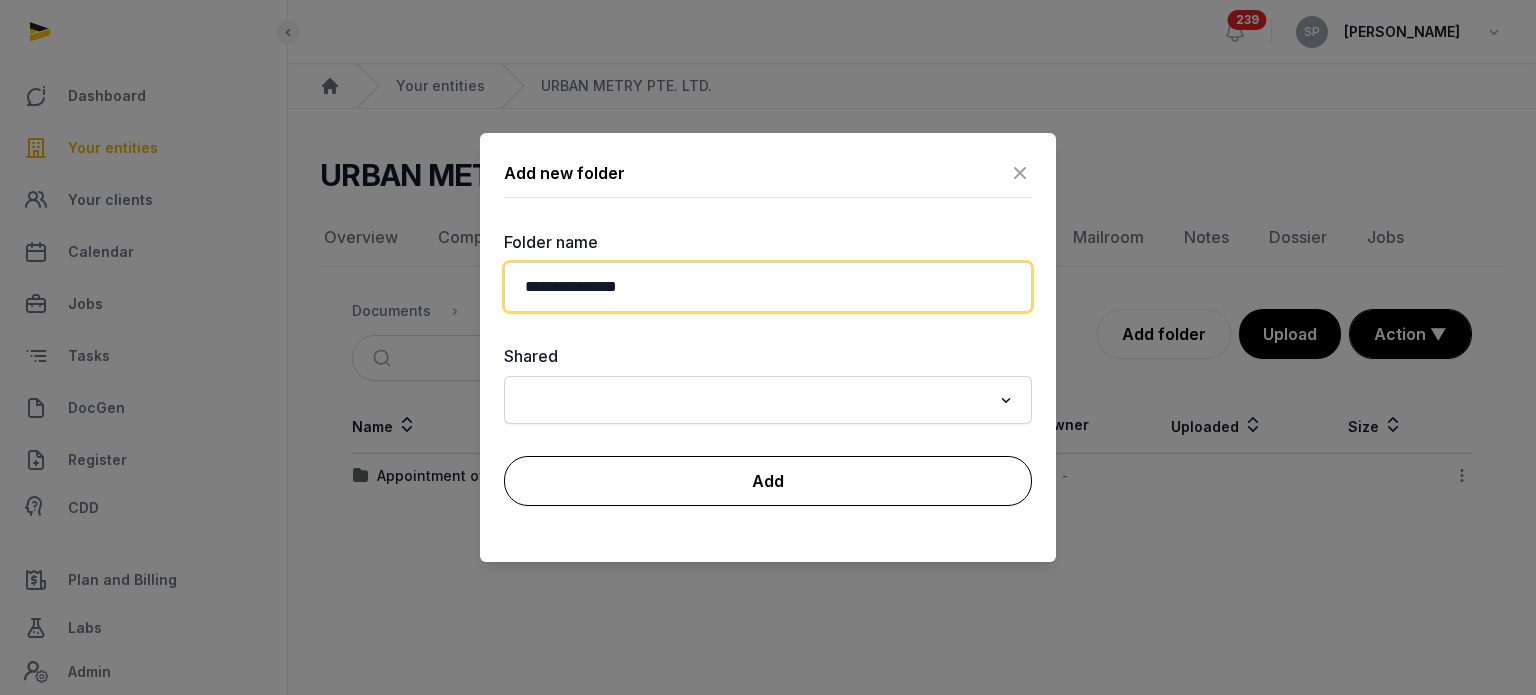 type on "**********" 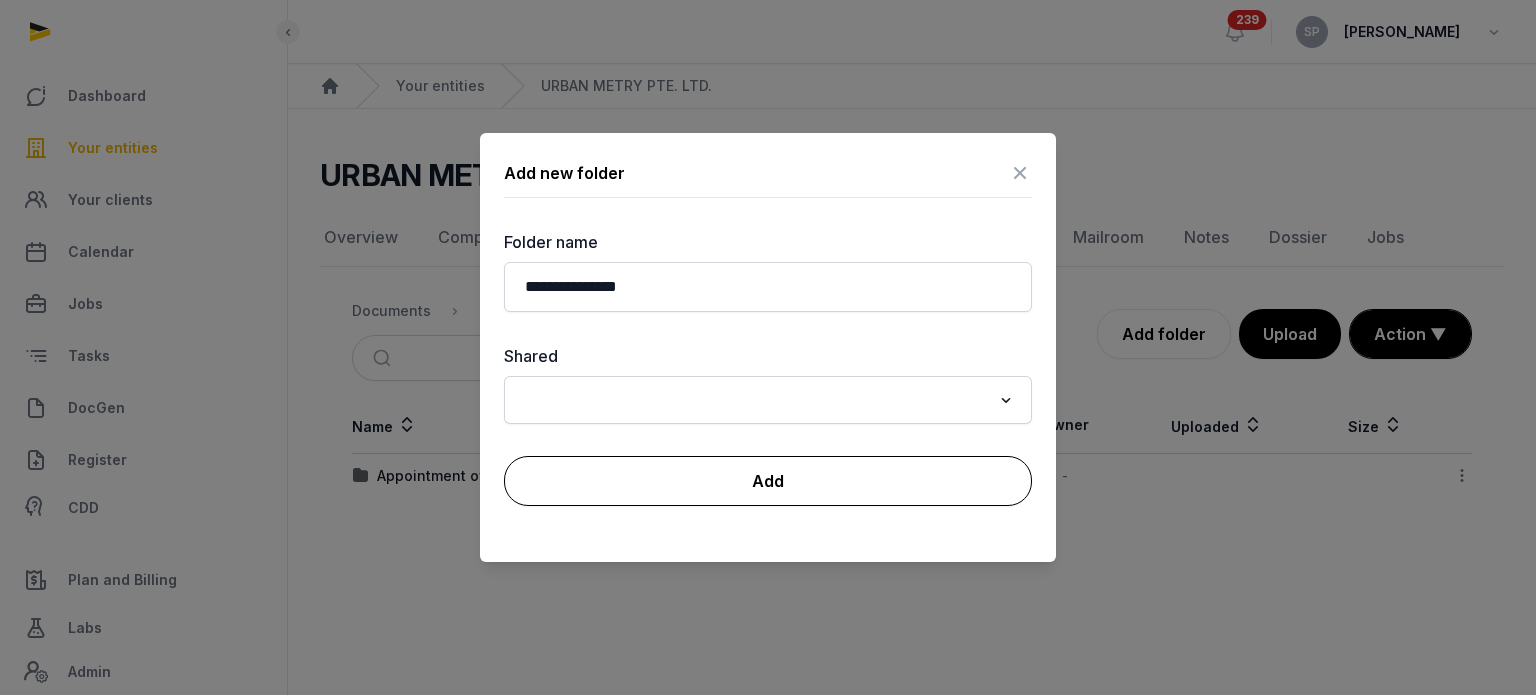 click on "Add" at bounding box center [768, 481] 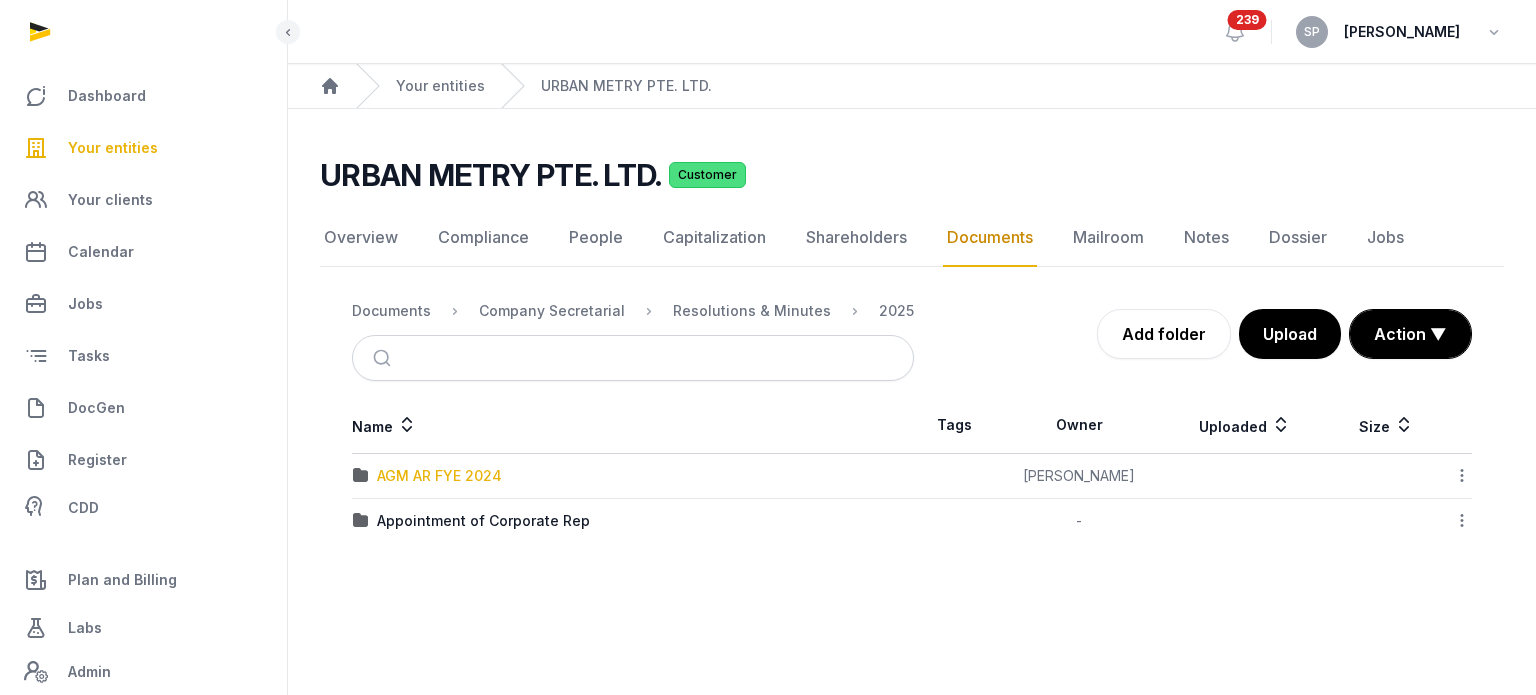 click on "AGM AR FYE 2024" at bounding box center [439, 476] 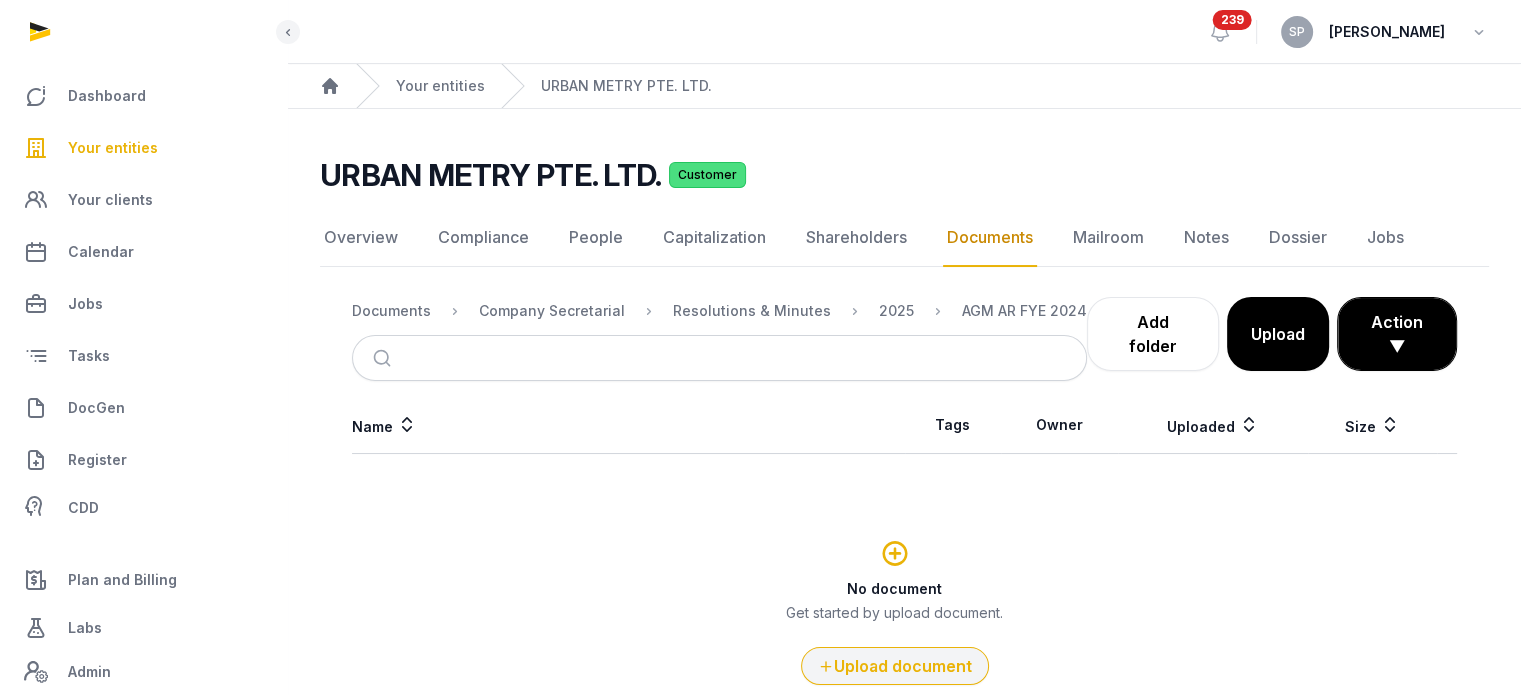 click on "Upload document" at bounding box center (895, 666) 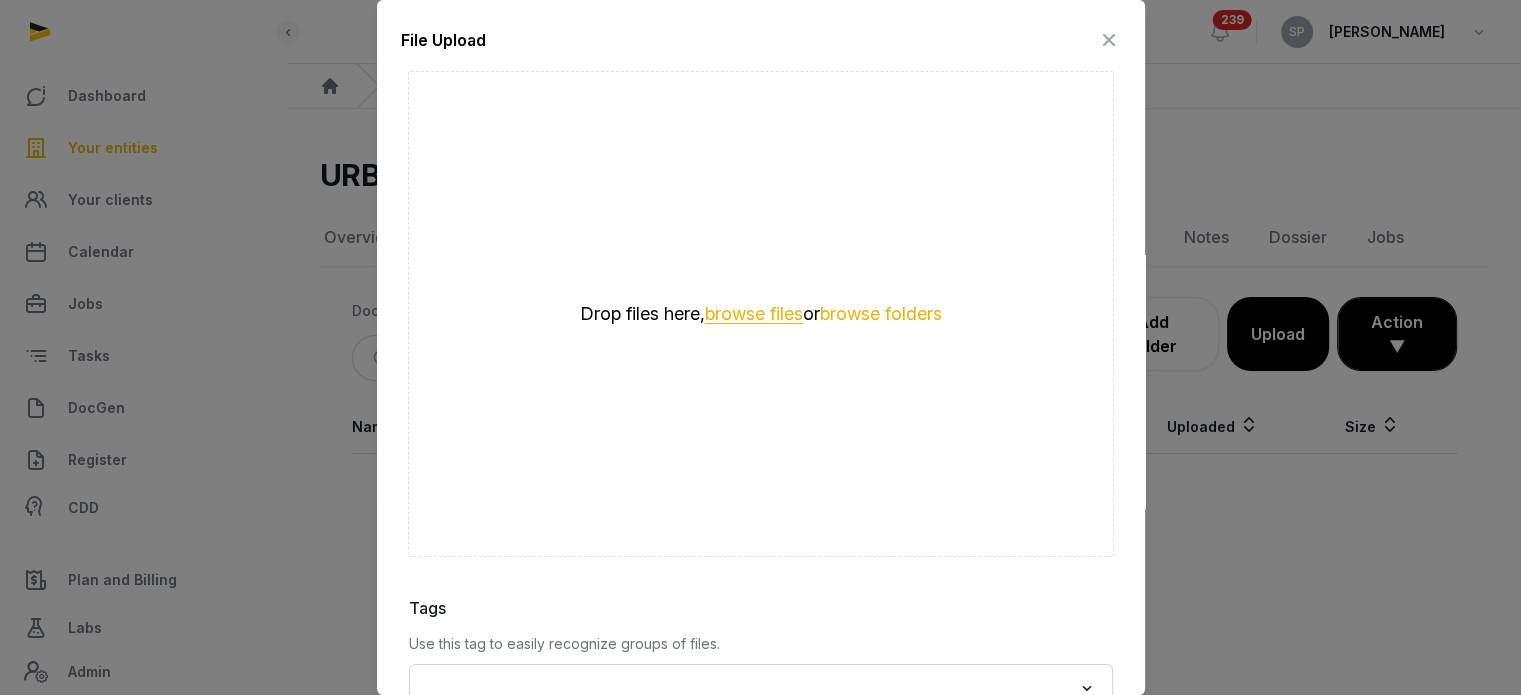 click on "browse files" at bounding box center [754, 314] 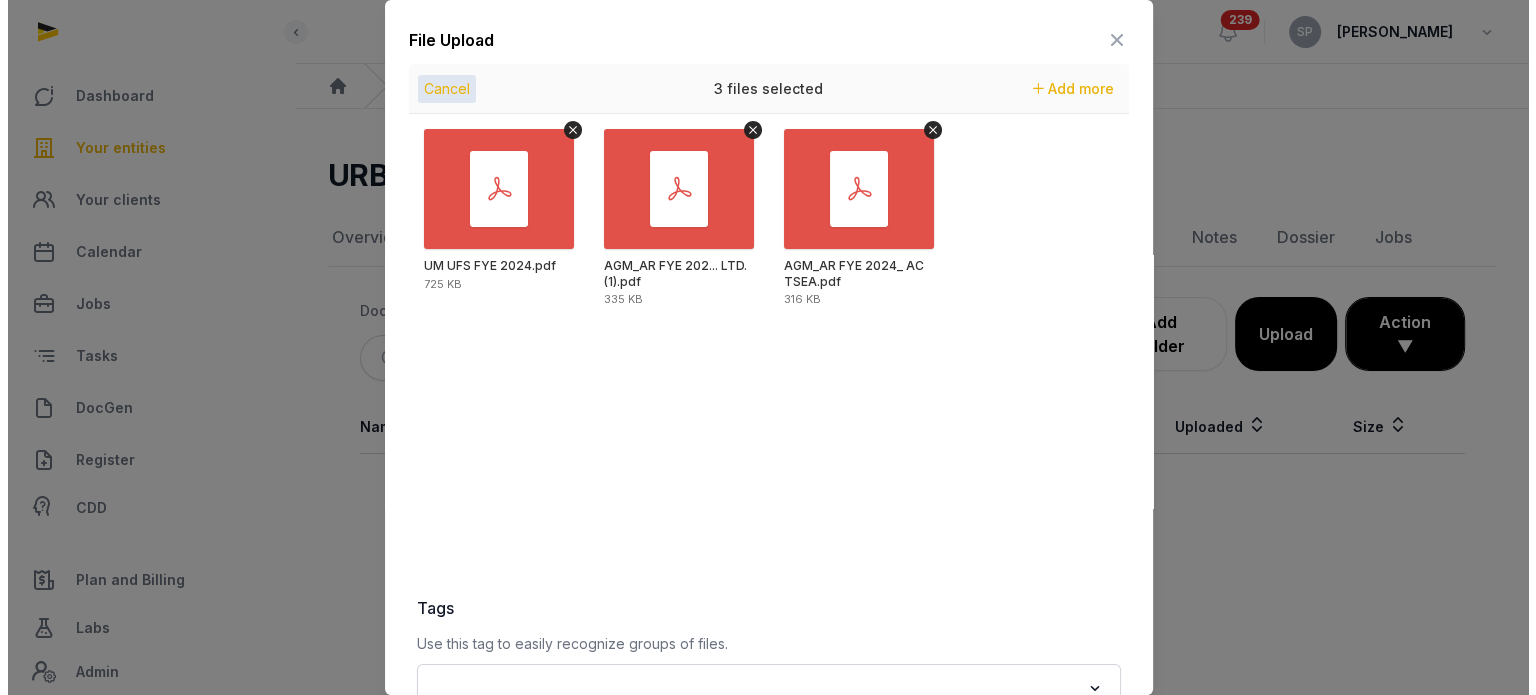 scroll, scrollTop: 282, scrollLeft: 0, axis: vertical 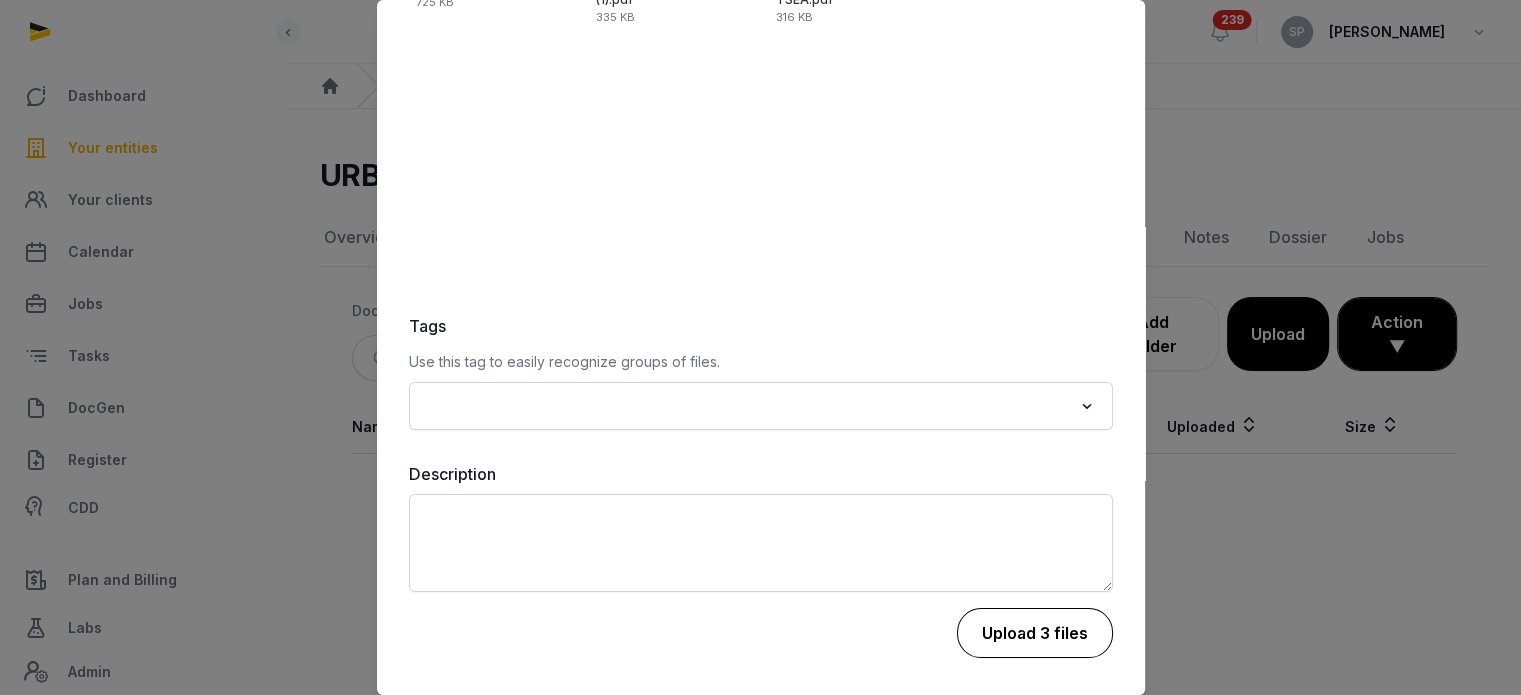 click on "Upload 3 files" at bounding box center (1035, 633) 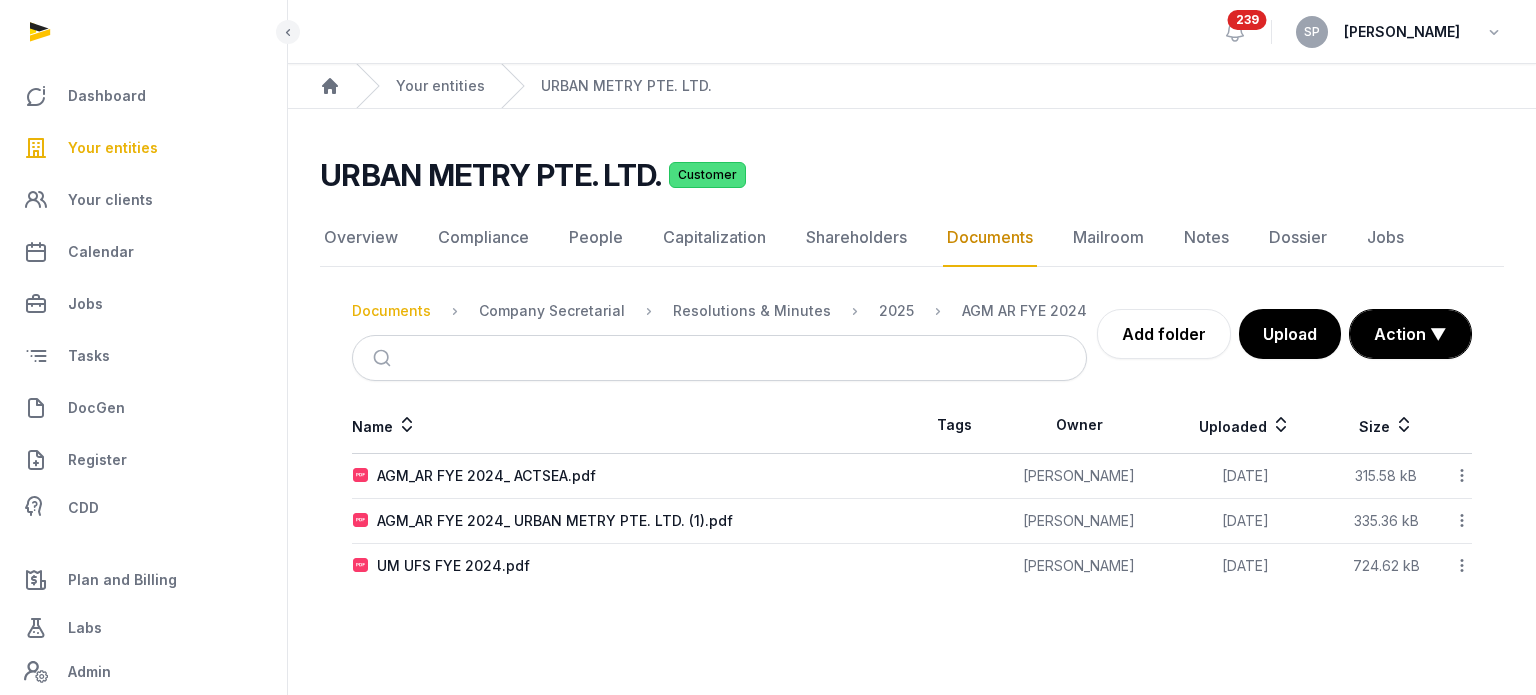 click on "Documents" at bounding box center (391, 311) 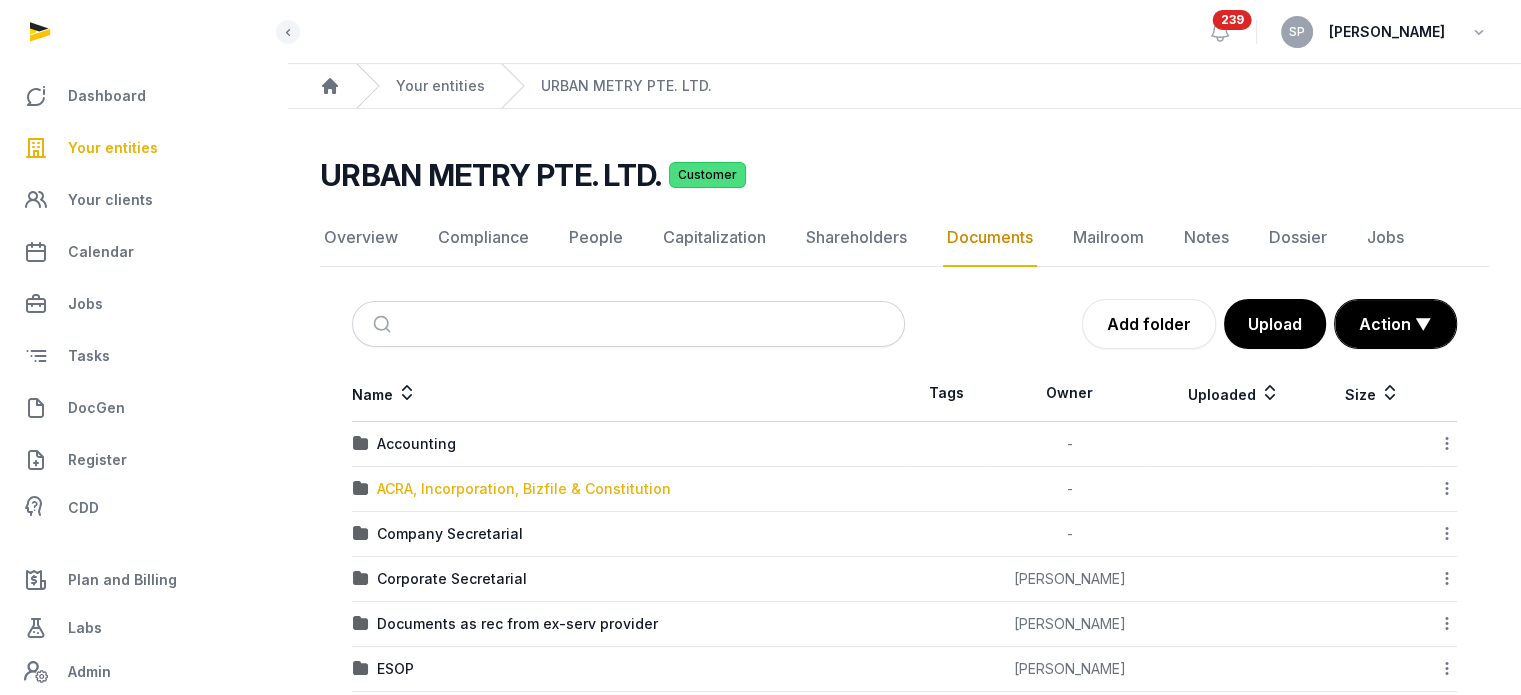 click on "ACRA, Incorporation, Bizfile & Constitution" at bounding box center [524, 489] 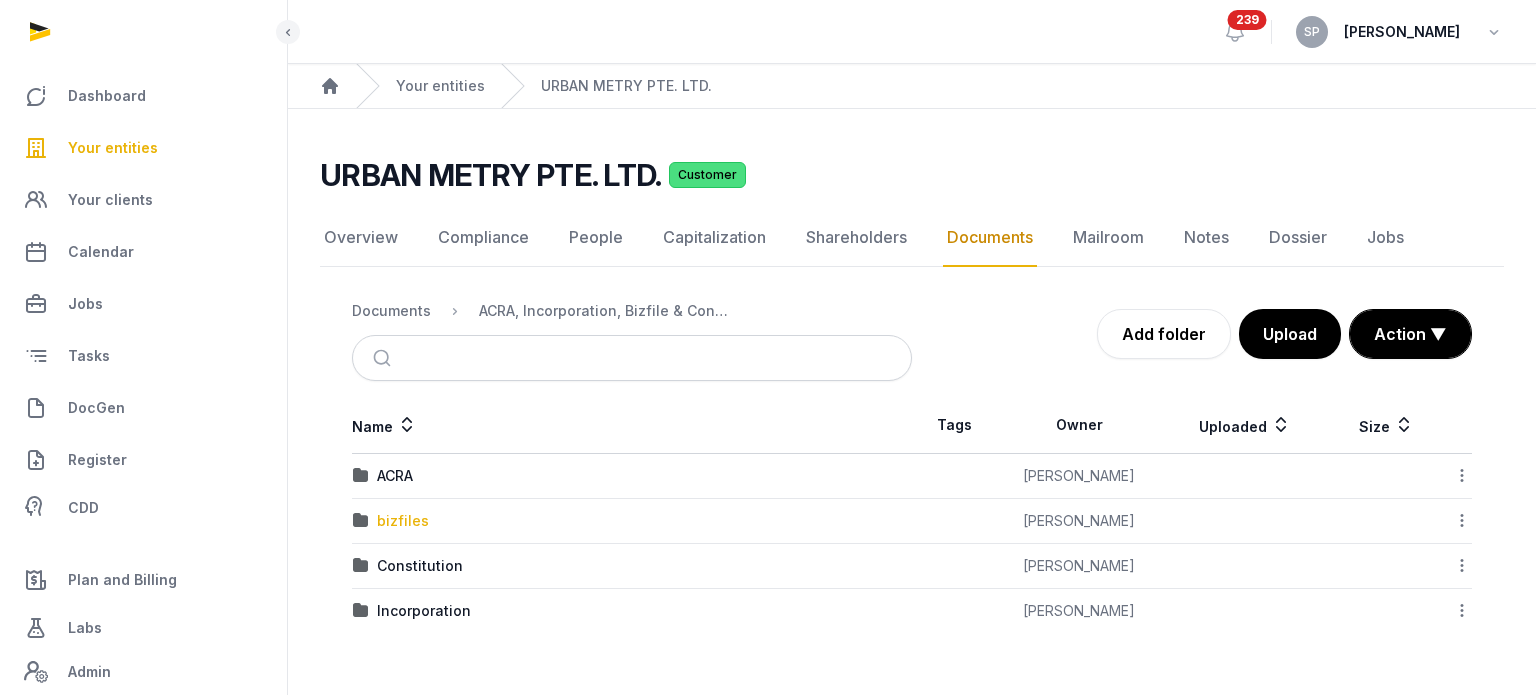click on "bizfiles" at bounding box center [403, 521] 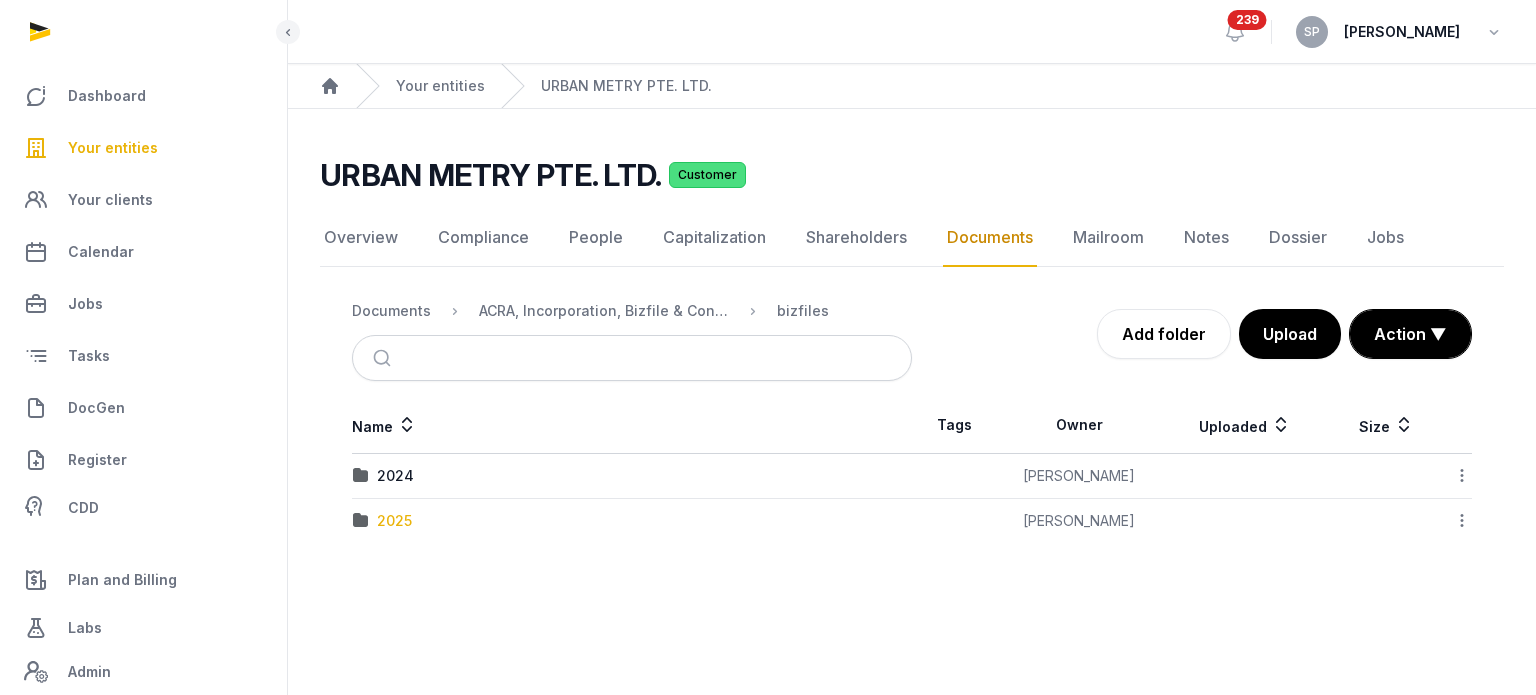 click on "2025" at bounding box center [394, 521] 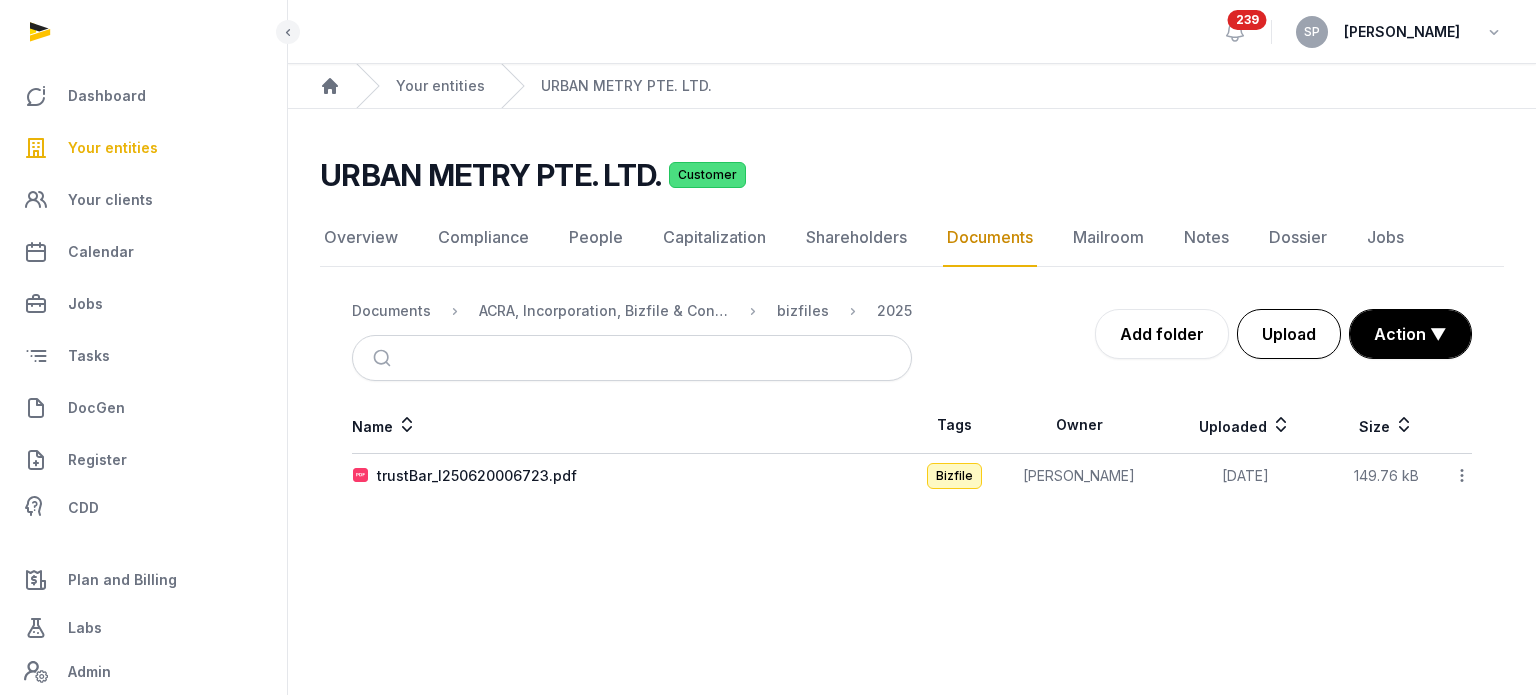 click on "Upload" at bounding box center (1289, 334) 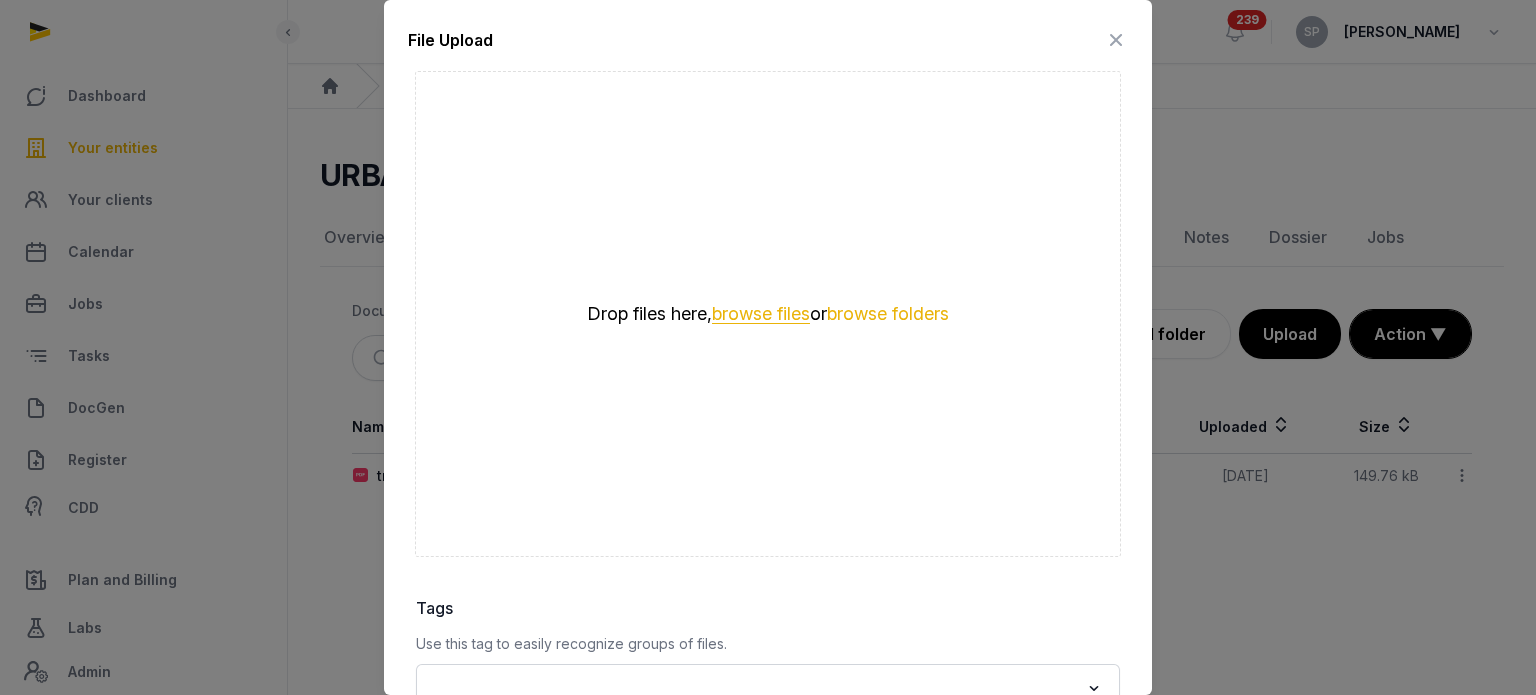 click on "browse files" at bounding box center [761, 314] 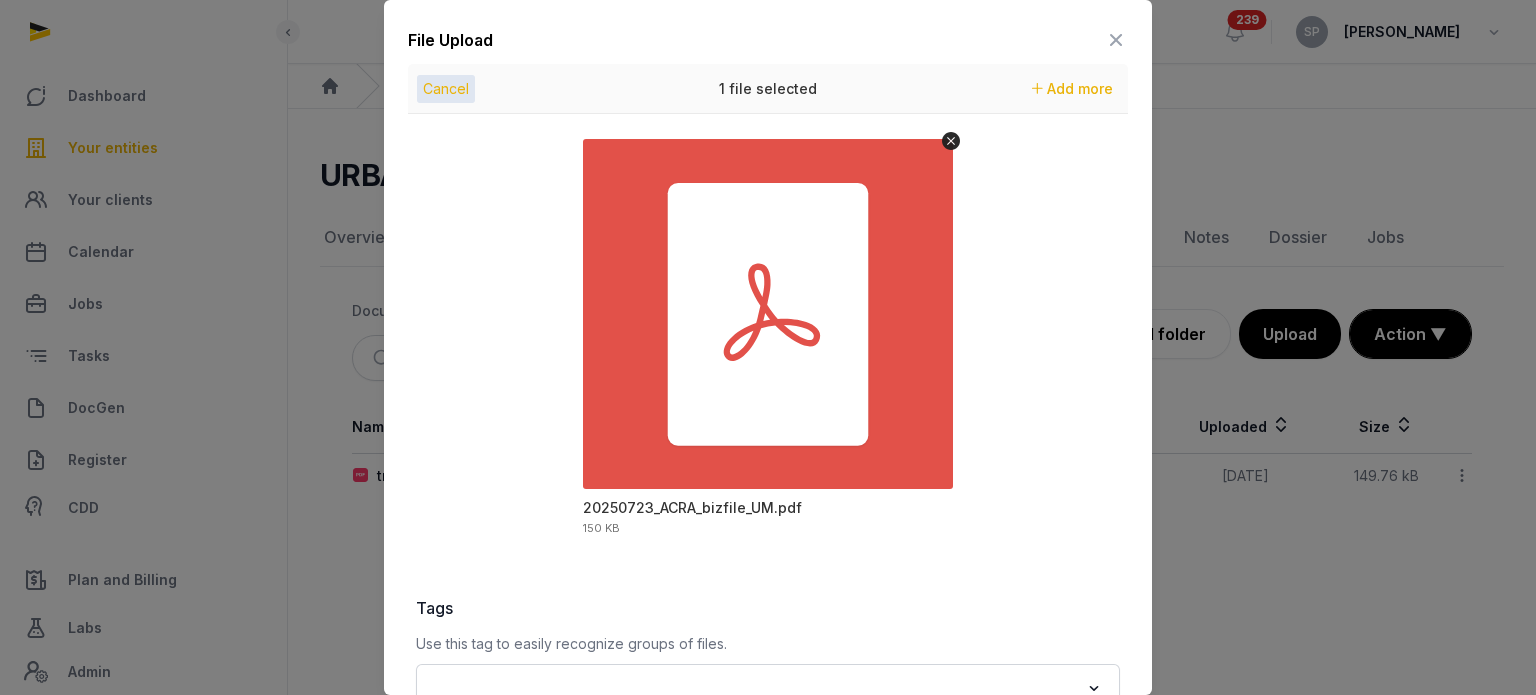 scroll, scrollTop: 282, scrollLeft: 0, axis: vertical 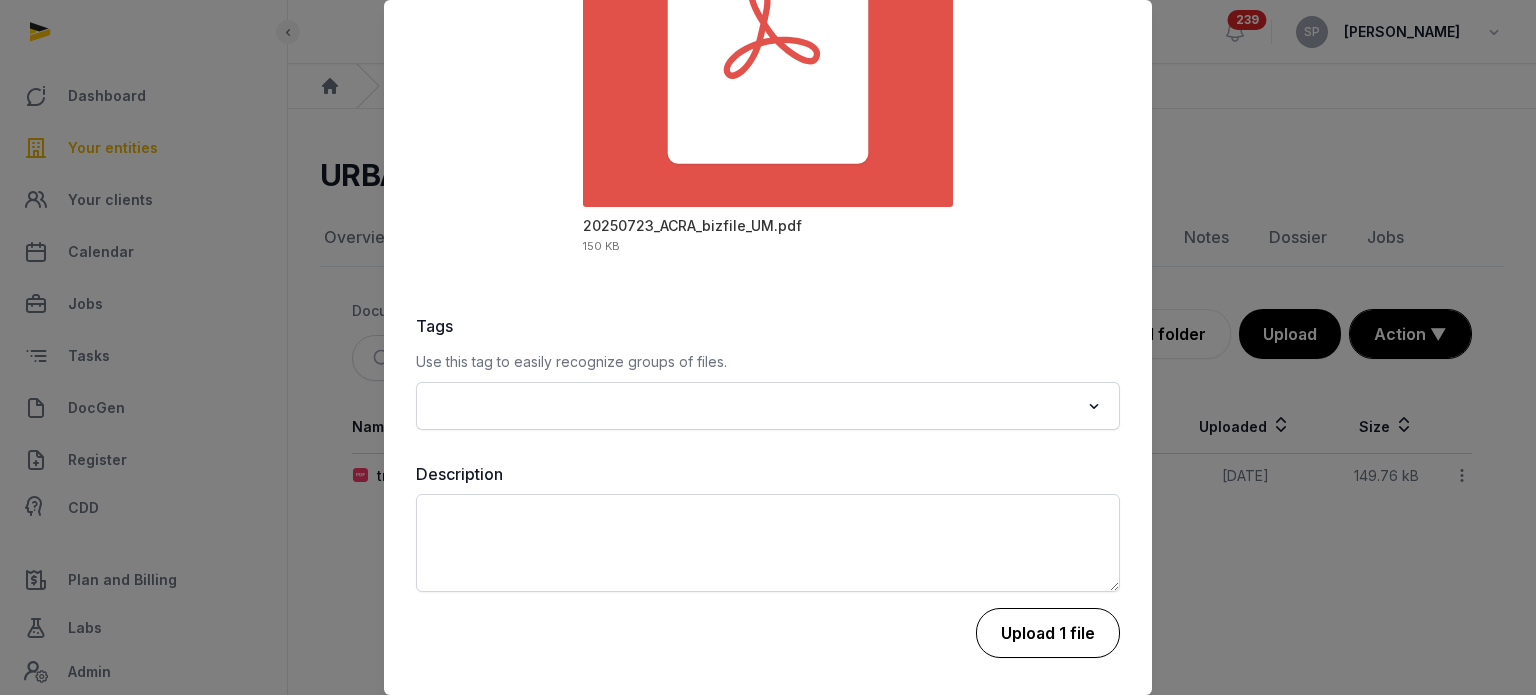 click on "Upload 1 file" at bounding box center [1048, 633] 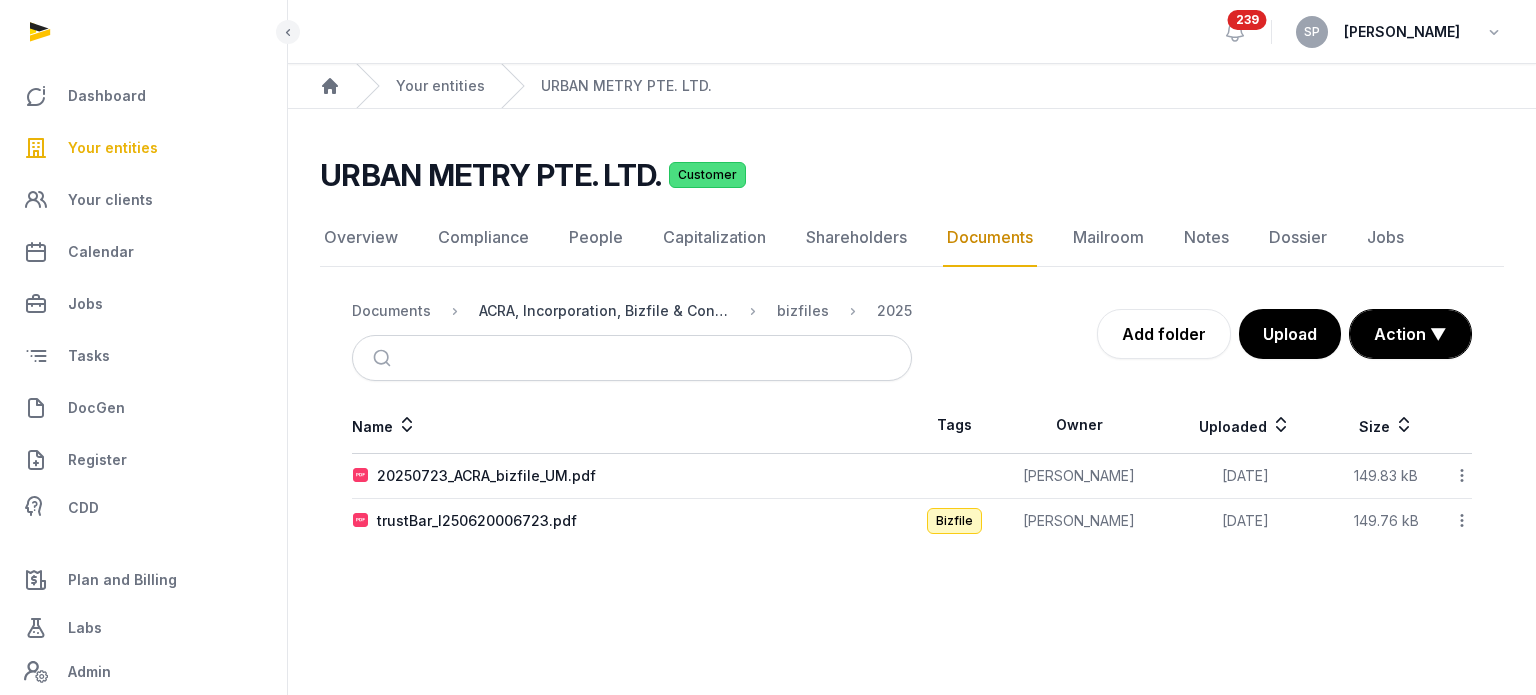 click on "ACRA, Incorporation, Bizfile & Constitution" at bounding box center (604, 311) 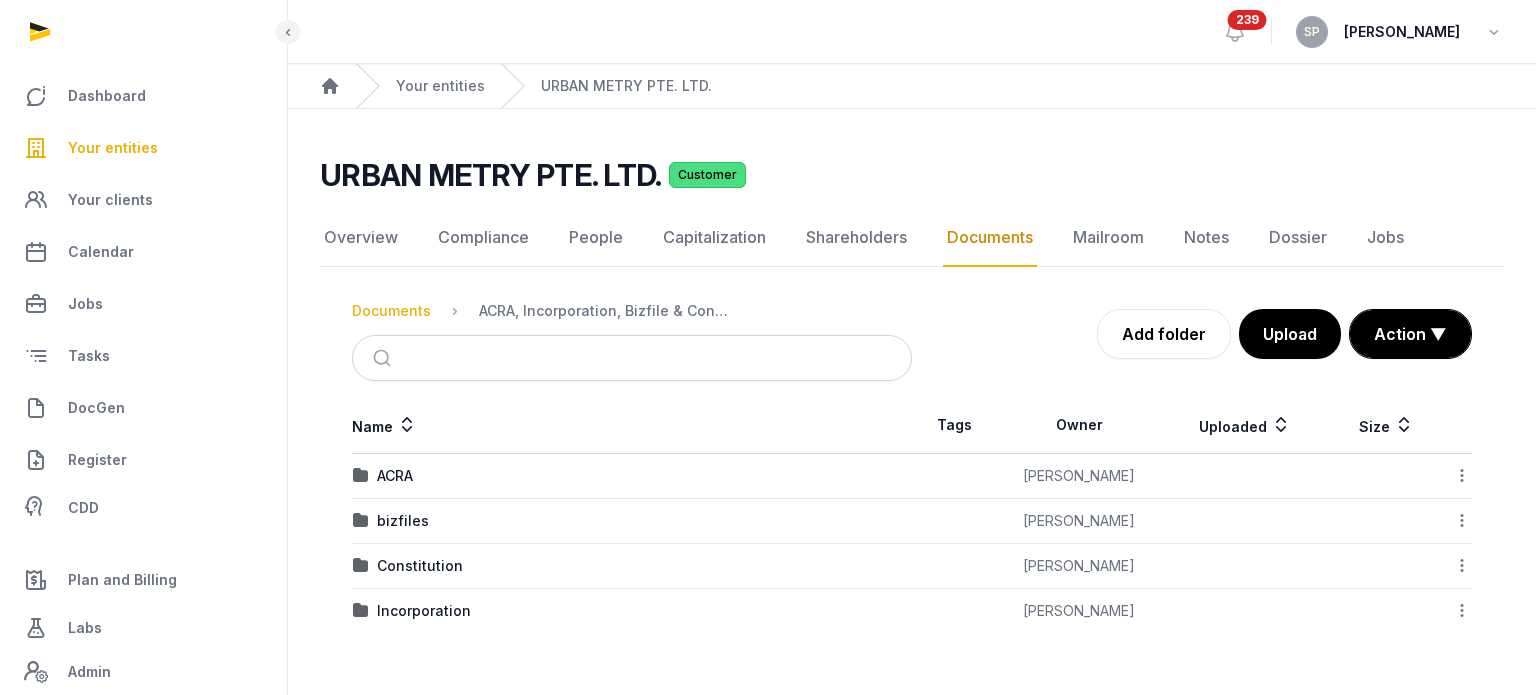 click on "Documents" at bounding box center [391, 311] 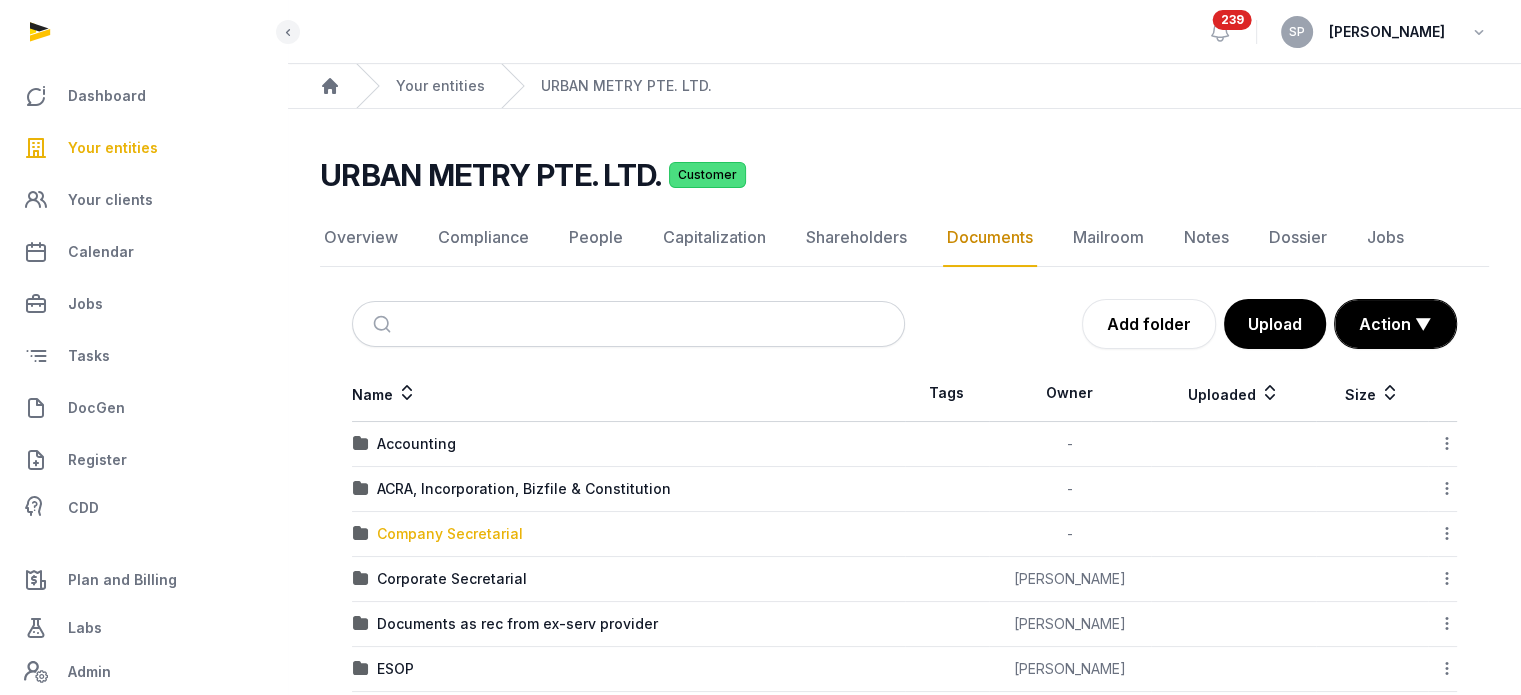 click on "Company Secretarial" at bounding box center (450, 534) 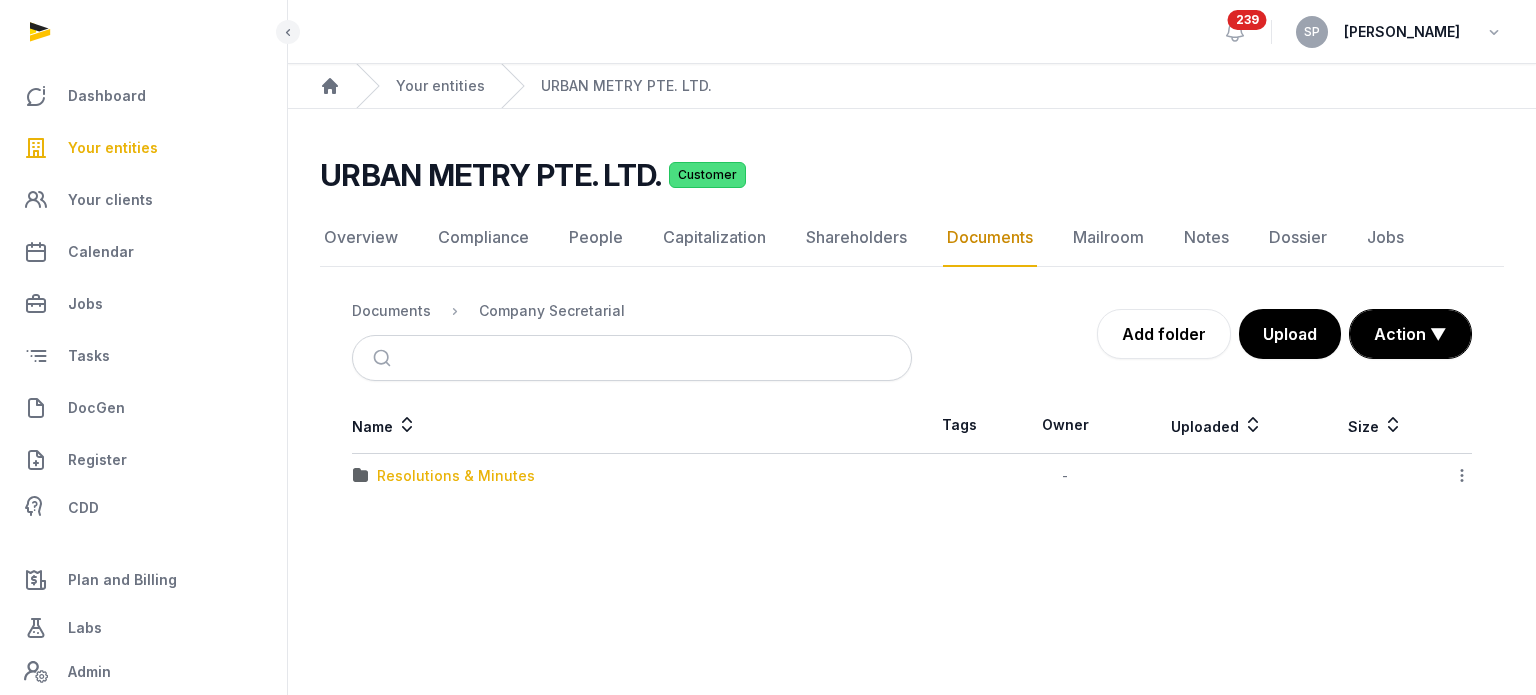 click on "Resolutions & Minutes" at bounding box center [456, 476] 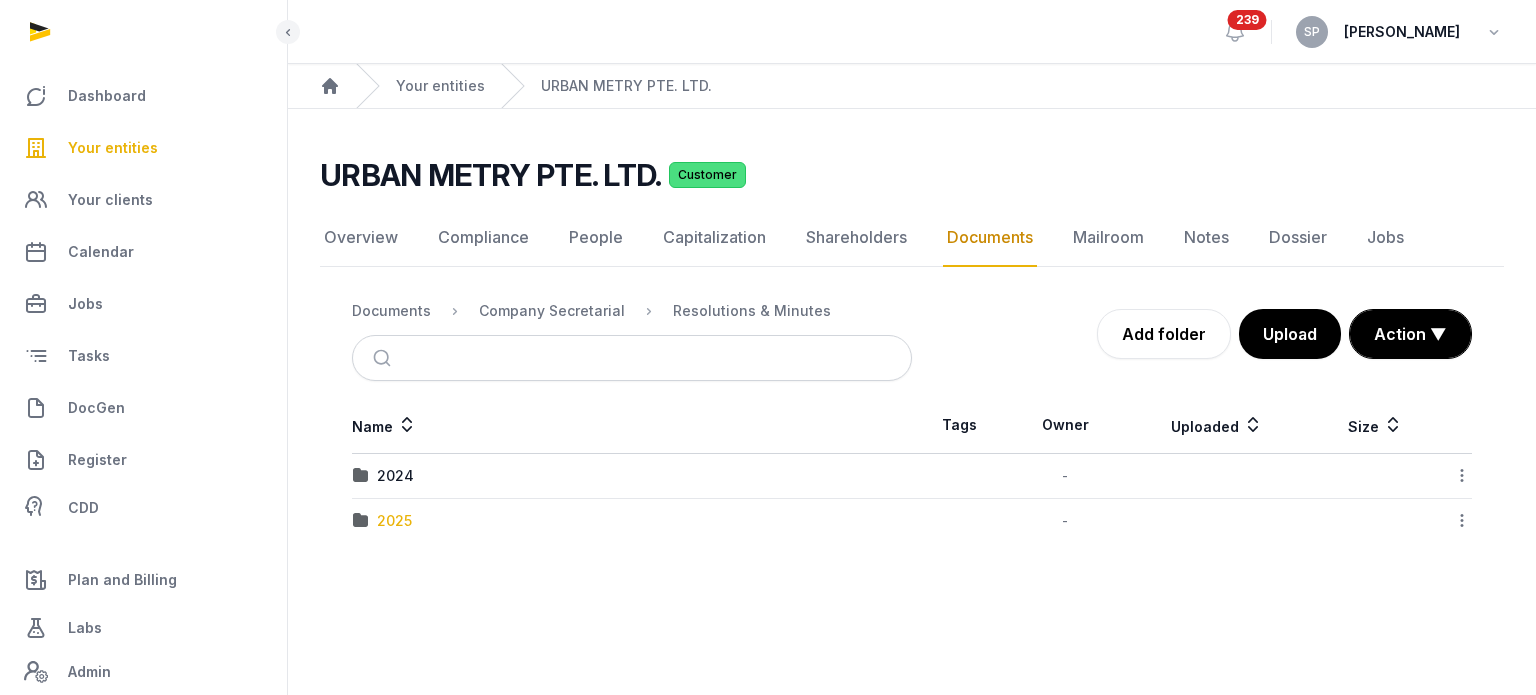 click on "2025" at bounding box center (394, 521) 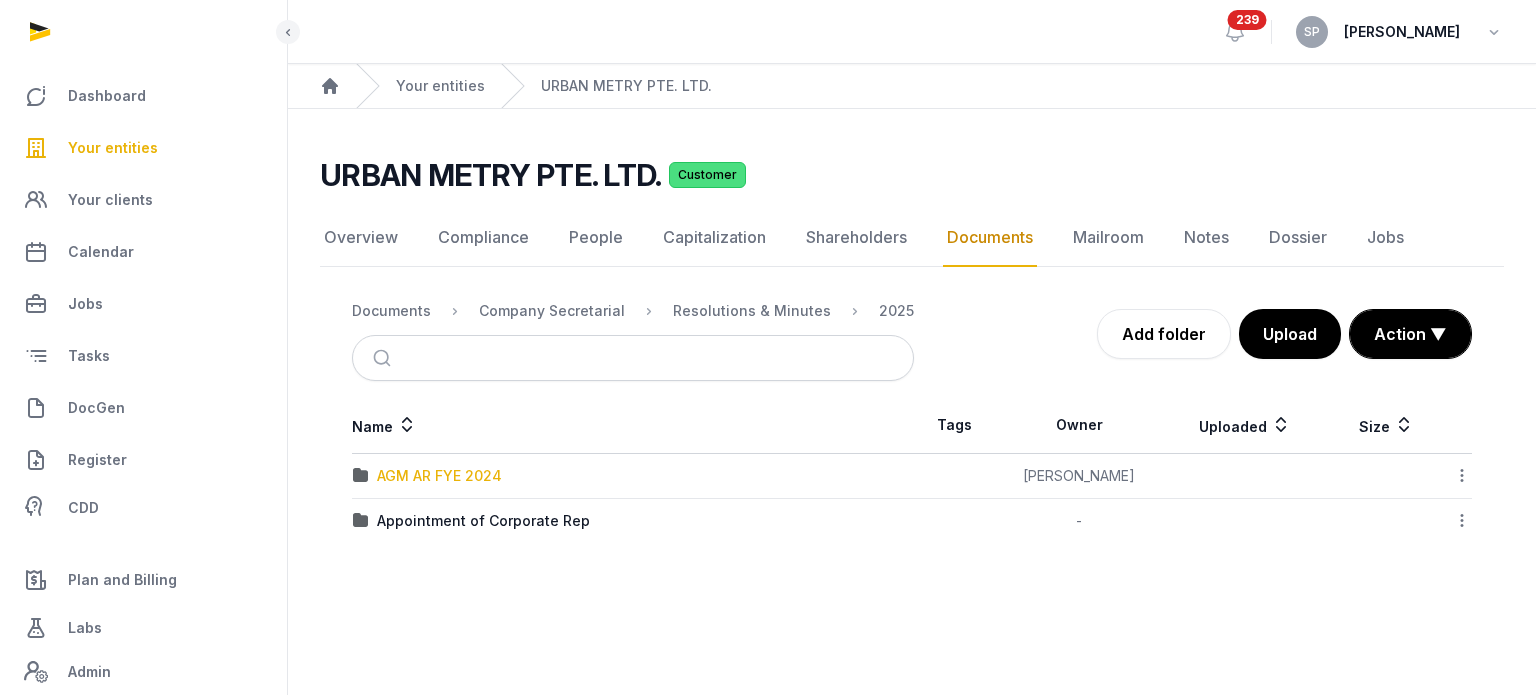 click on "AGM AR FYE 2024" at bounding box center (439, 476) 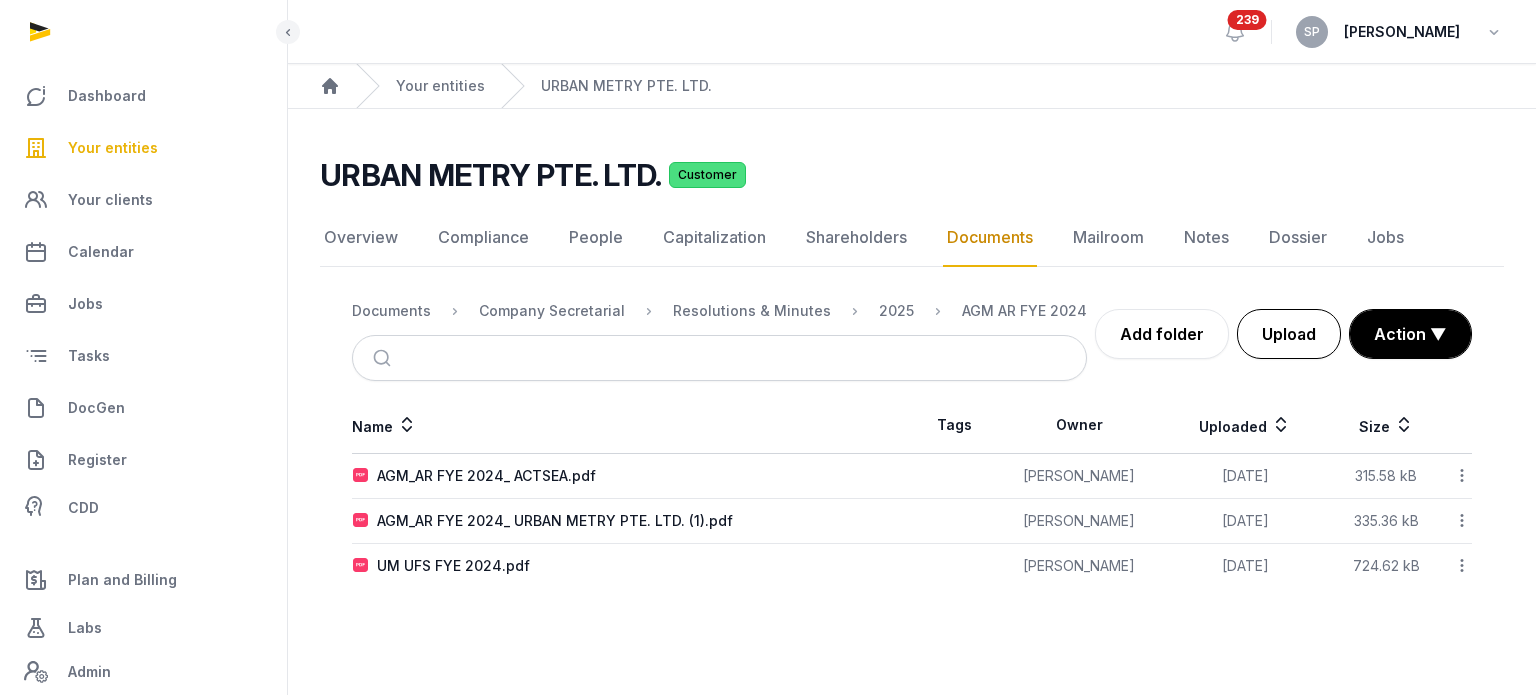 click on "Upload" at bounding box center [1289, 334] 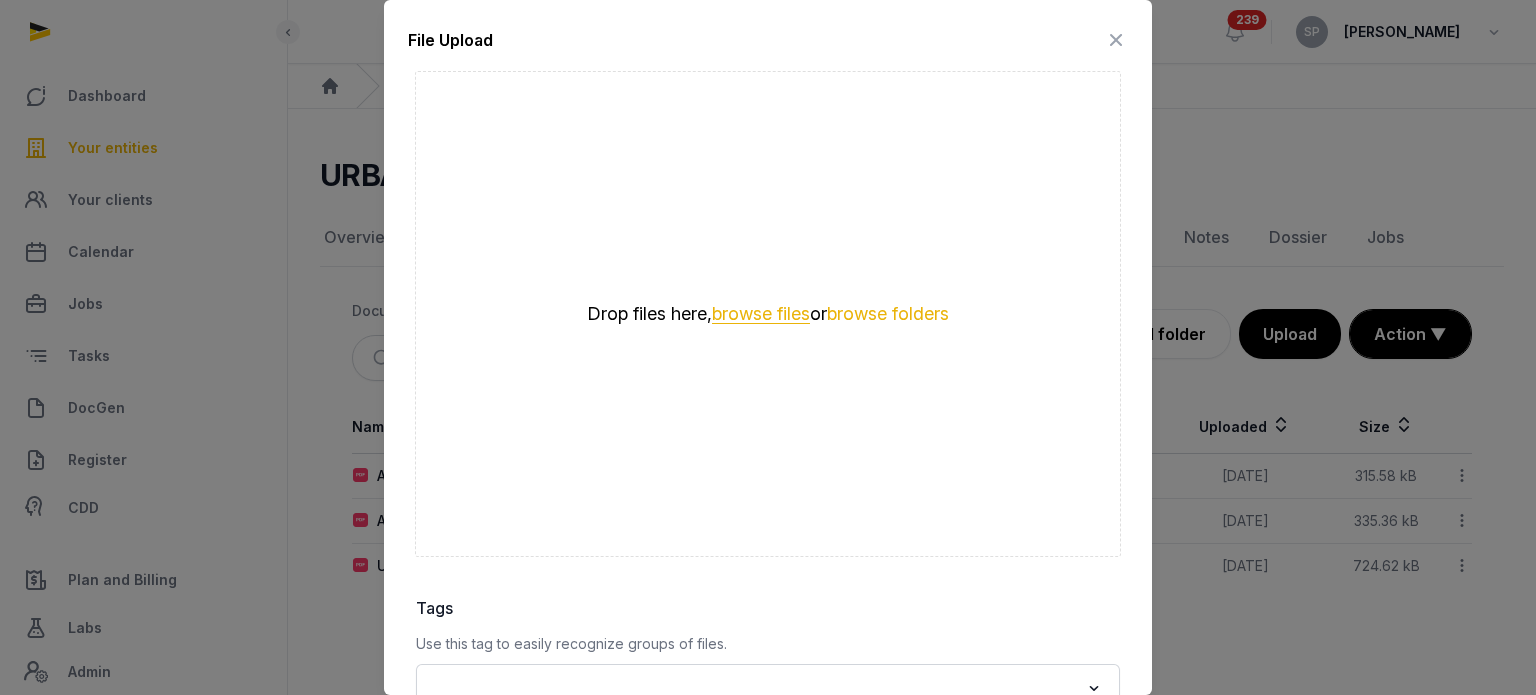 click on "browse files" at bounding box center [761, 314] 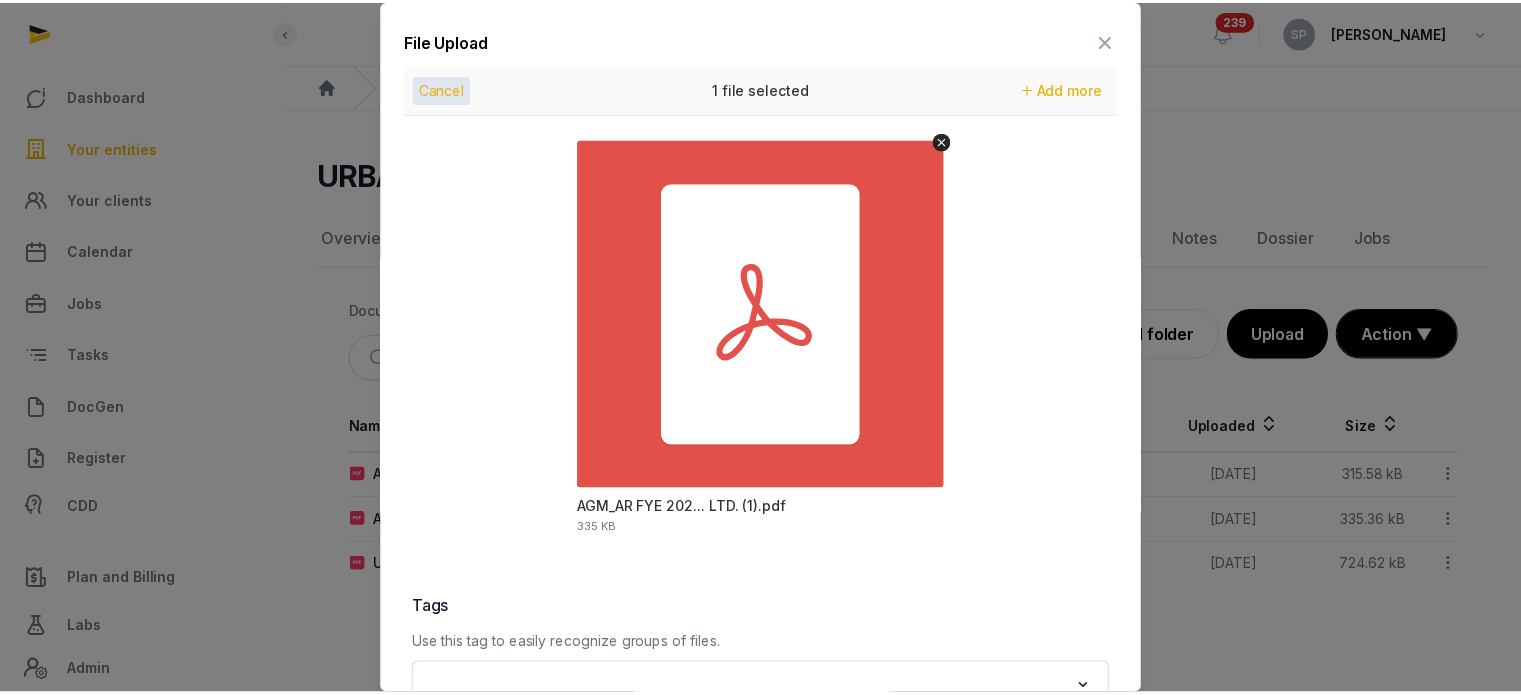 scroll, scrollTop: 282, scrollLeft: 0, axis: vertical 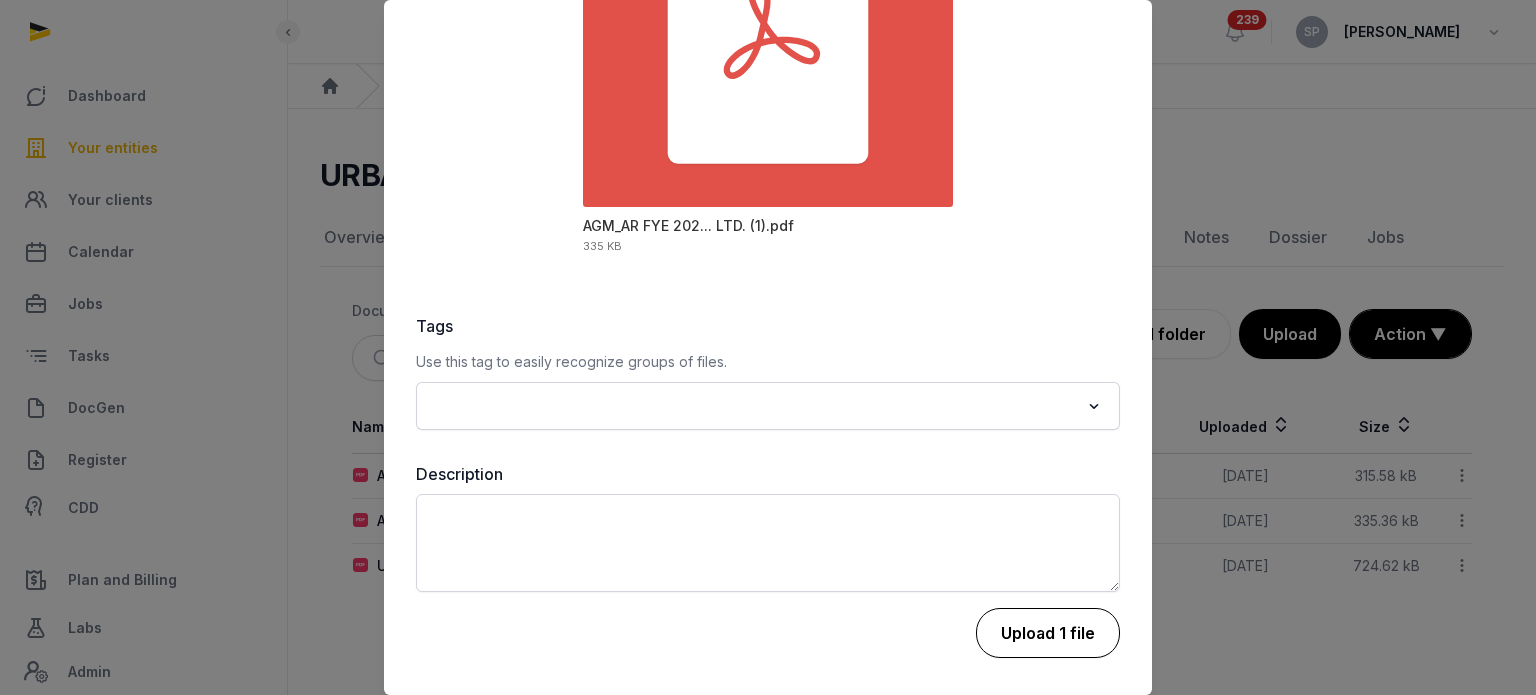 click on "Upload 1 file" at bounding box center (1048, 633) 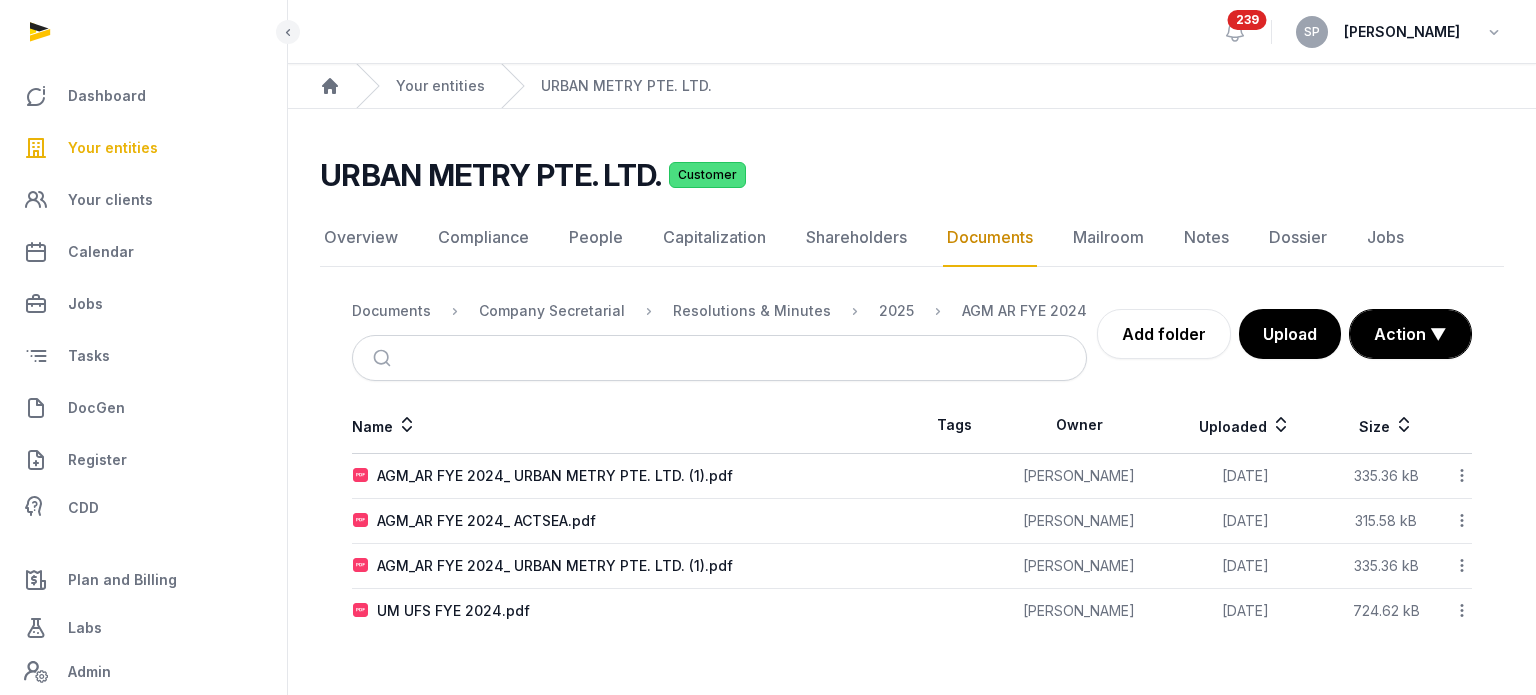 click 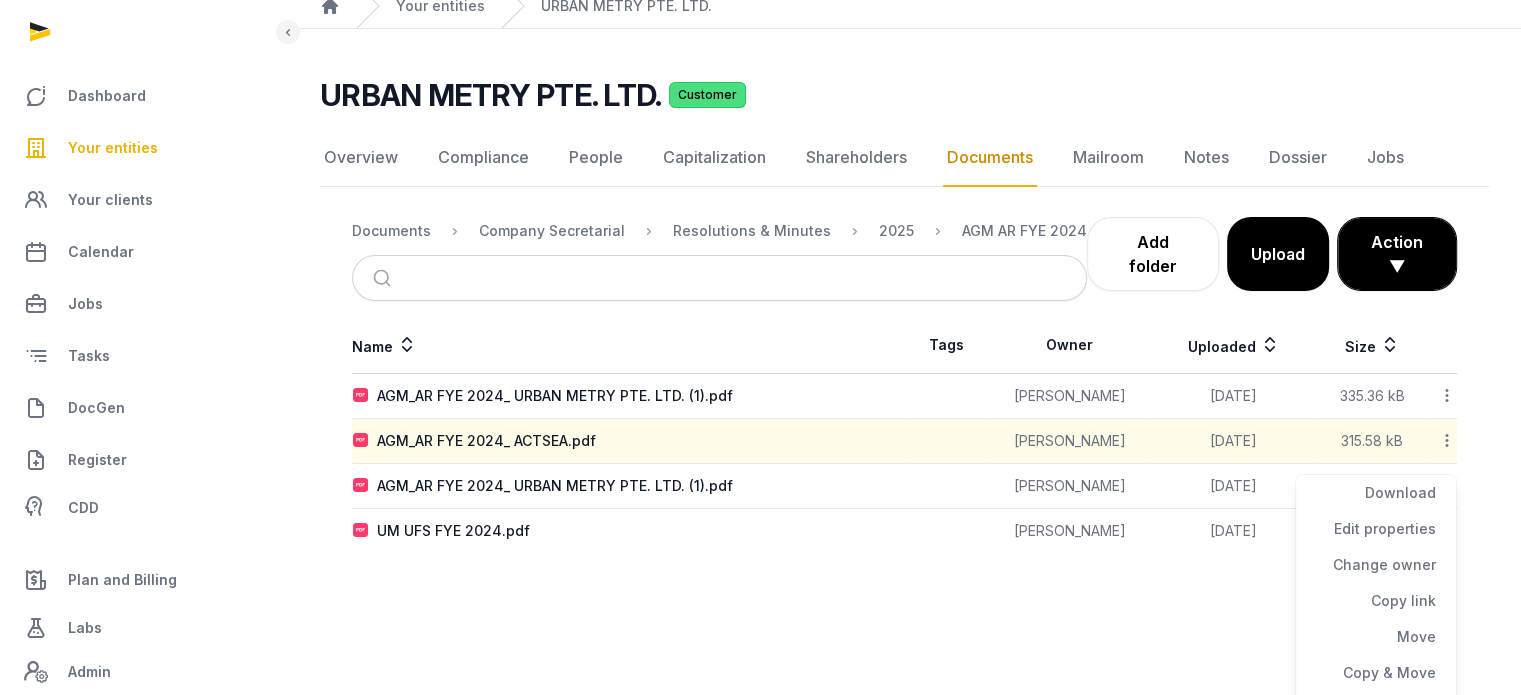 scroll, scrollTop: 110, scrollLeft: 0, axis: vertical 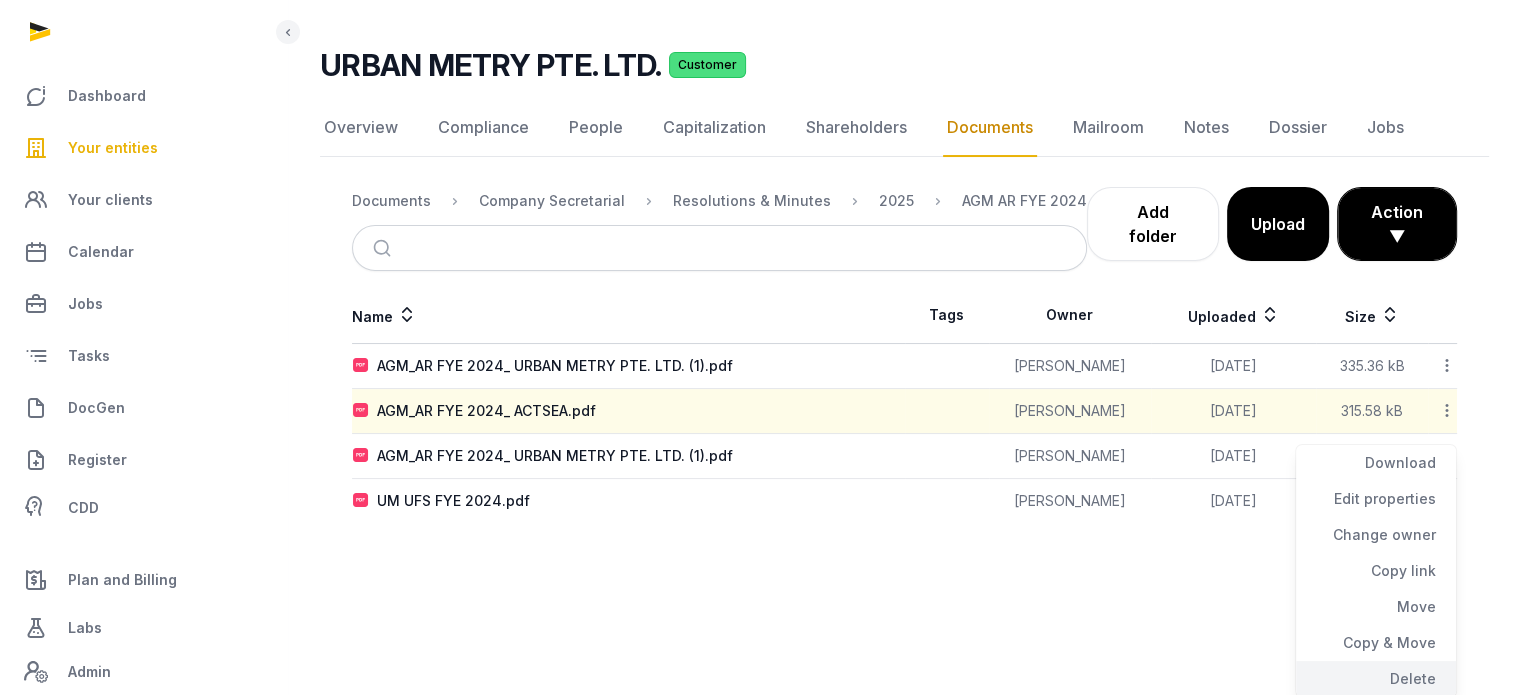 click on "Delete" 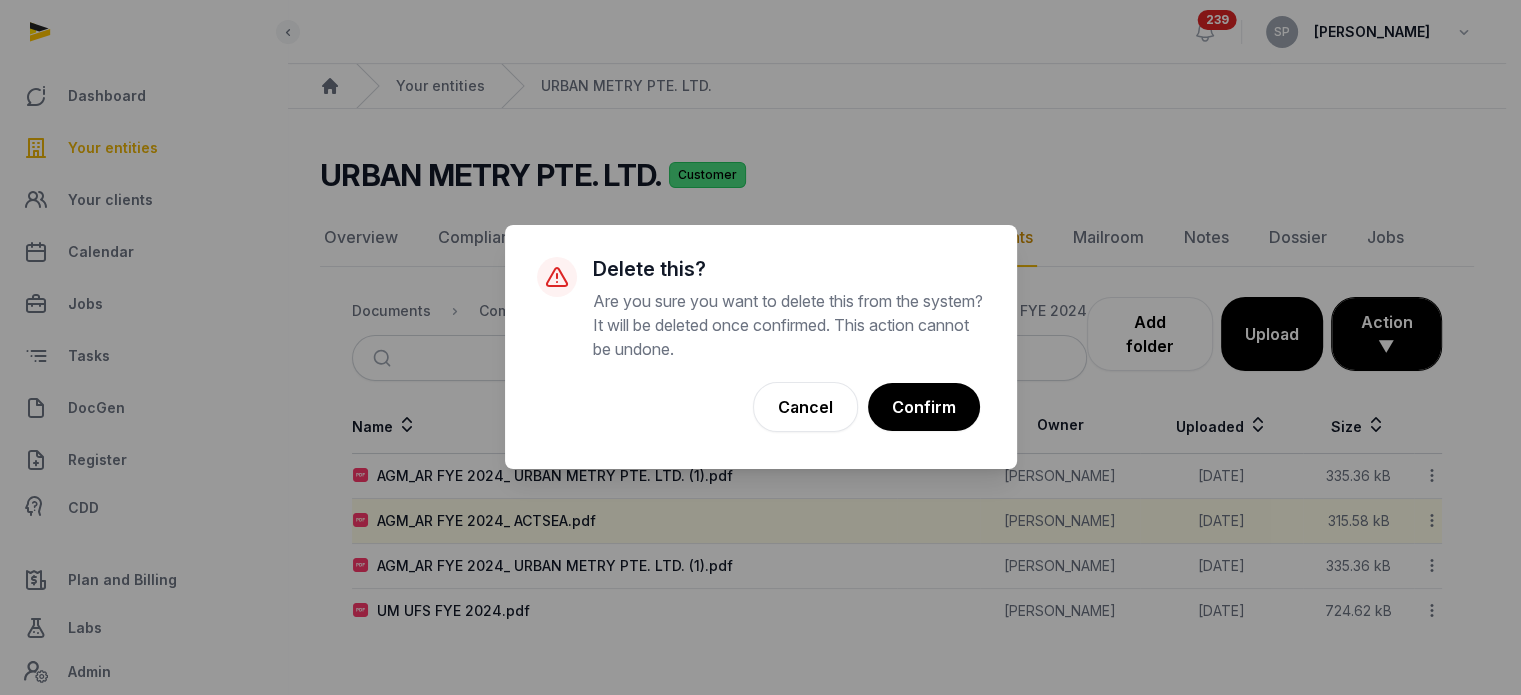 scroll, scrollTop: 0, scrollLeft: 0, axis: both 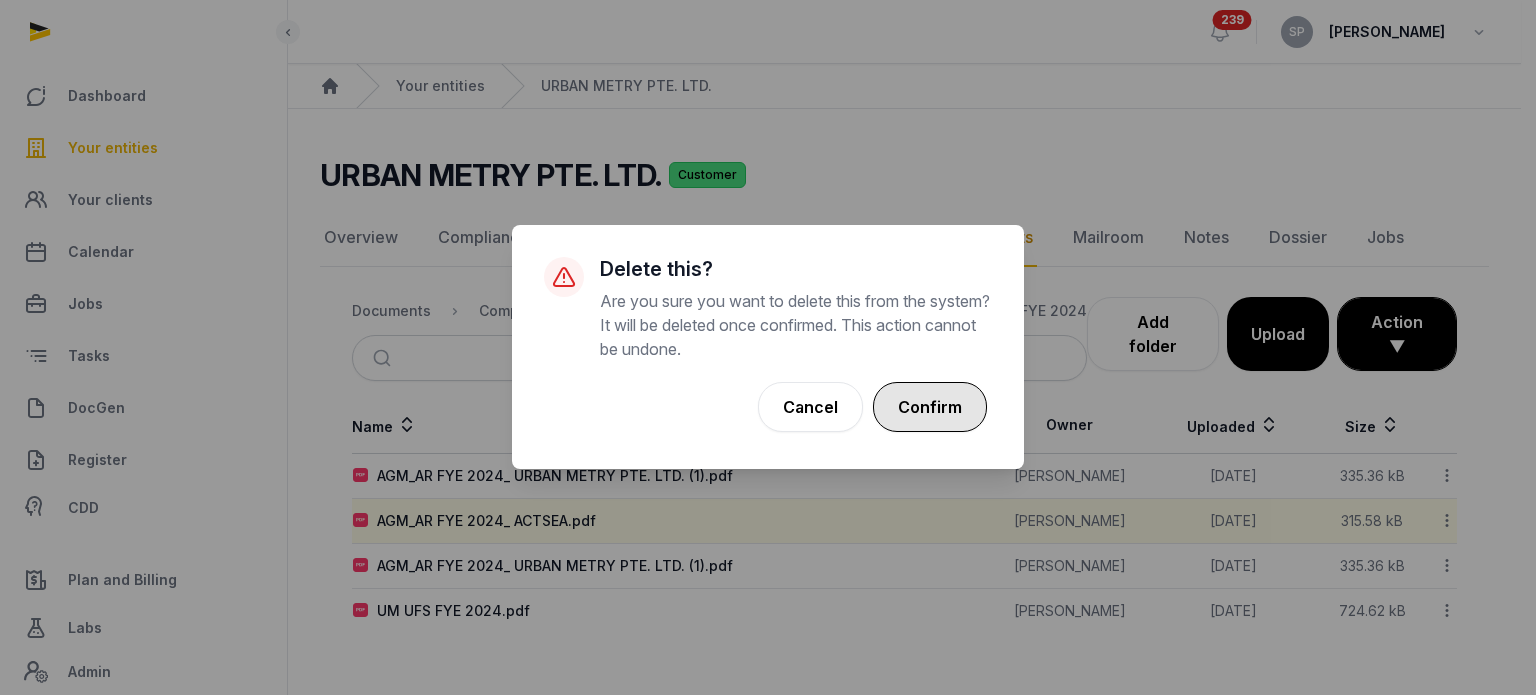 click on "Confirm" at bounding box center (930, 407) 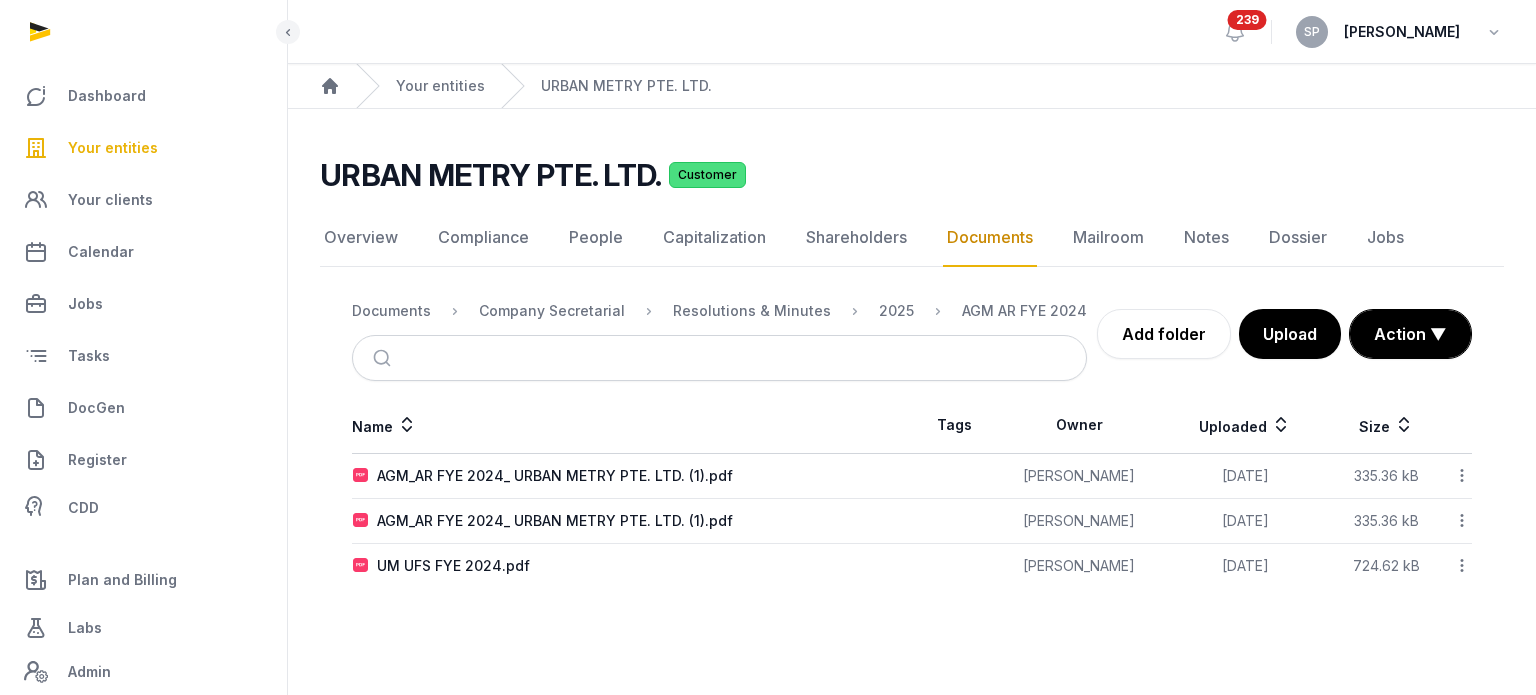 click 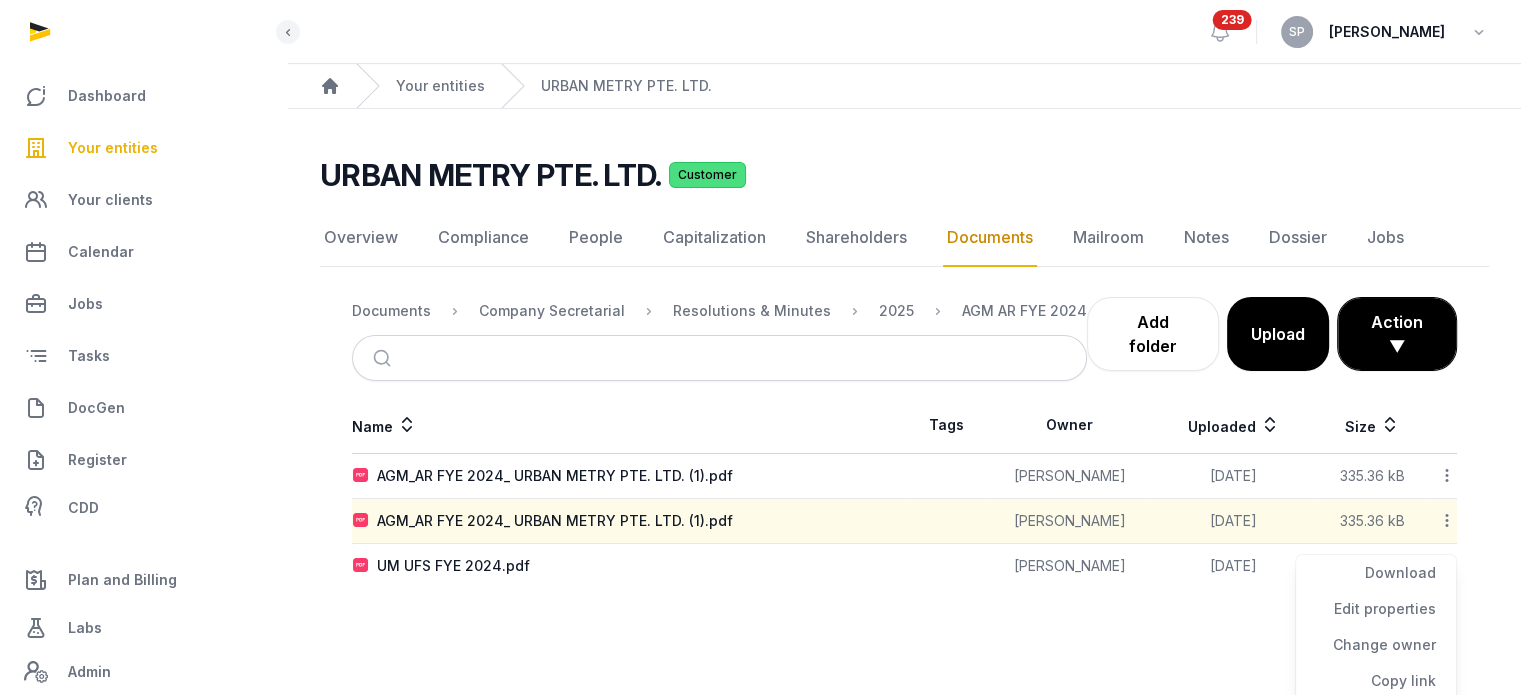 scroll, scrollTop: 110, scrollLeft: 0, axis: vertical 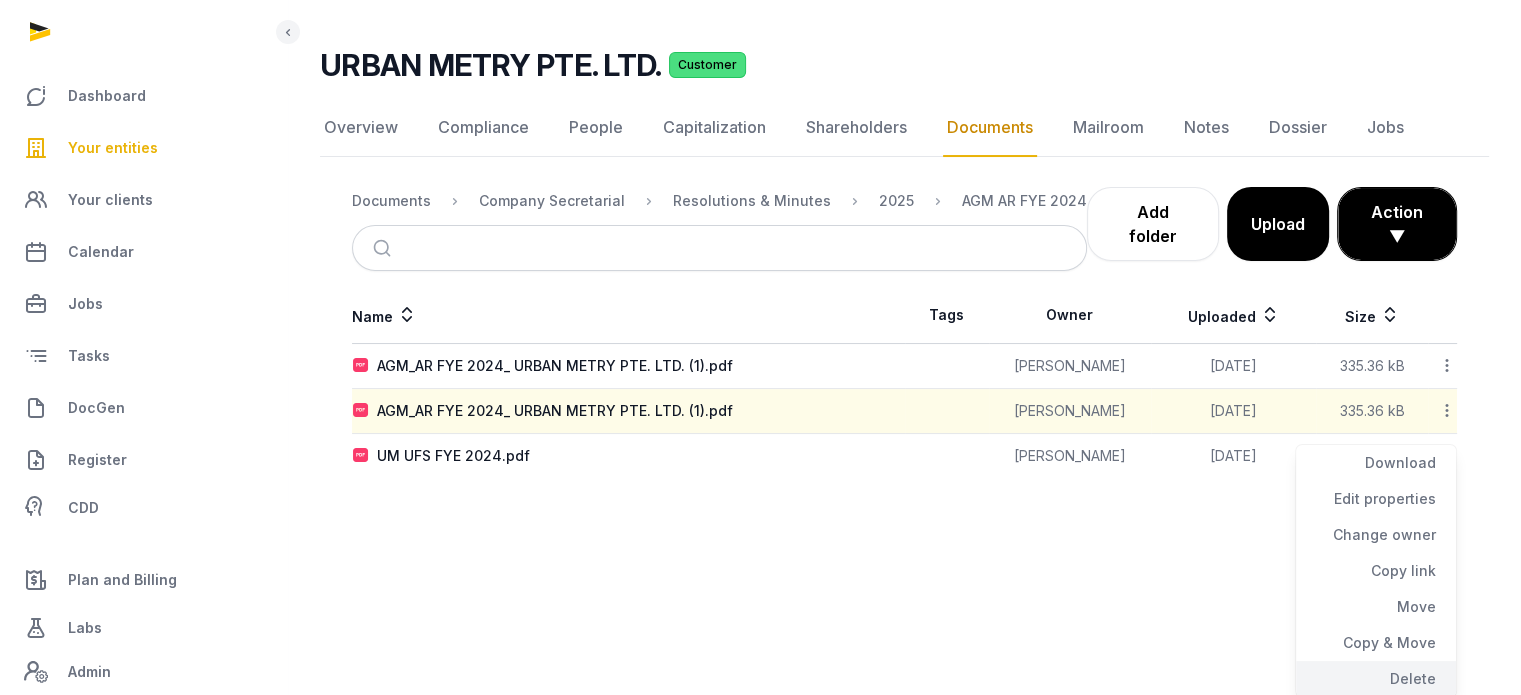 click on "Delete" 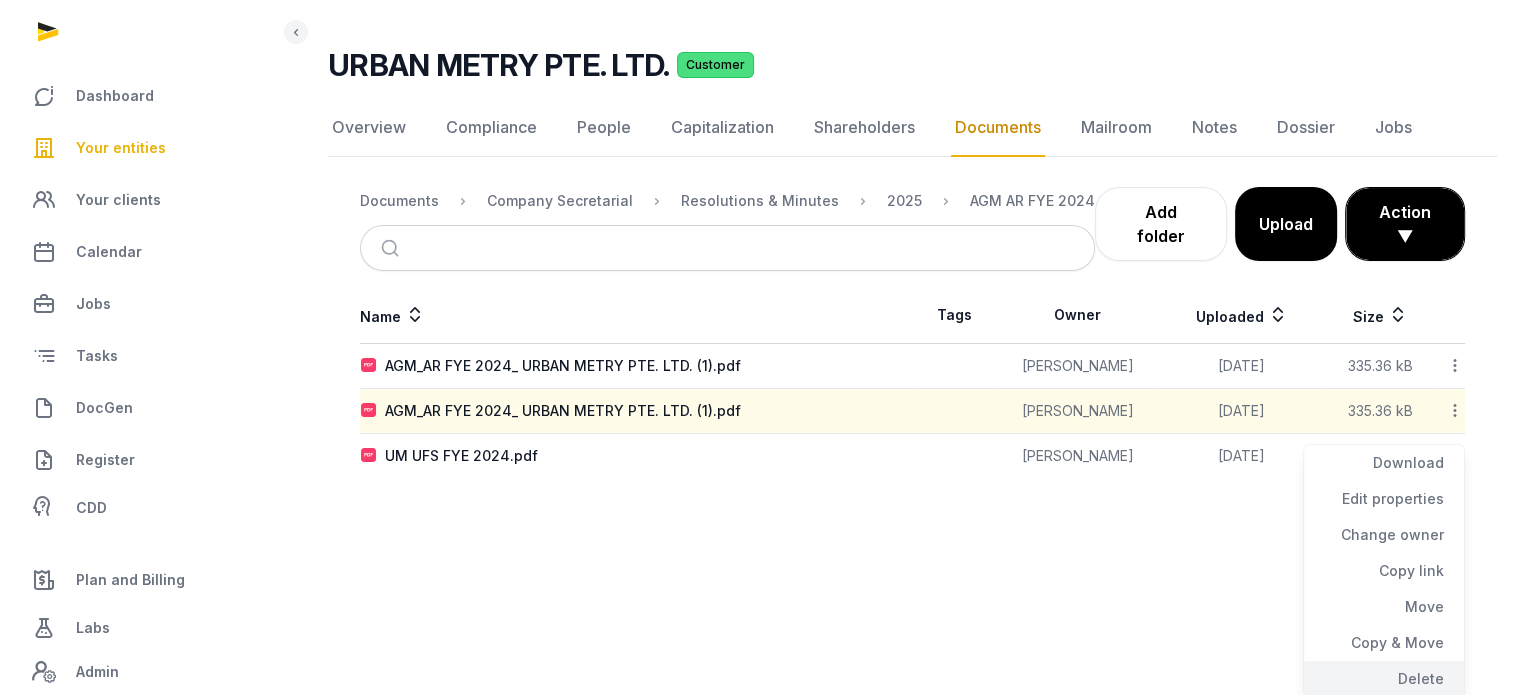 scroll, scrollTop: 0, scrollLeft: 0, axis: both 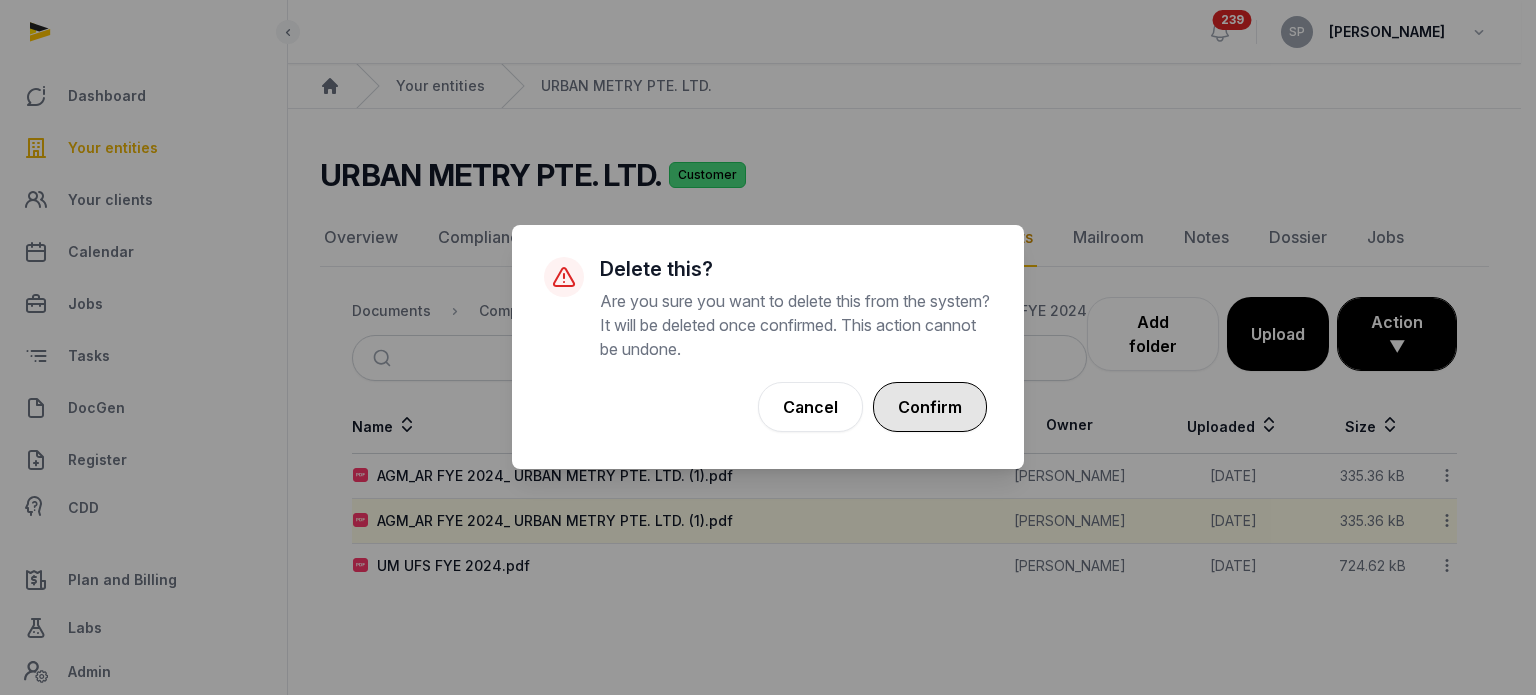 click on "Confirm" at bounding box center [930, 407] 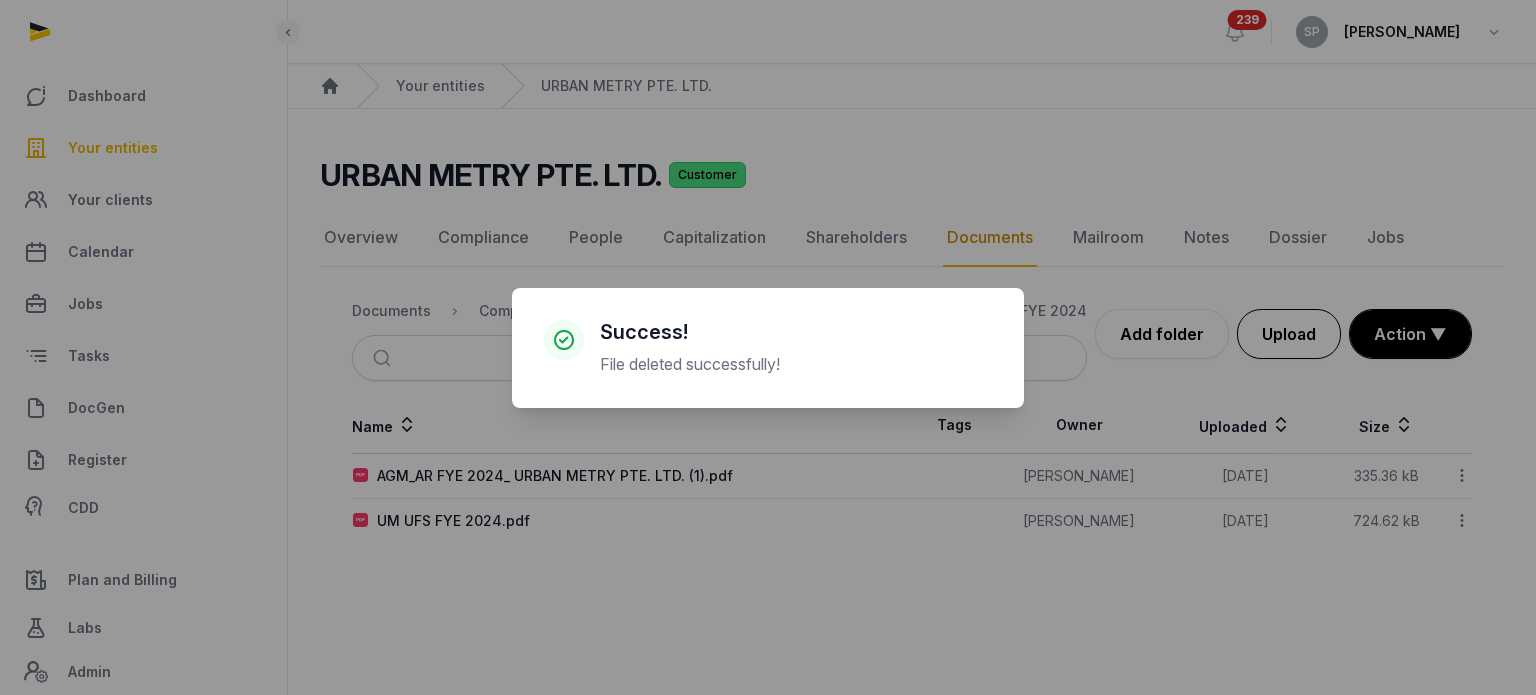 click on "×
Success!
File deleted successfully!
Cancel No OK" at bounding box center [768, 347] 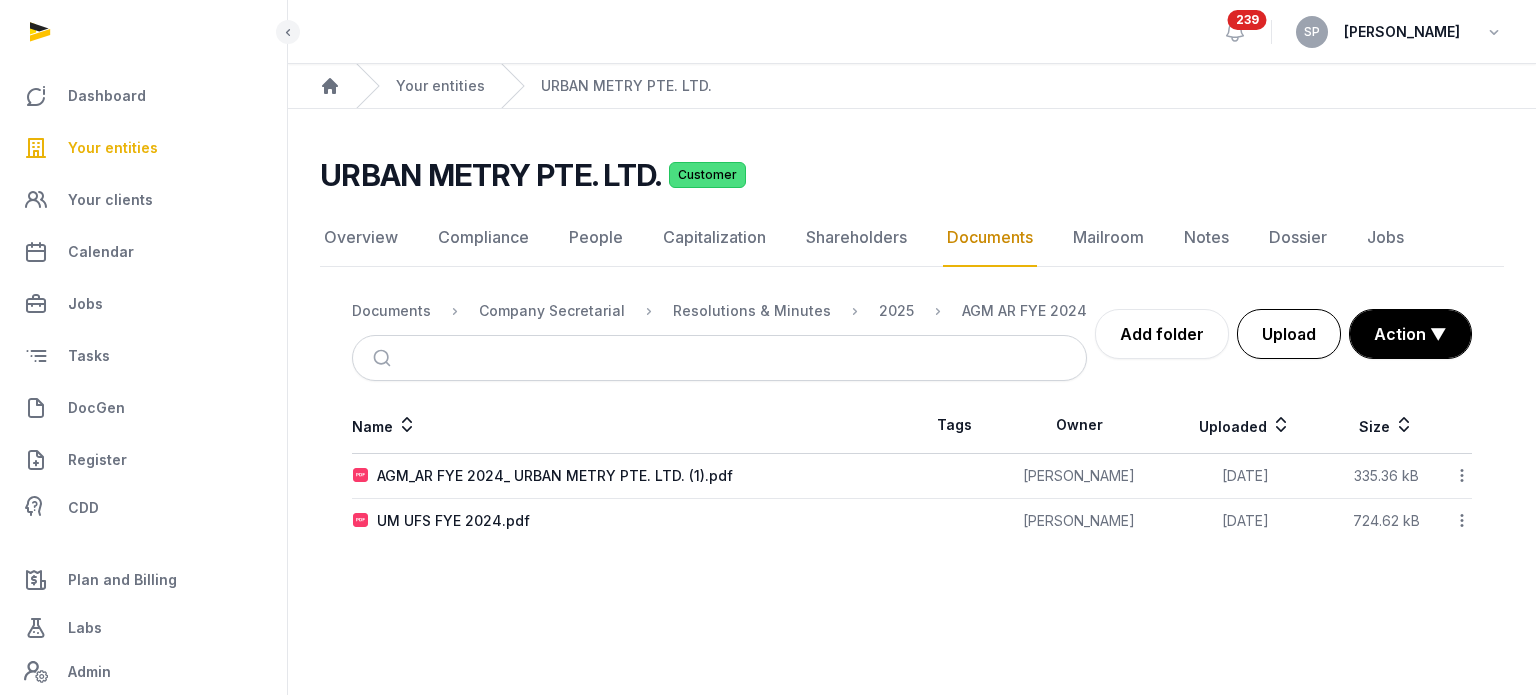 click on "Upload" at bounding box center (1289, 334) 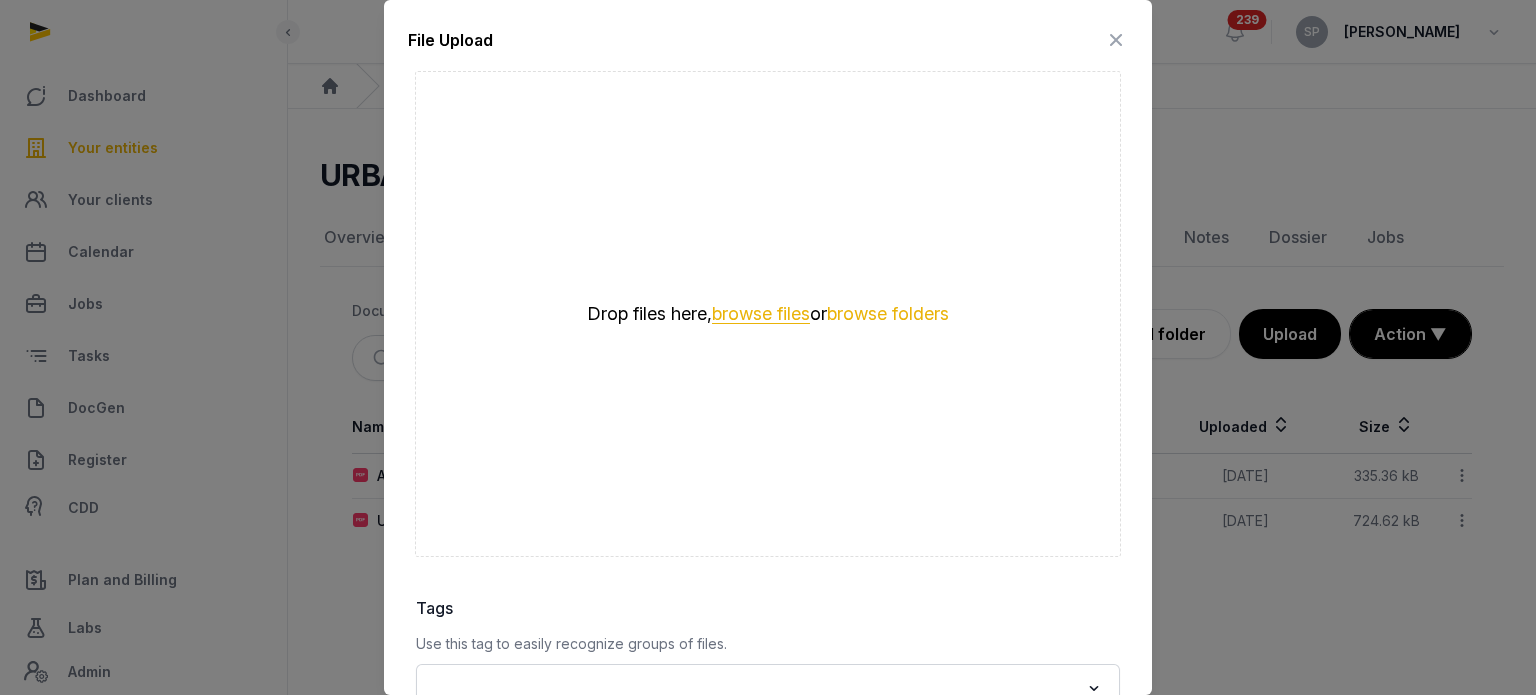 click on "browse files" at bounding box center (761, 314) 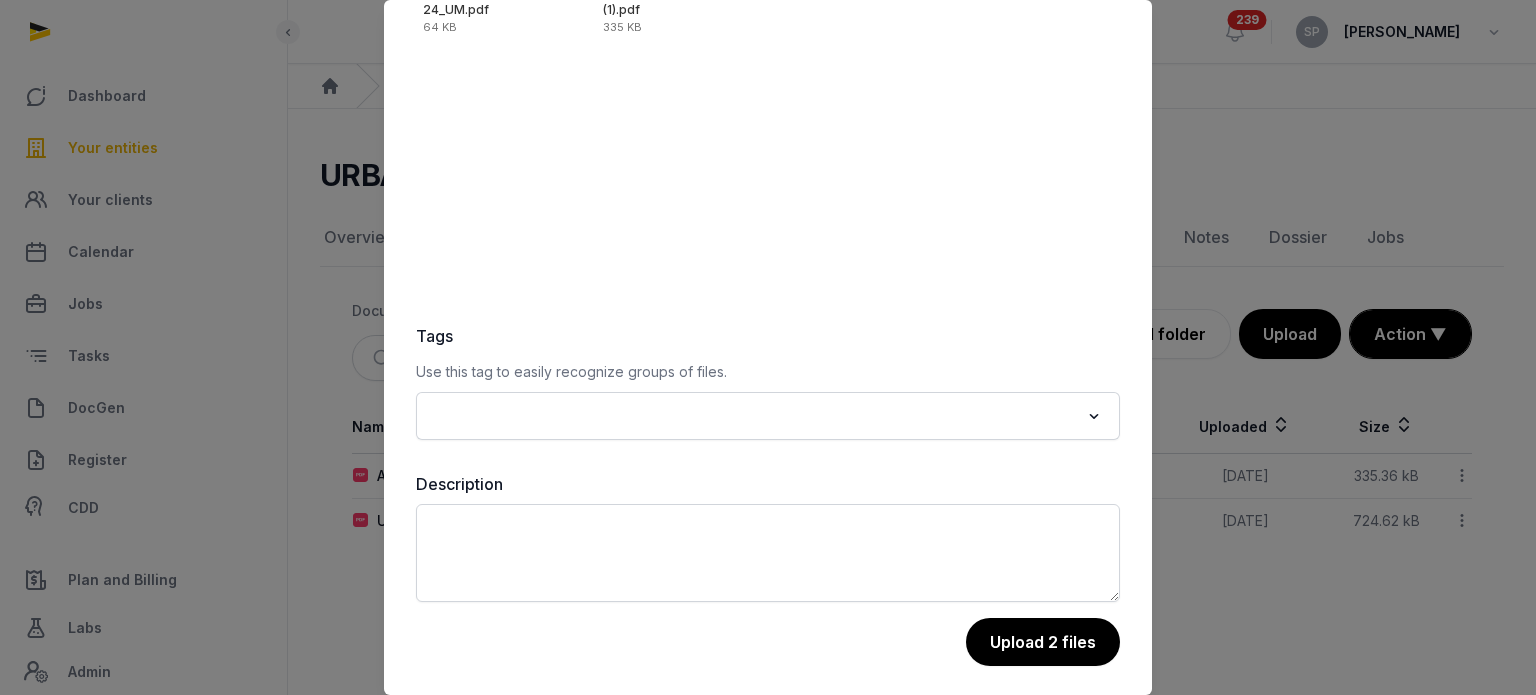 scroll, scrollTop: 282, scrollLeft: 0, axis: vertical 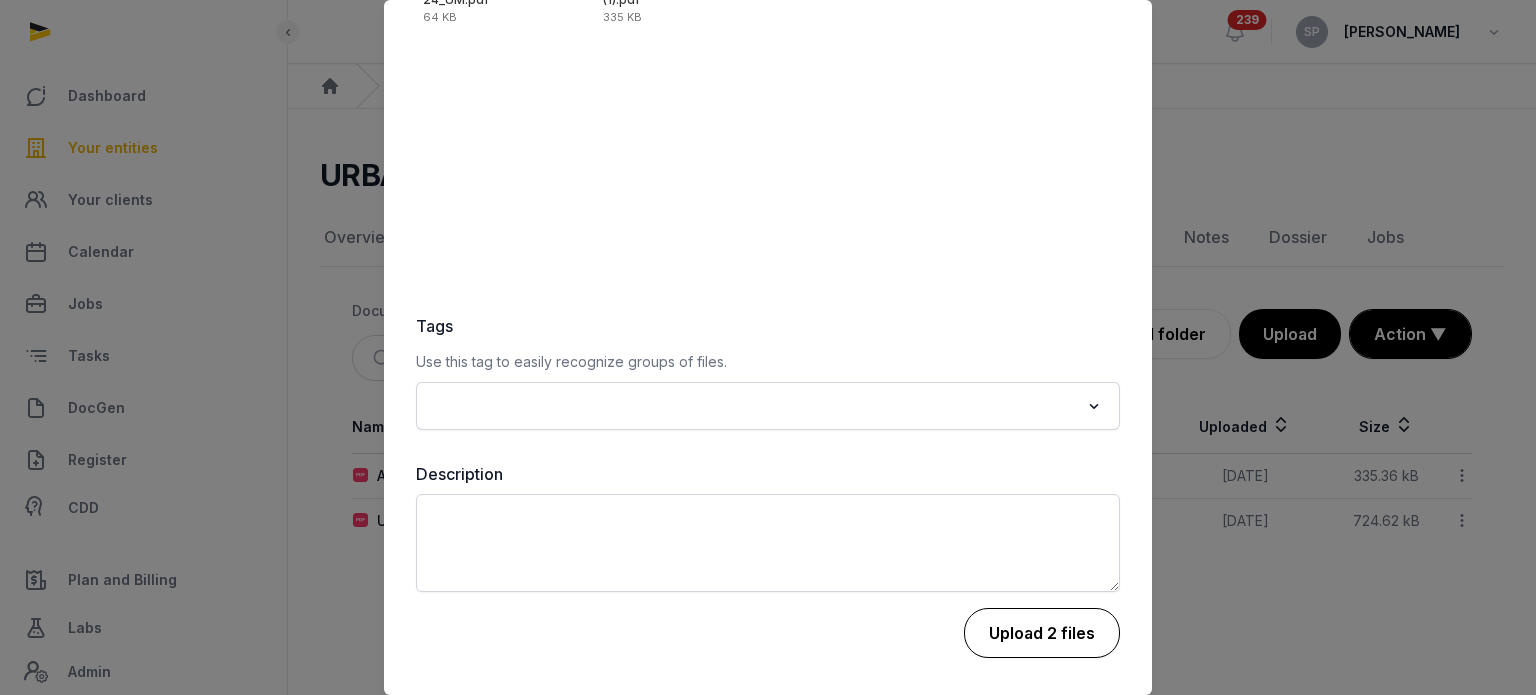click on "Upload 2 files" at bounding box center [1042, 633] 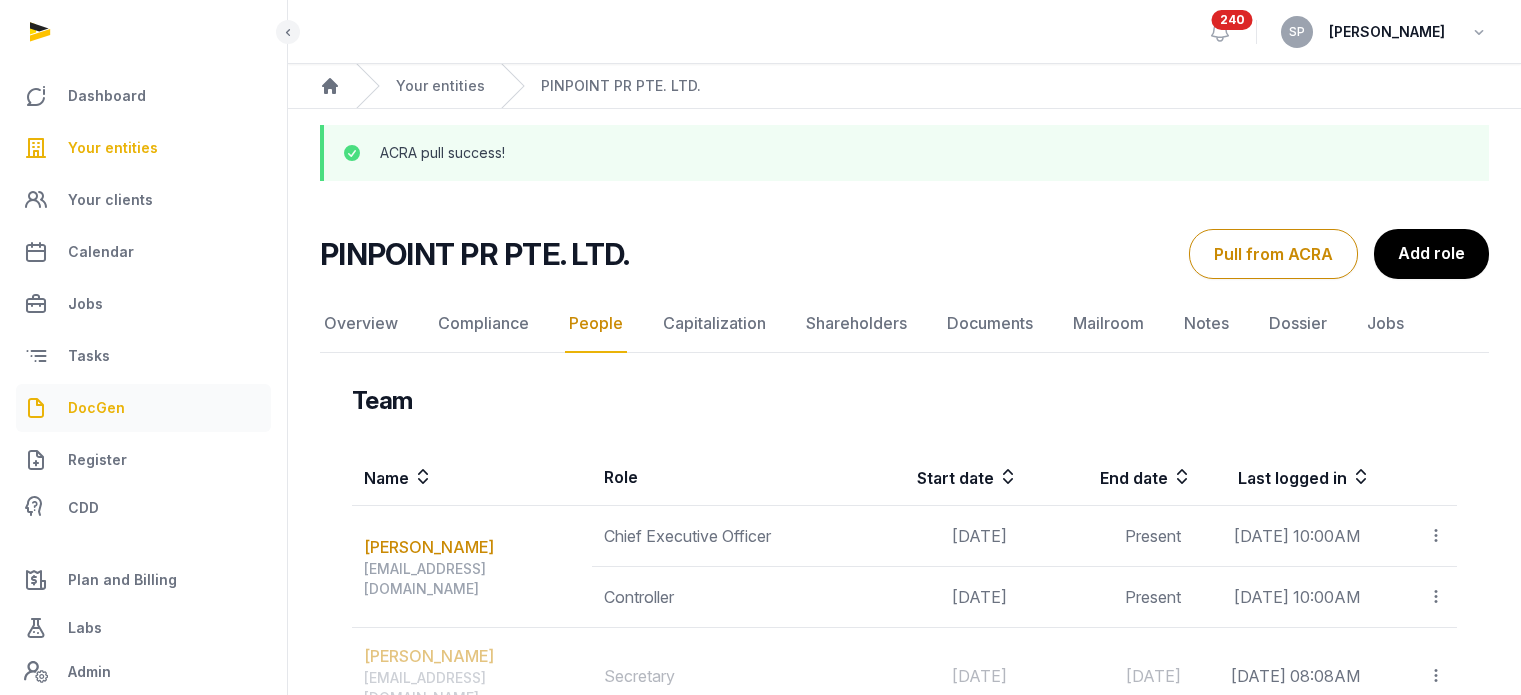 scroll, scrollTop: 0, scrollLeft: 0, axis: both 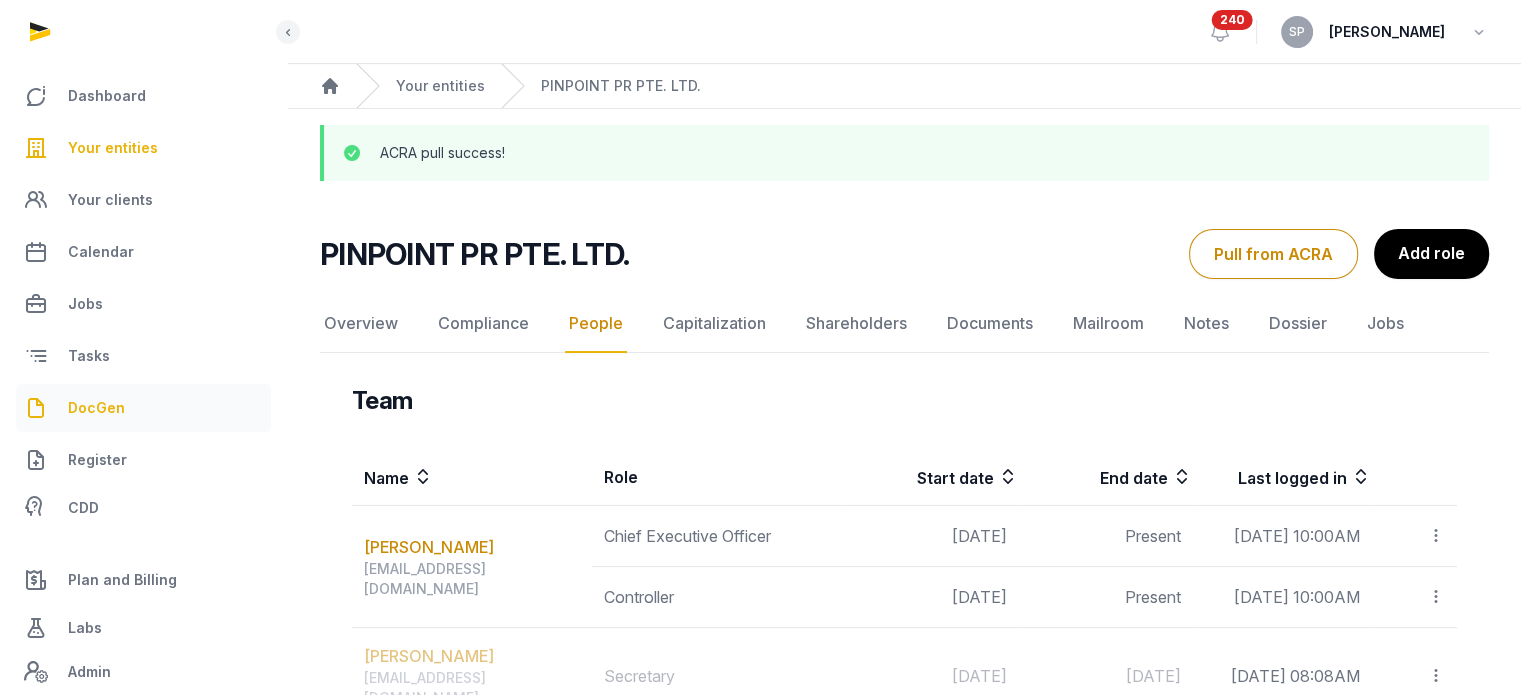 click on "DocGen" at bounding box center (143, 408) 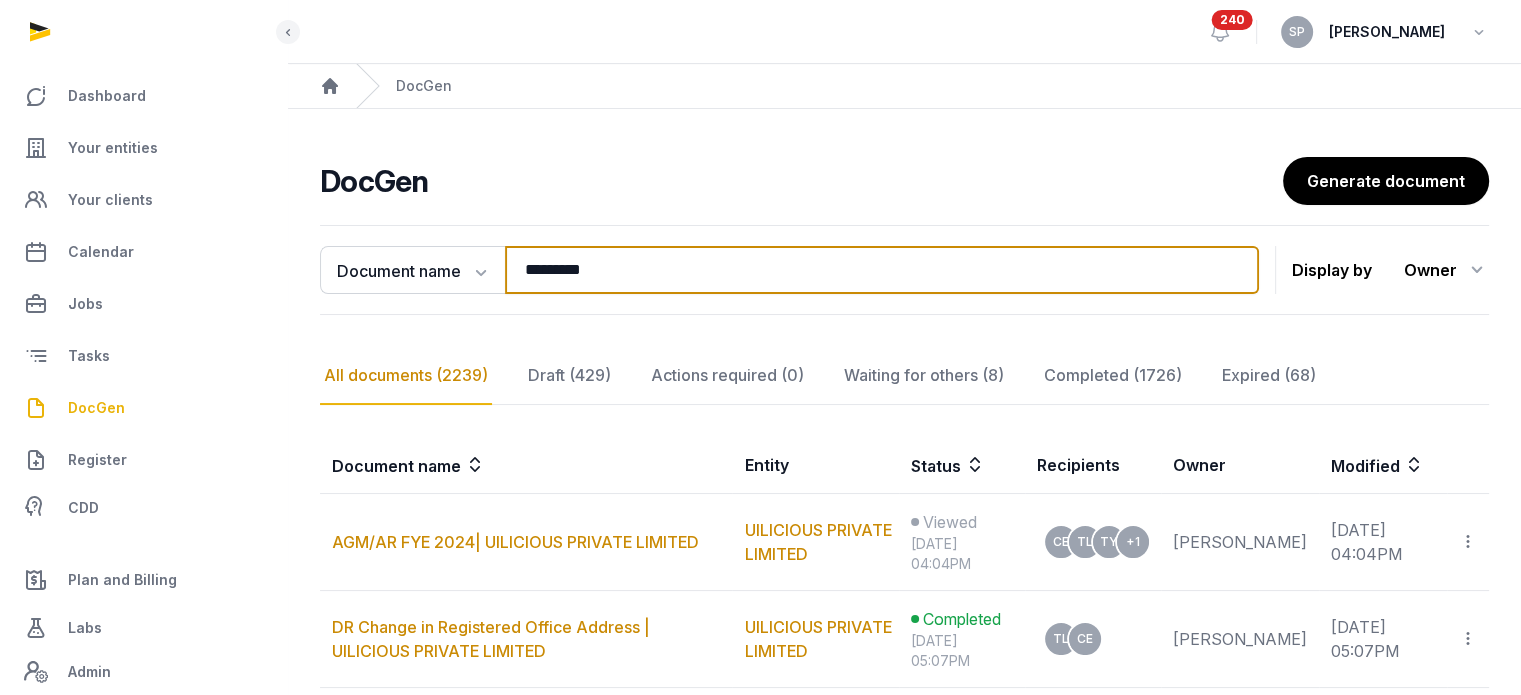 click on "*********" at bounding box center [882, 270] 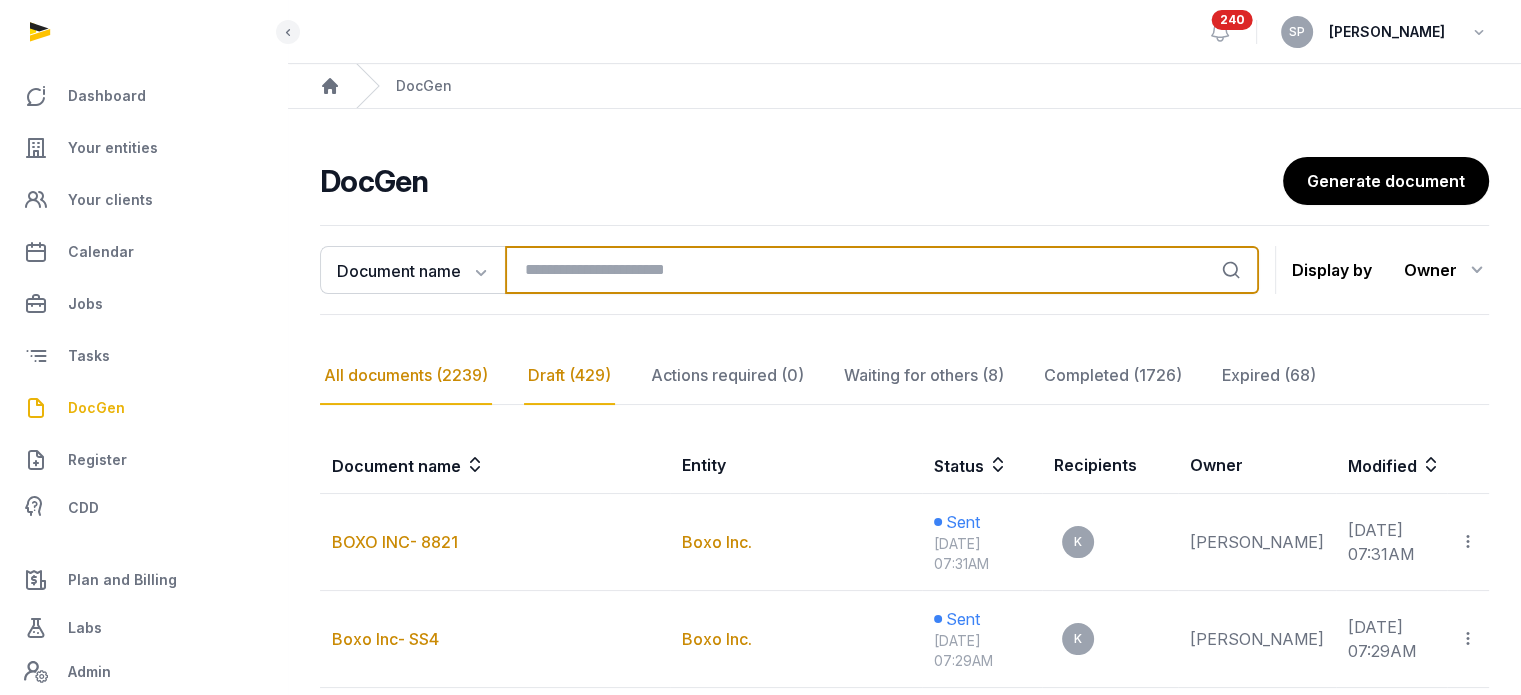 type 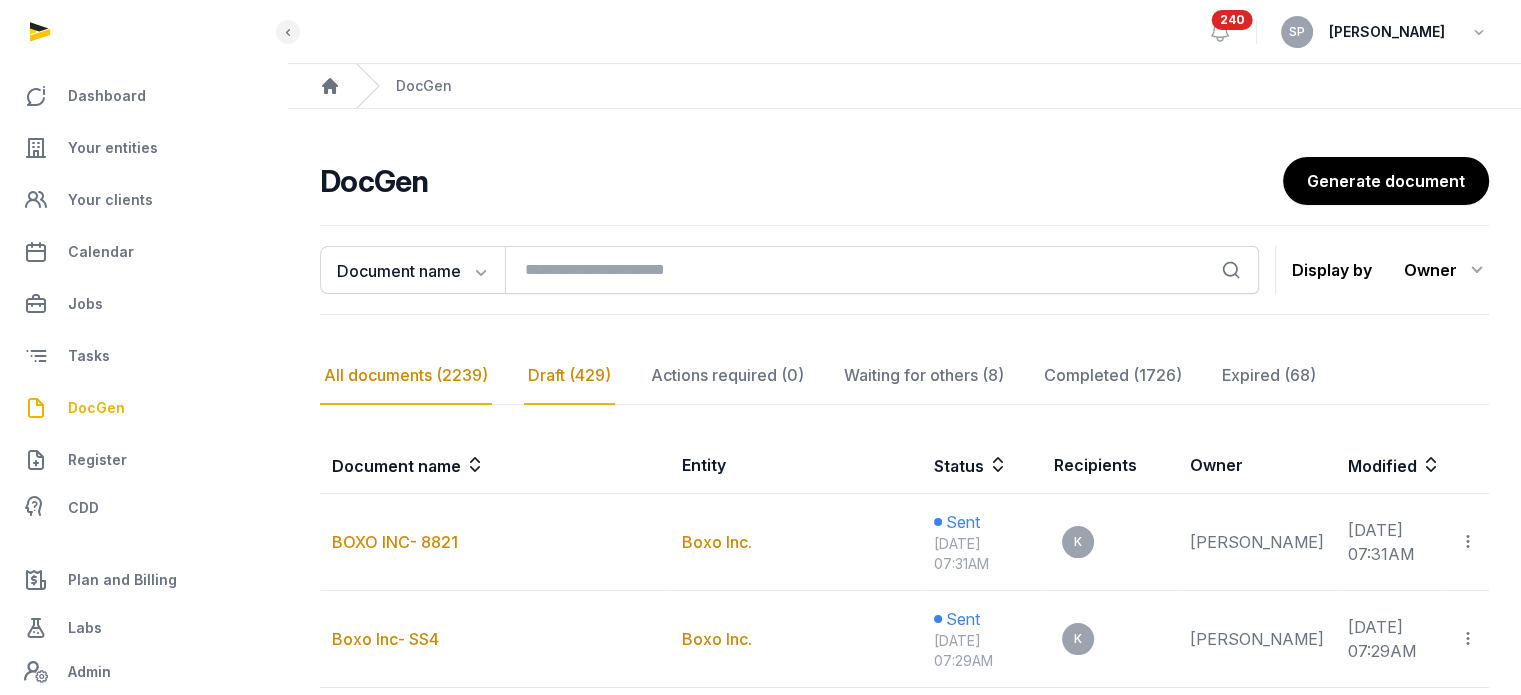 click on "Draft (429)" 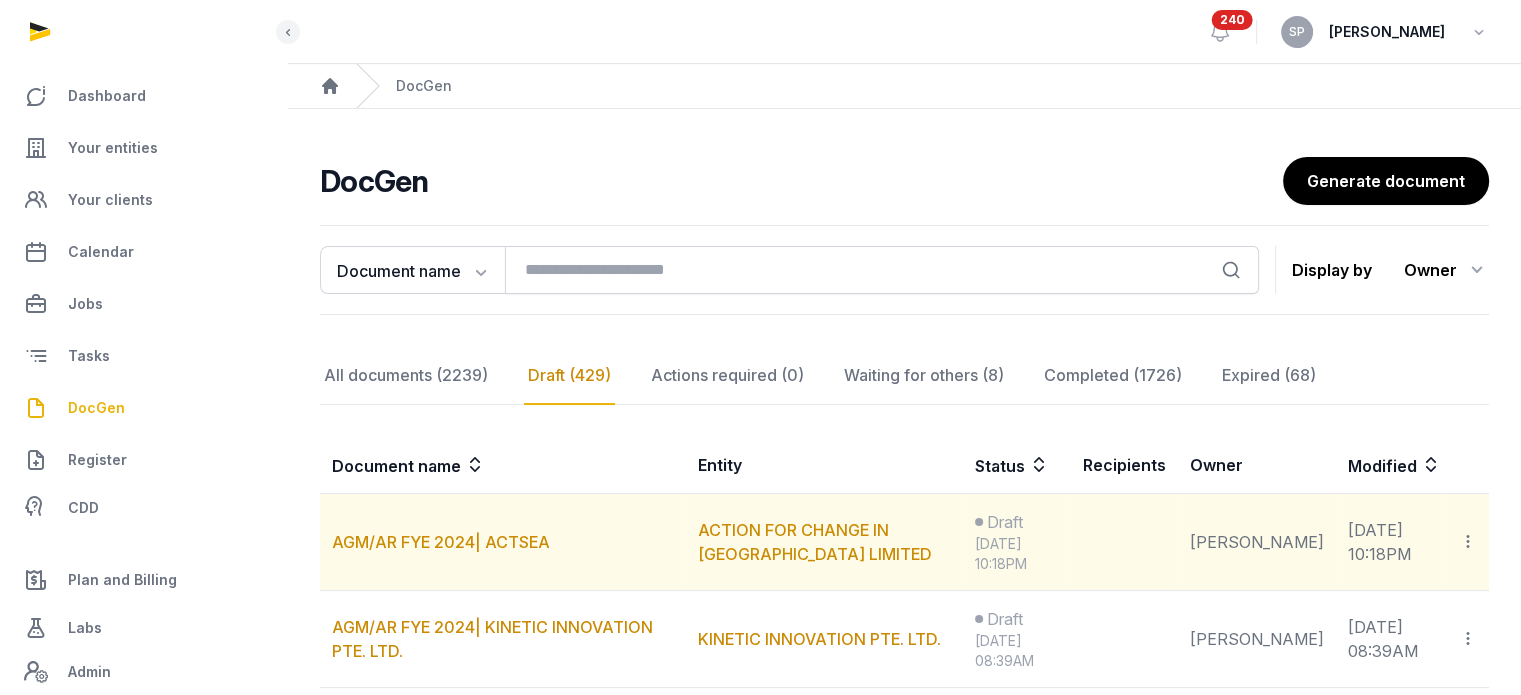 click on "AGM/AR FYE 2024| ACTSEA" at bounding box center (503, 542) 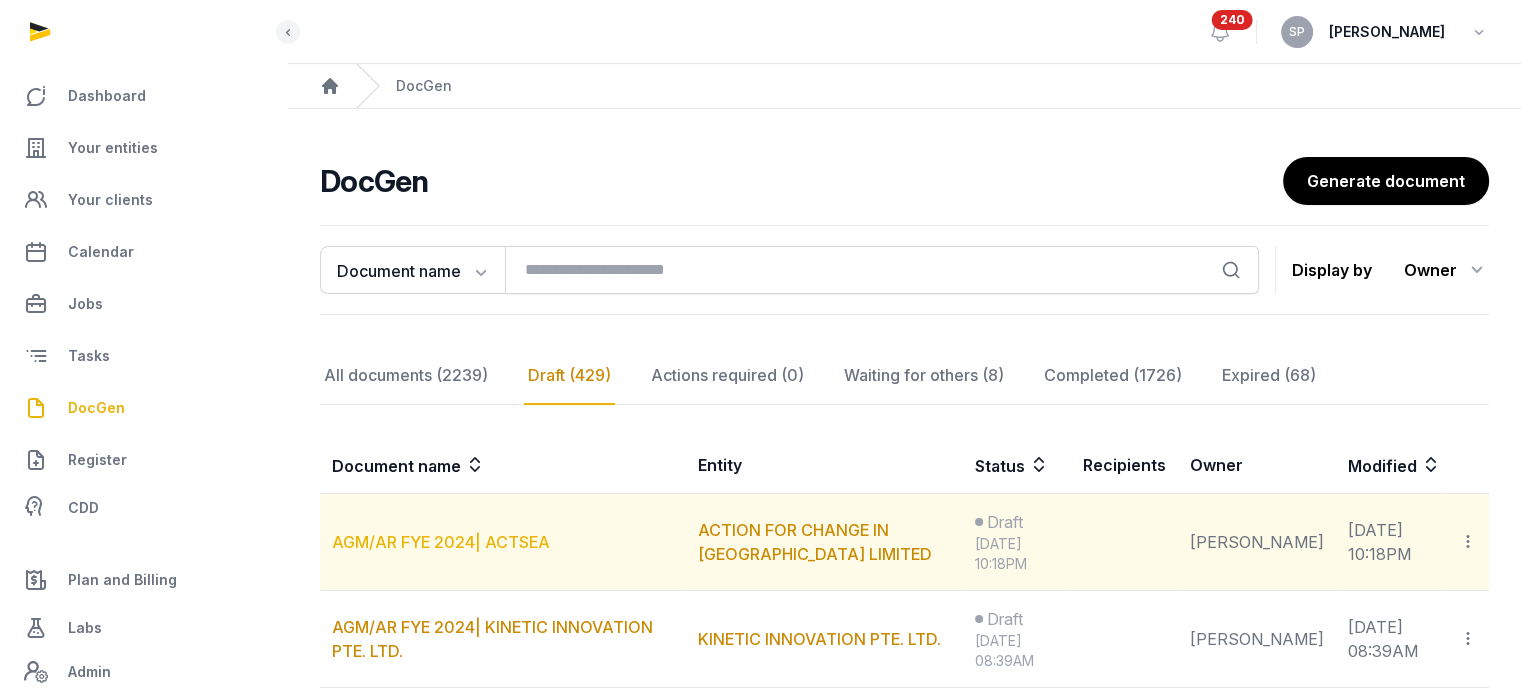 click on "AGM/AR FYE 2024| ACTSEA" at bounding box center [441, 542] 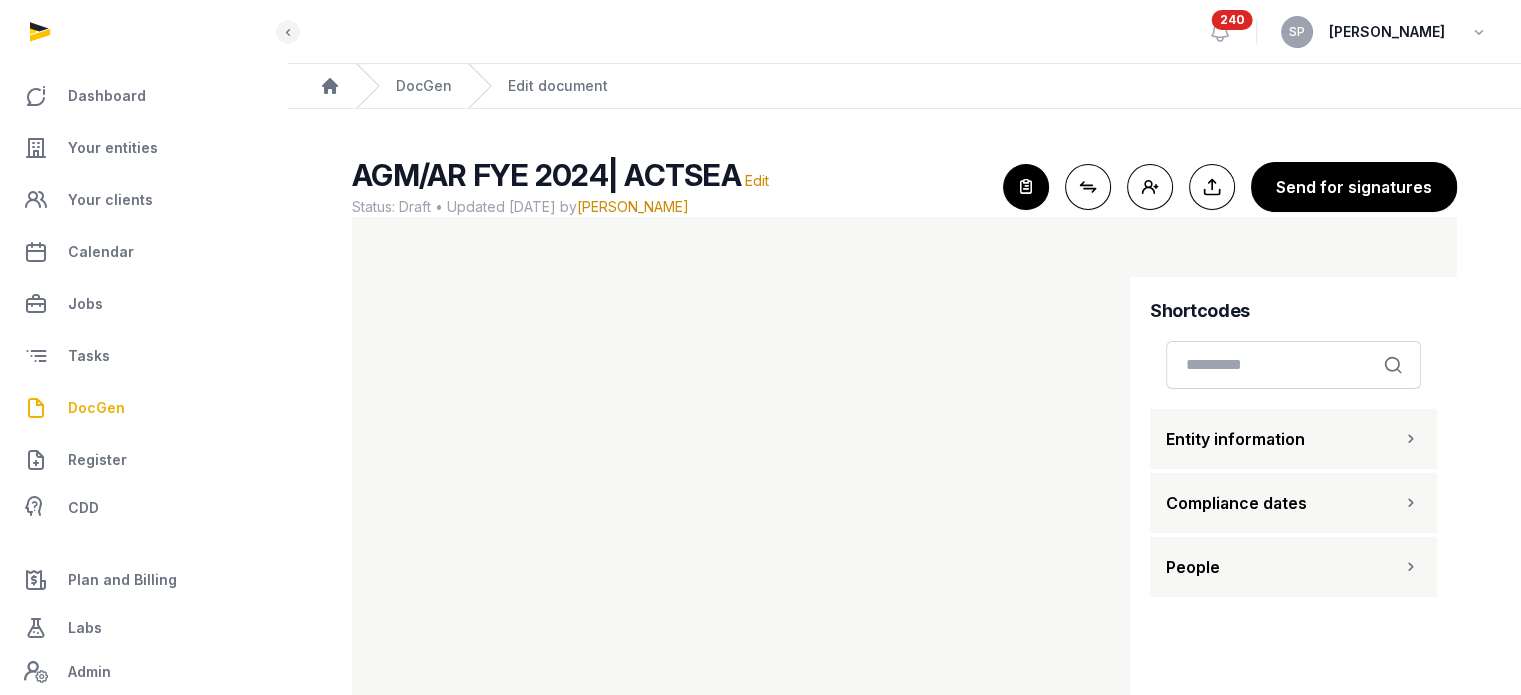 scroll, scrollTop: 3, scrollLeft: 0, axis: vertical 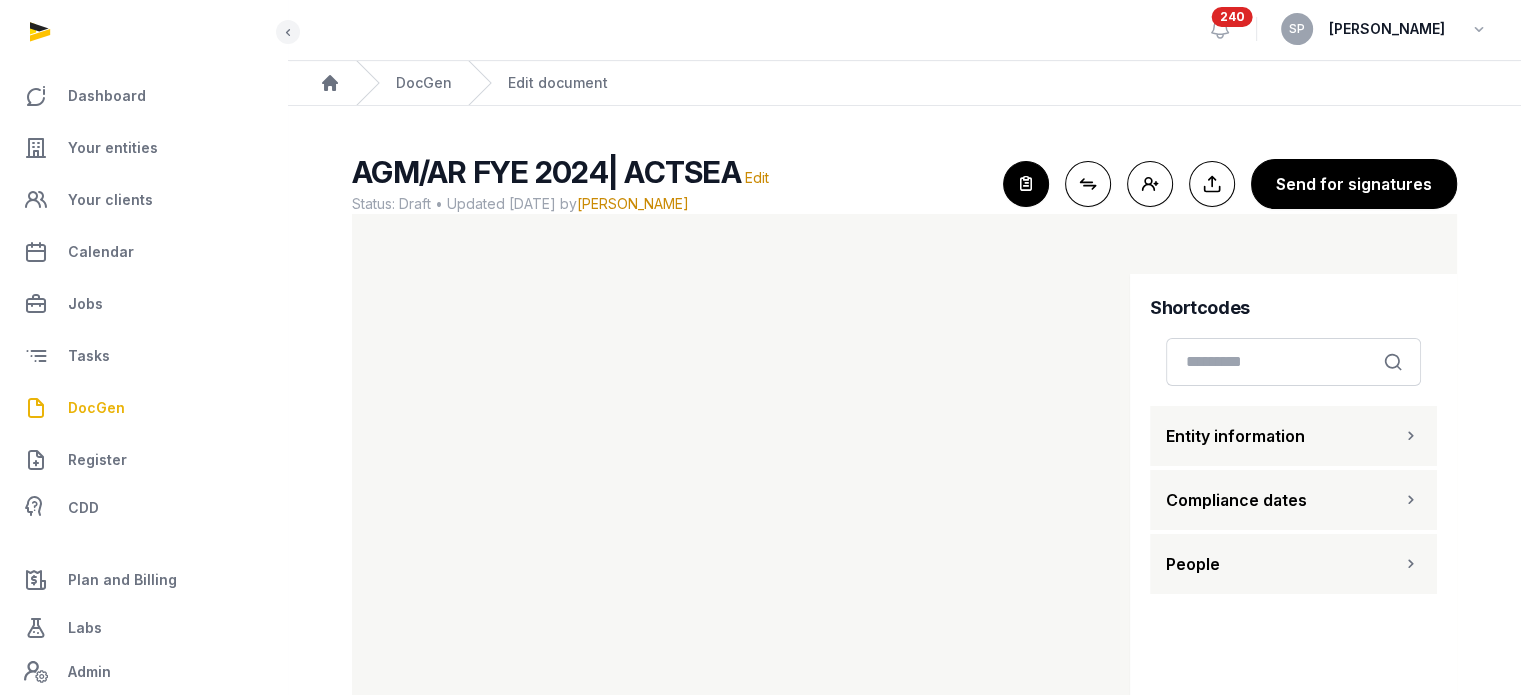 click at bounding box center (1411, 436) 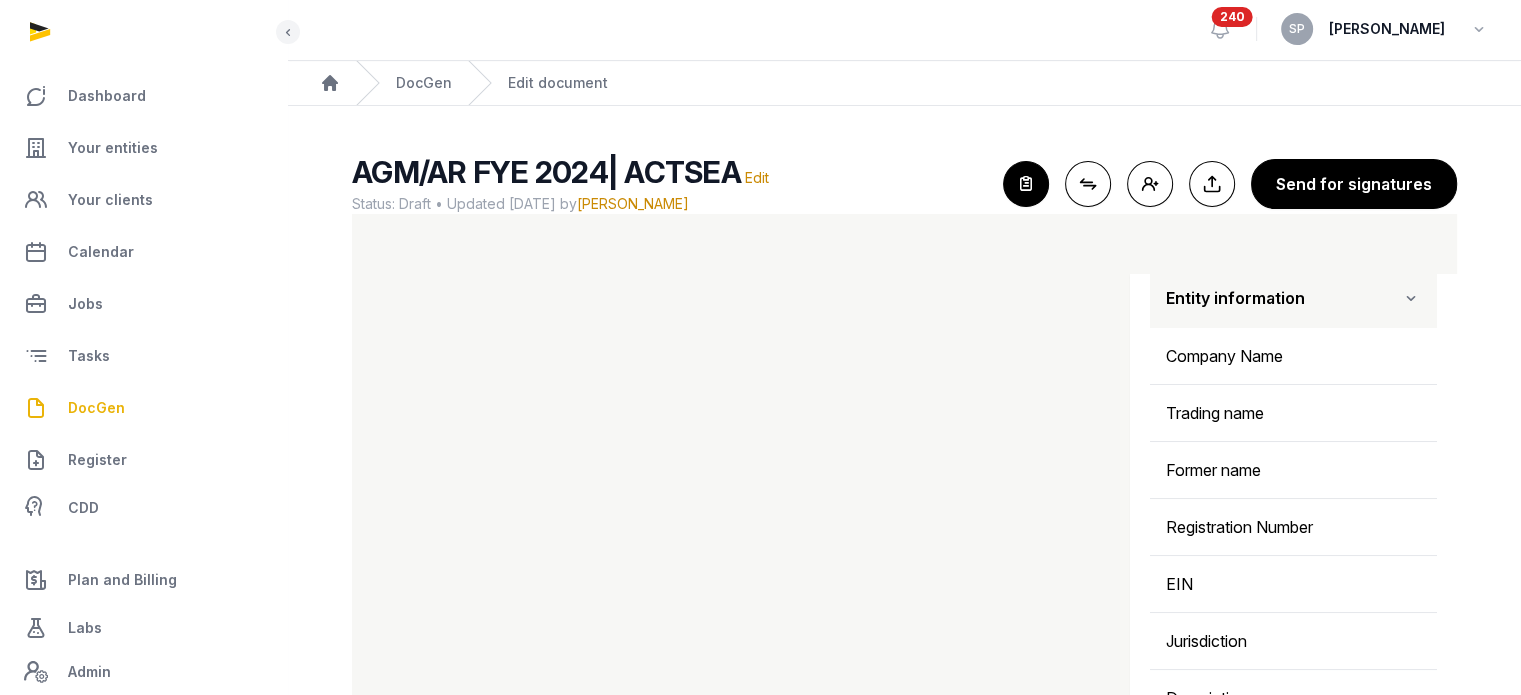 scroll, scrollTop: 140, scrollLeft: 0, axis: vertical 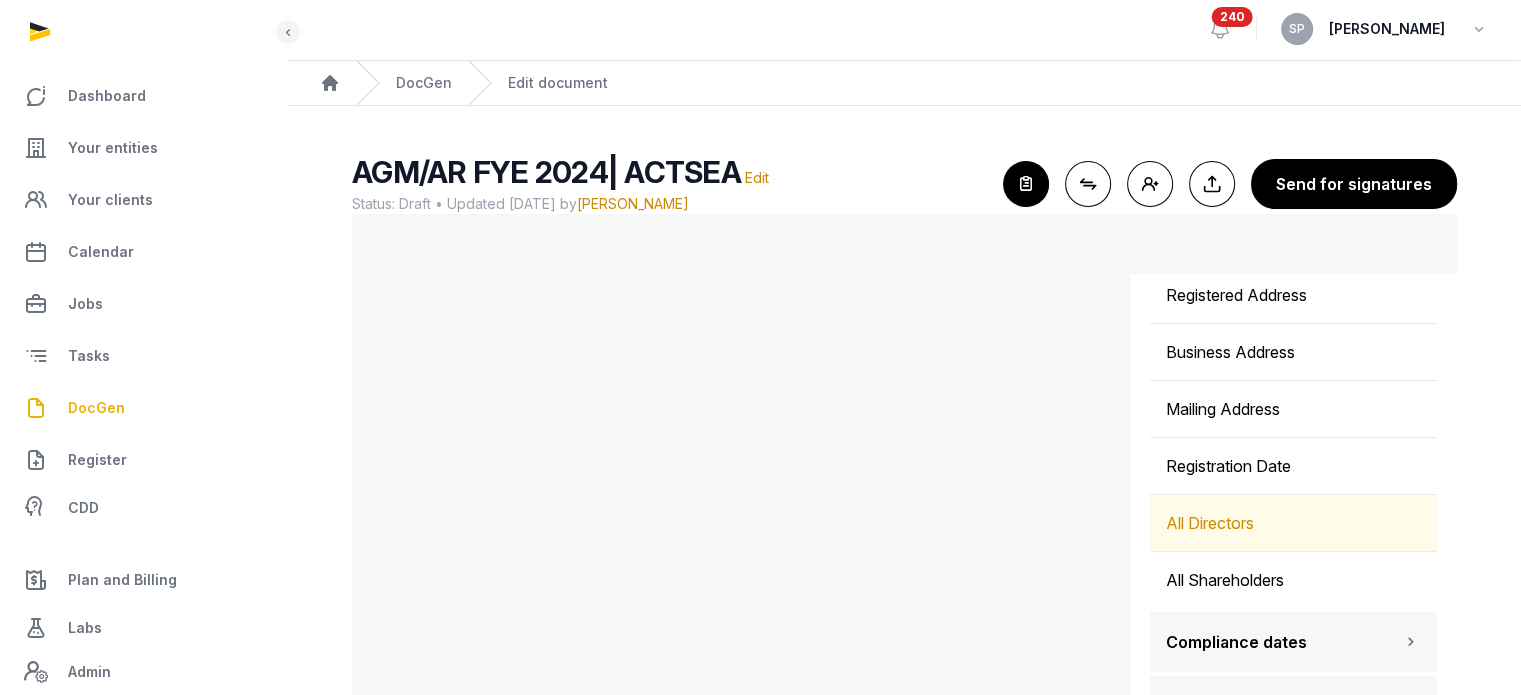 click on "All Directors" at bounding box center [1293, 523] 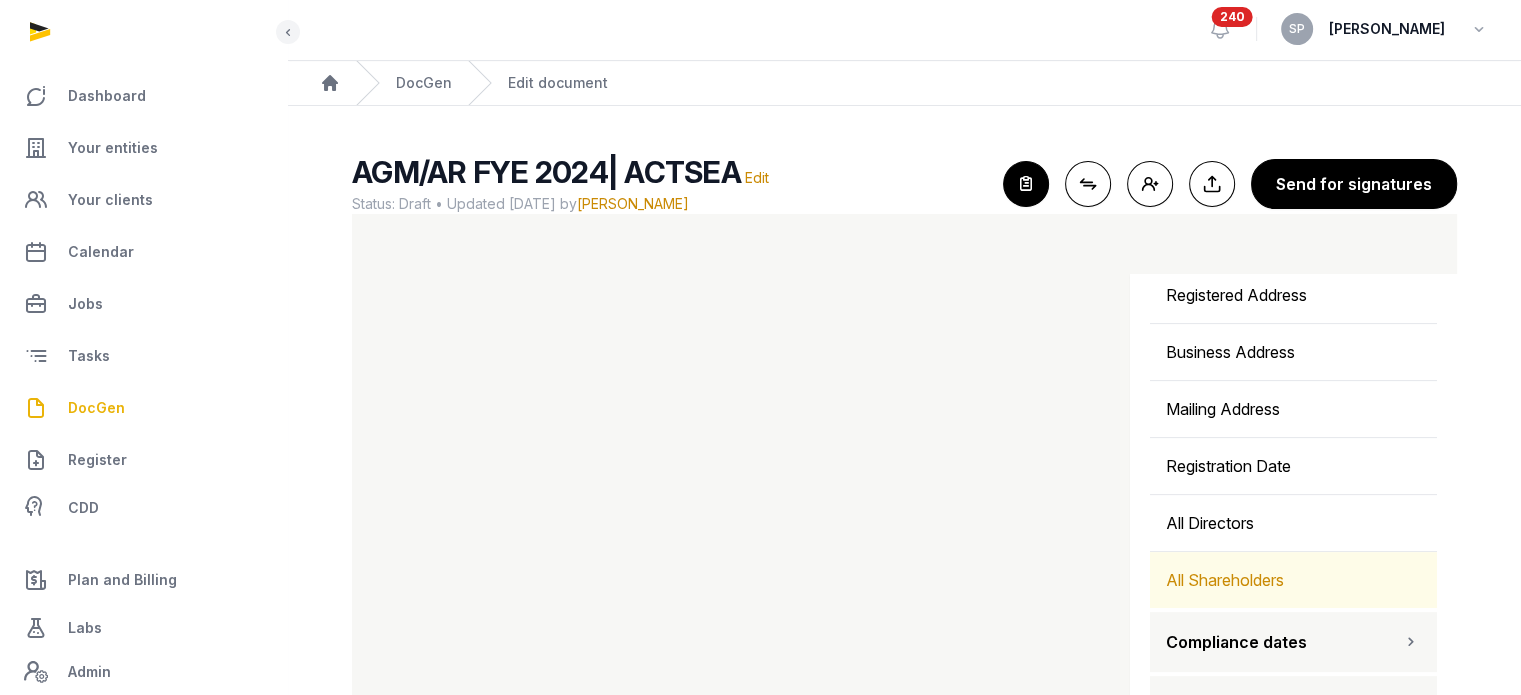 click on "All Shareholders" at bounding box center [1293, 580] 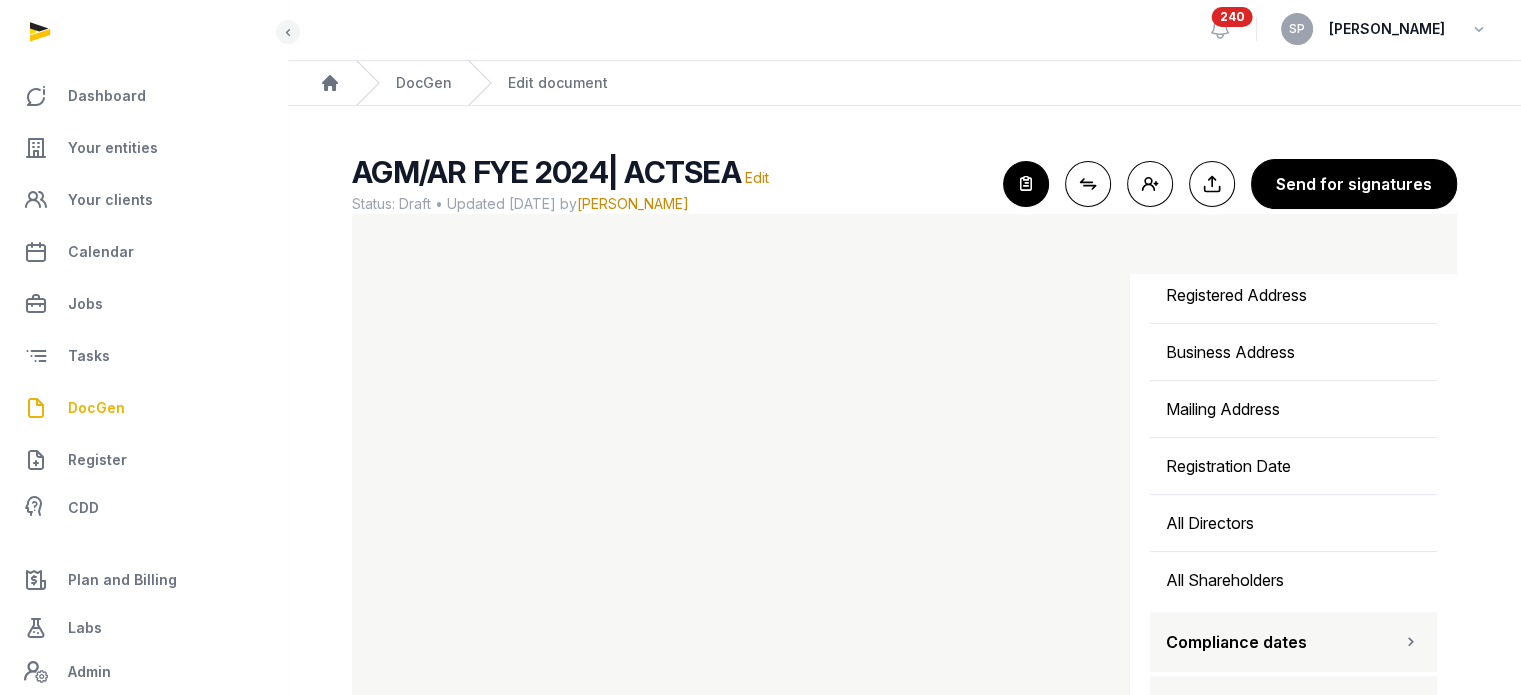 scroll, scrollTop: 83, scrollLeft: 0, axis: vertical 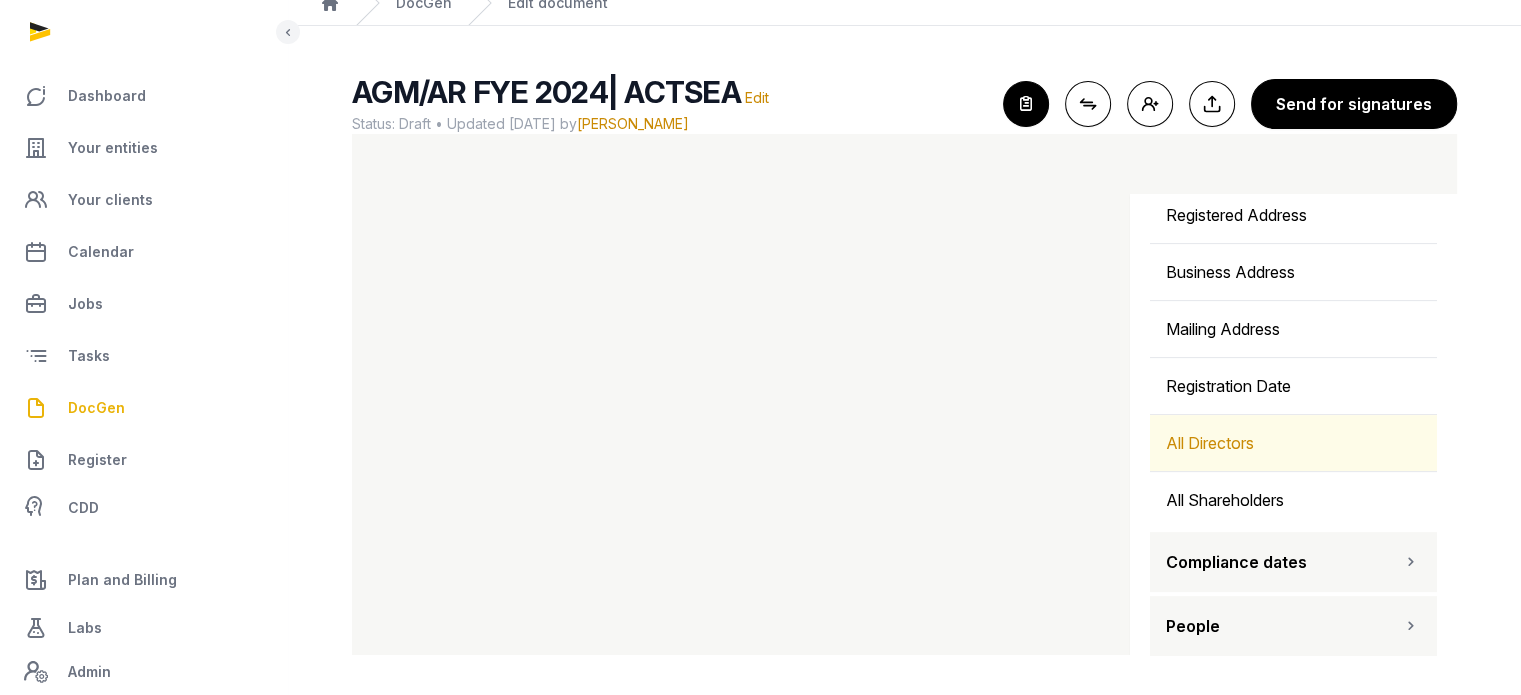 click on "All Directors" at bounding box center (1293, 443) 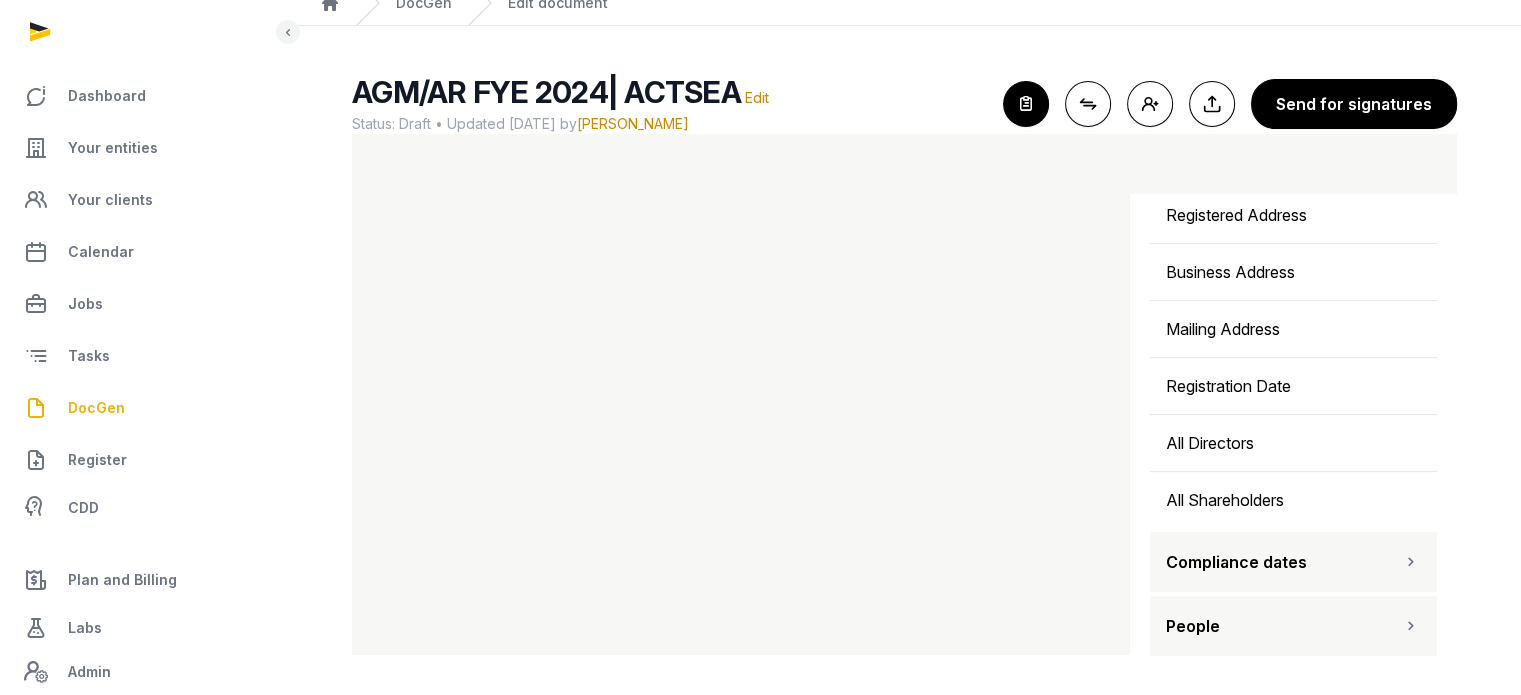click at bounding box center [1411, 626] 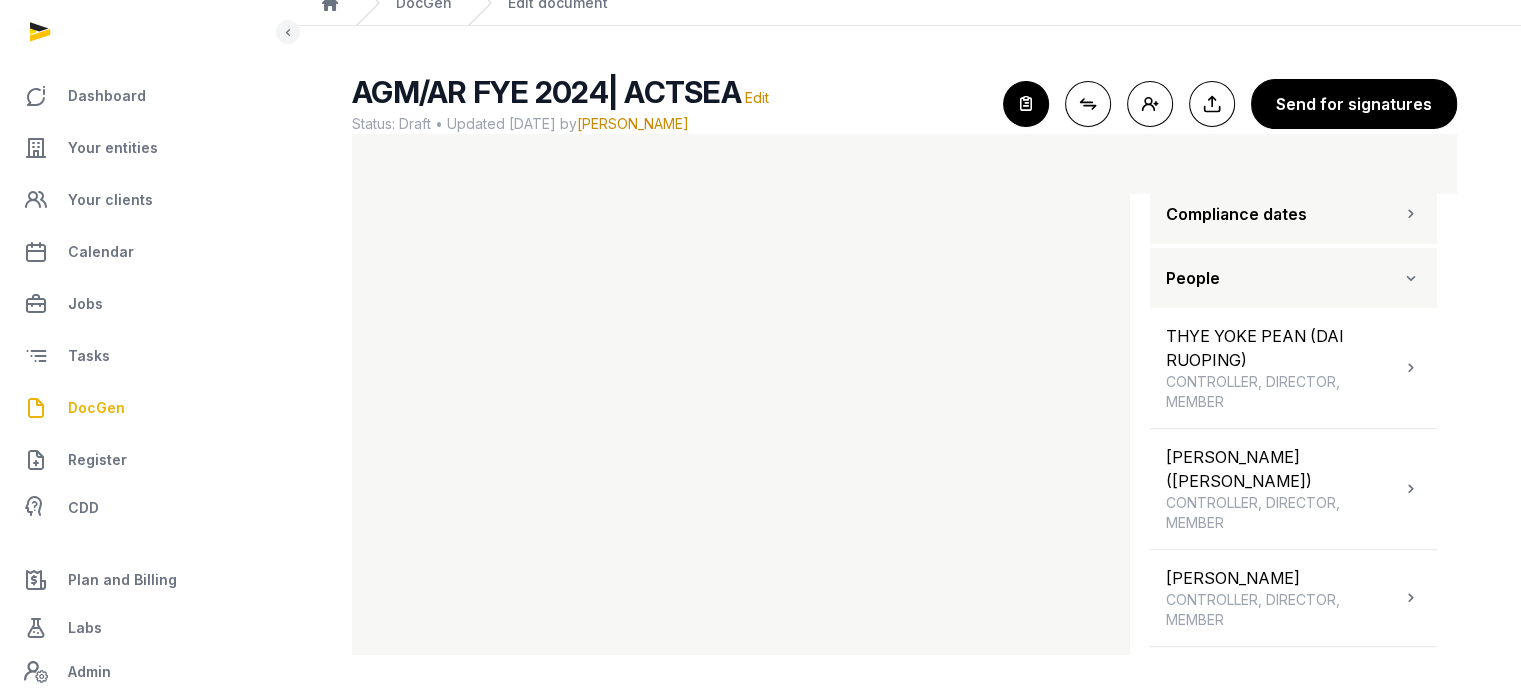 scroll, scrollTop: 1064, scrollLeft: 0, axis: vertical 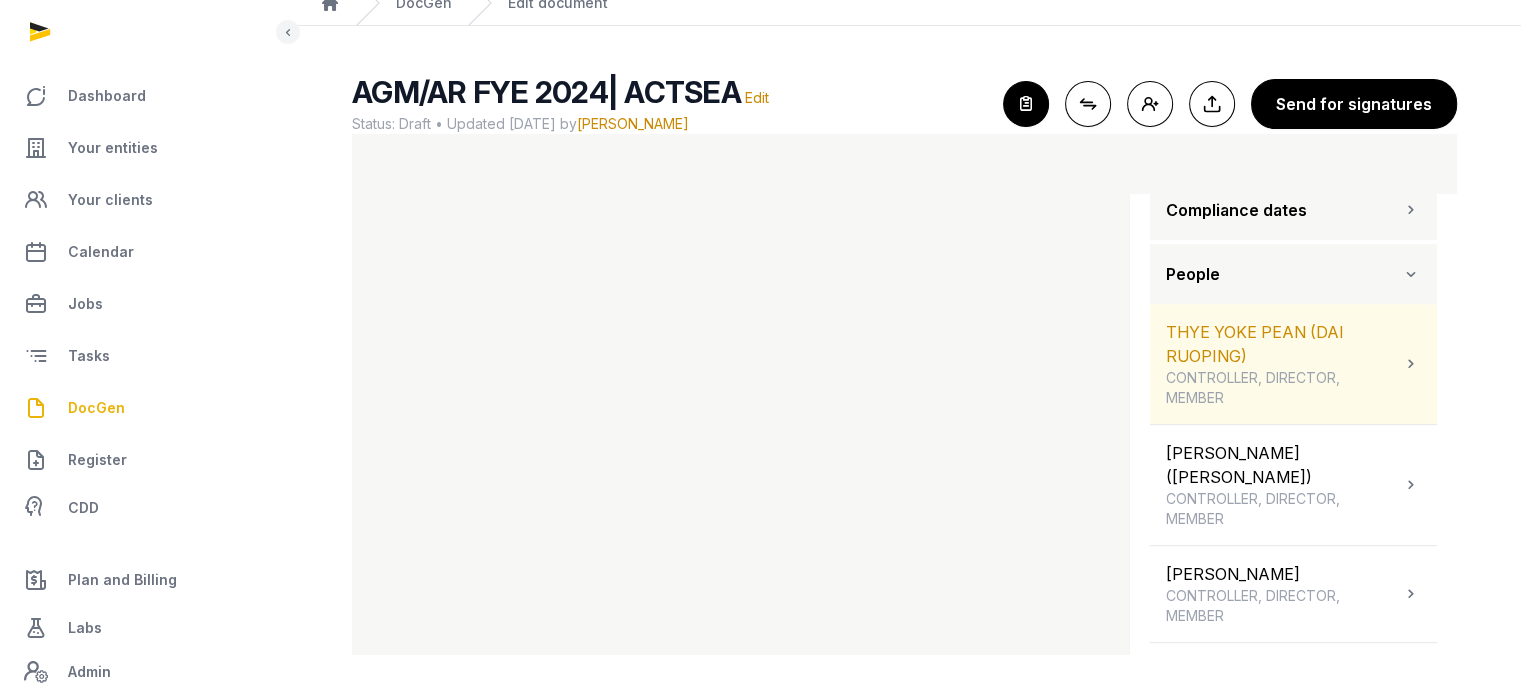 click on "THYE YOKE PEAN (DAI RUOPING) CONTROLLER, DIRECTOR, MEMBER" at bounding box center (1283, 364) 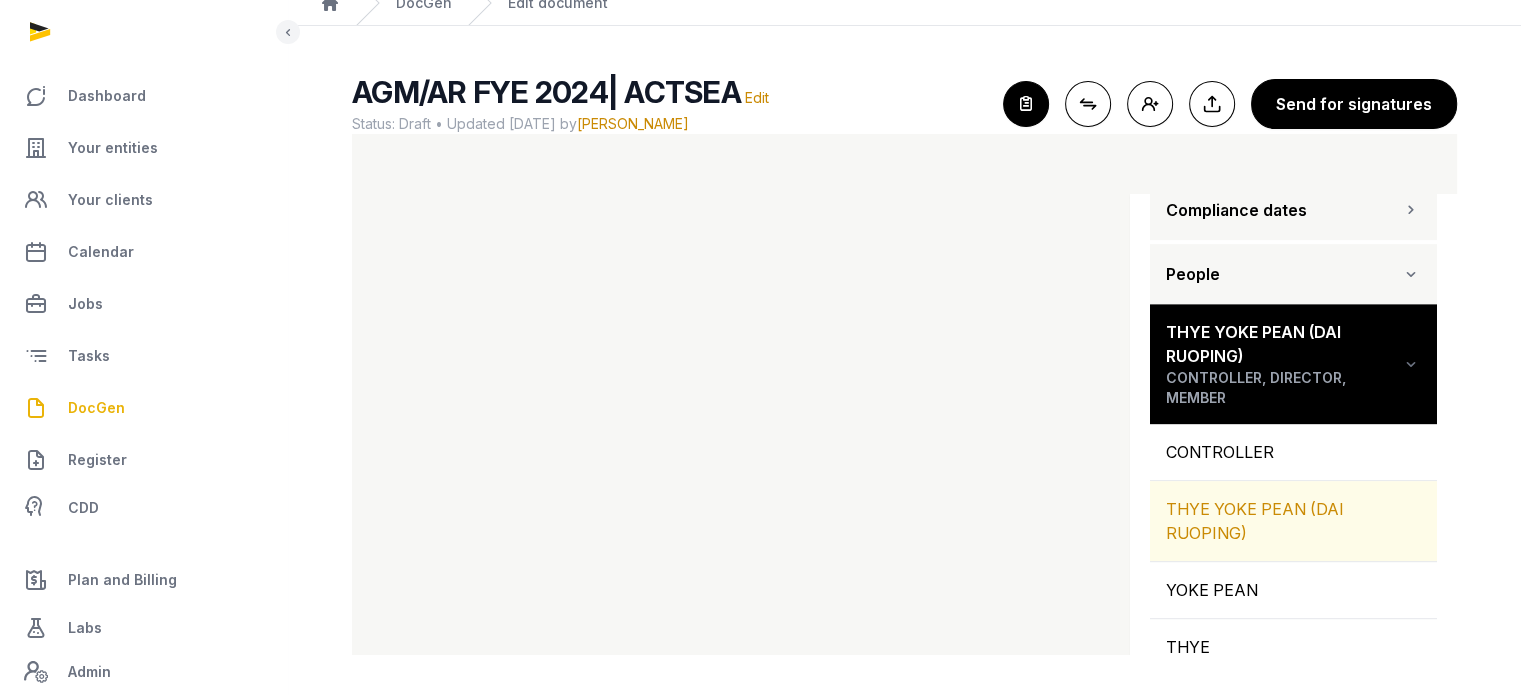 click on "THYE YOKE PEAN (DAI RUOPING)" at bounding box center [1293, 521] 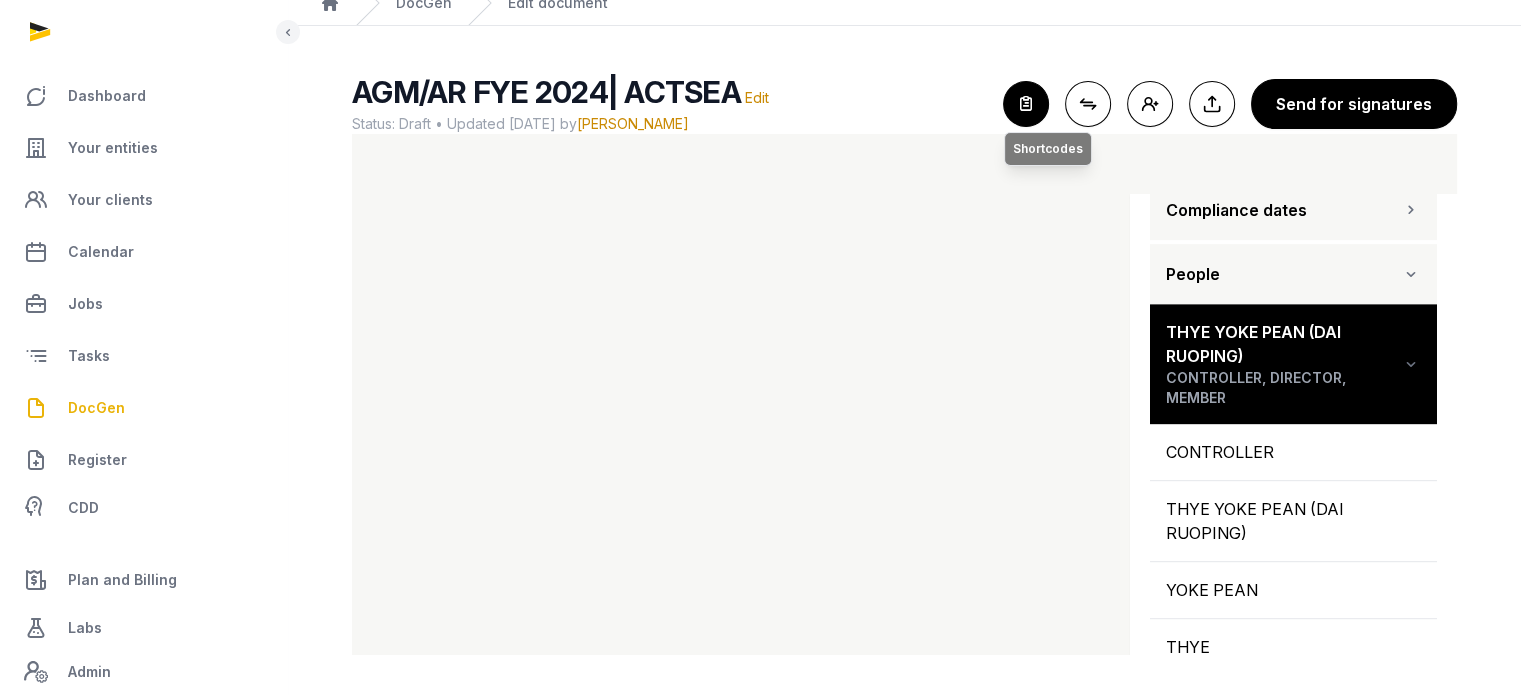 click at bounding box center [1026, 104] 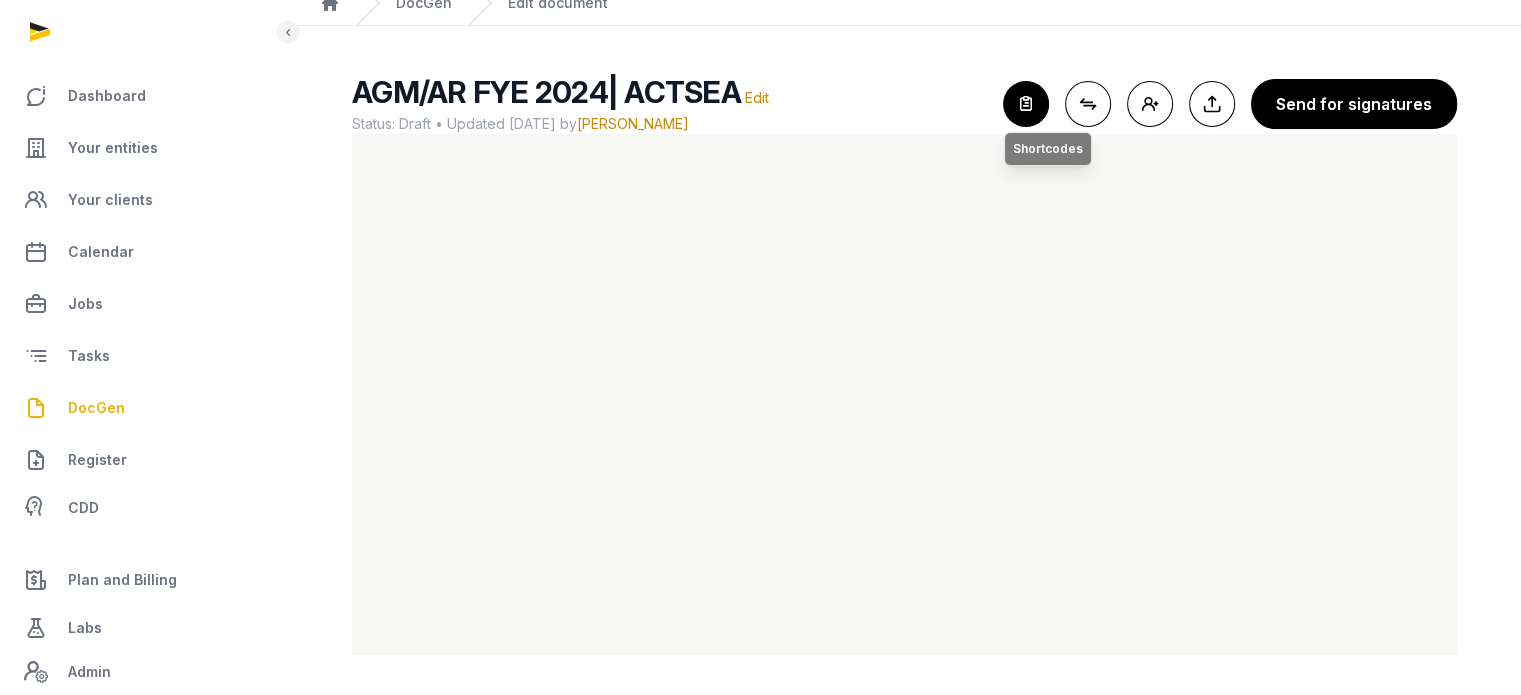 click at bounding box center [1026, 104] 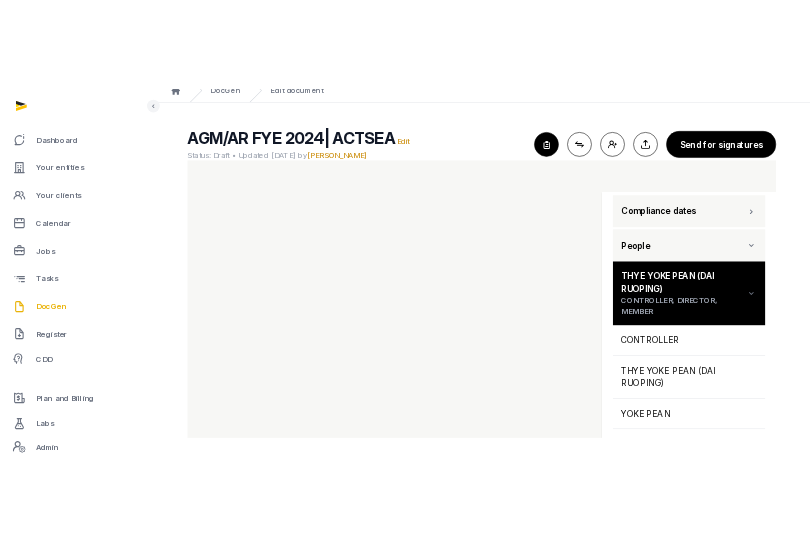 scroll, scrollTop: 1182, scrollLeft: 0, axis: vertical 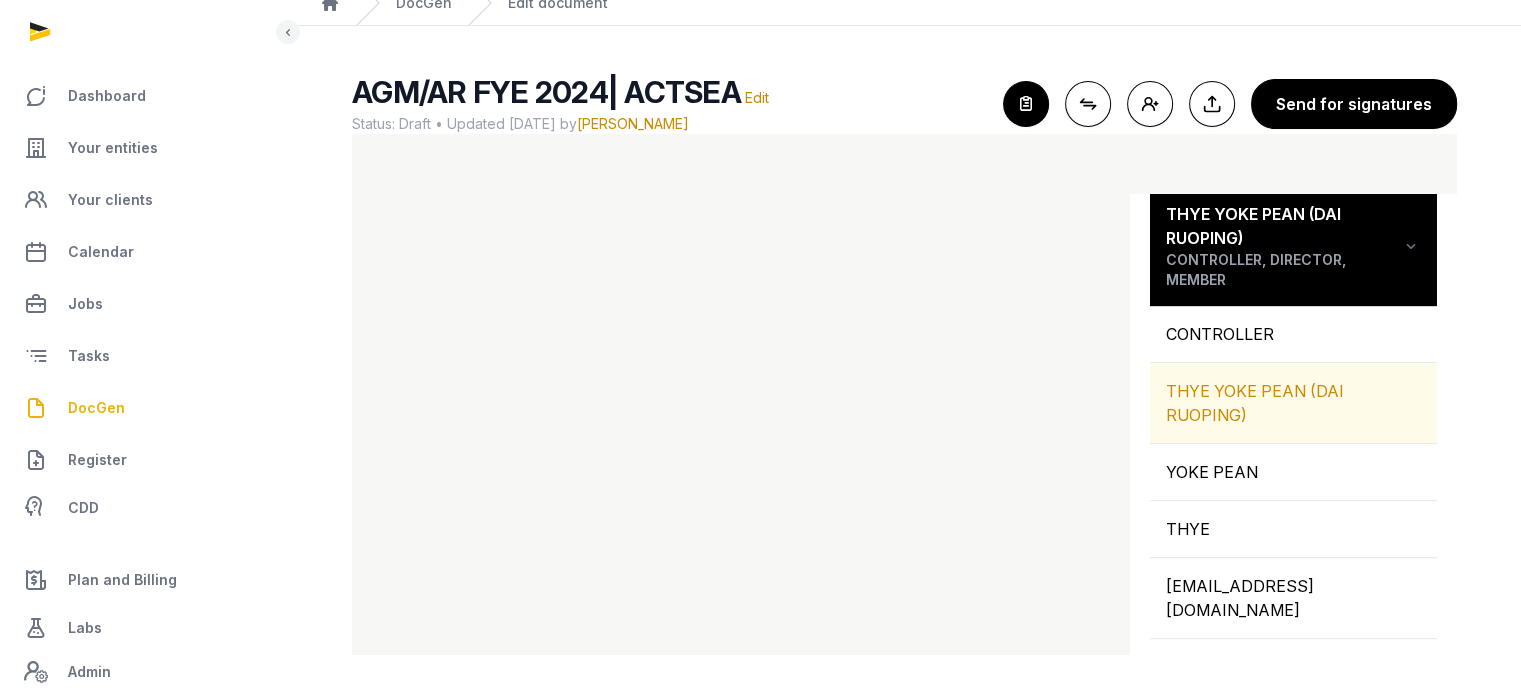 click on "THYE YOKE PEAN (DAI RUOPING)" at bounding box center (1293, 403) 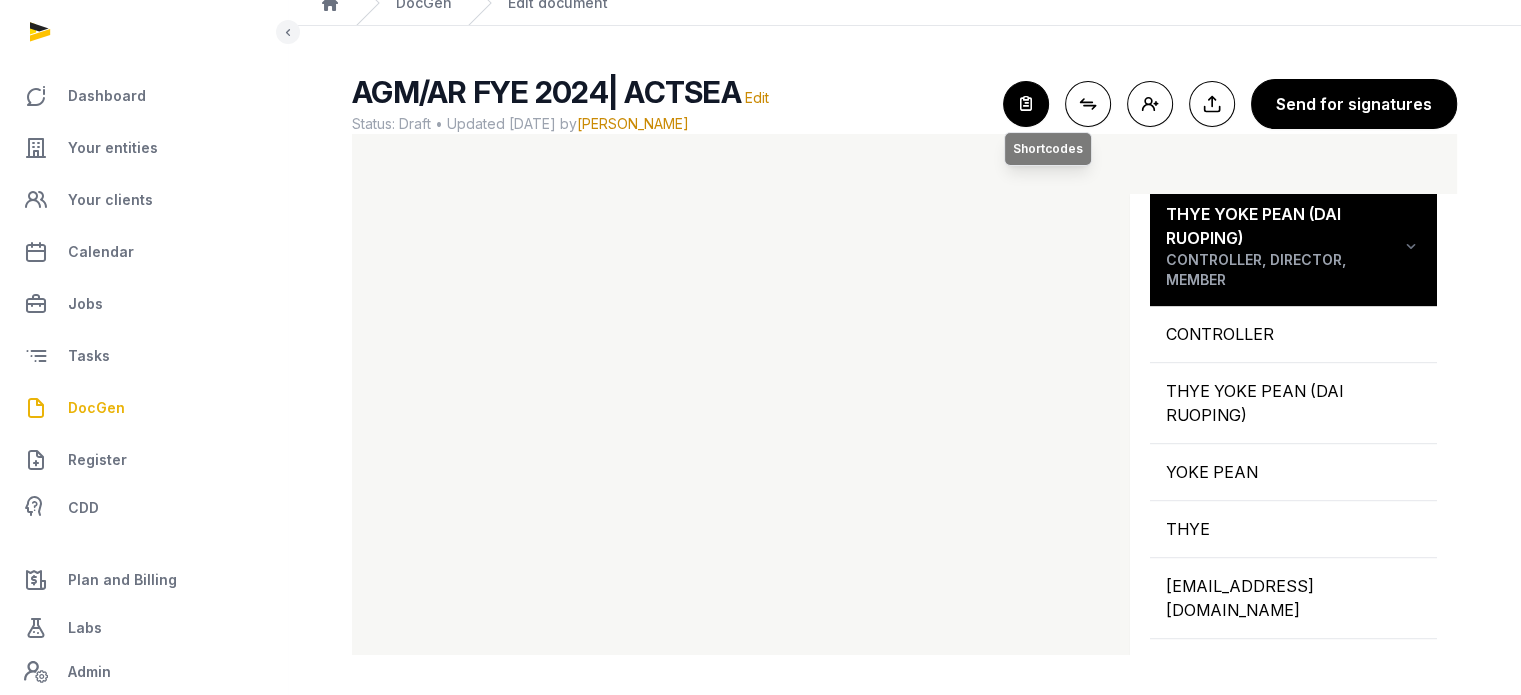 click at bounding box center [1026, 104] 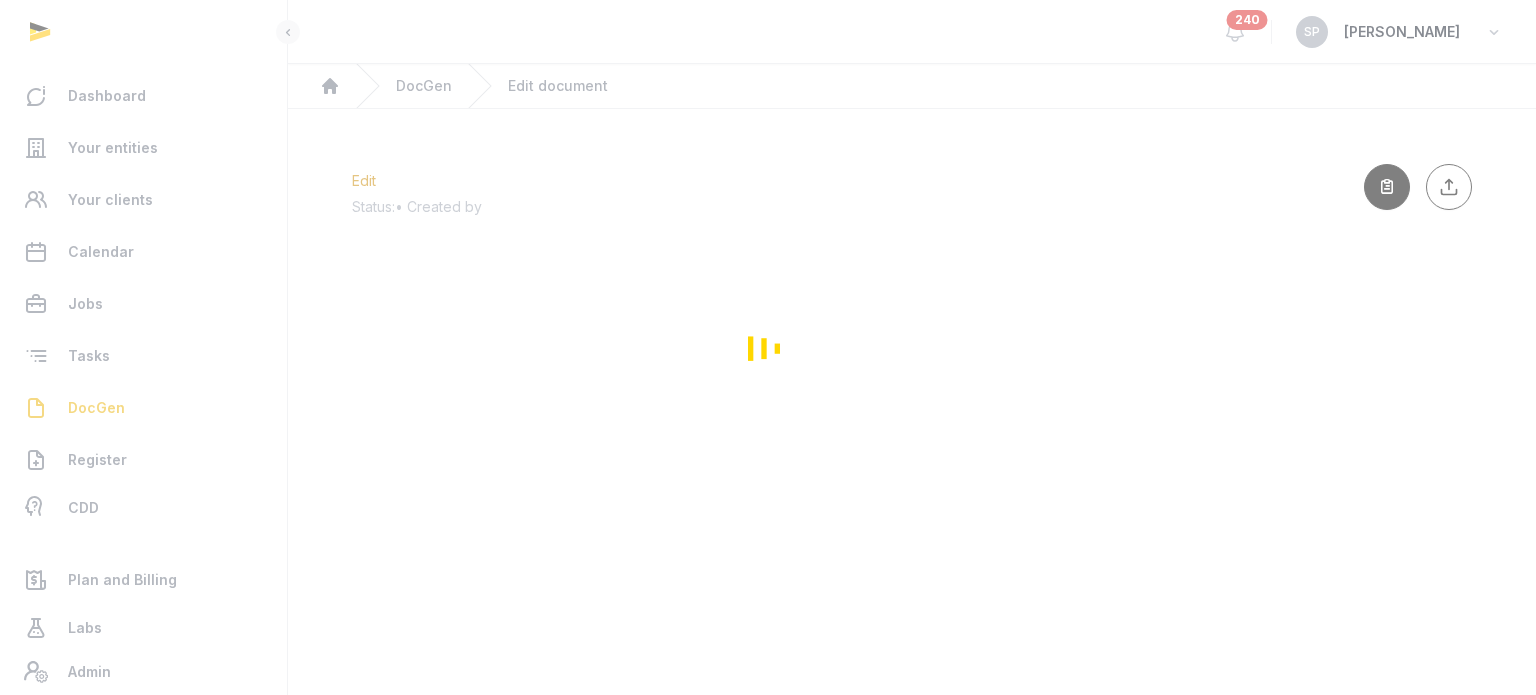 scroll, scrollTop: 0, scrollLeft: 0, axis: both 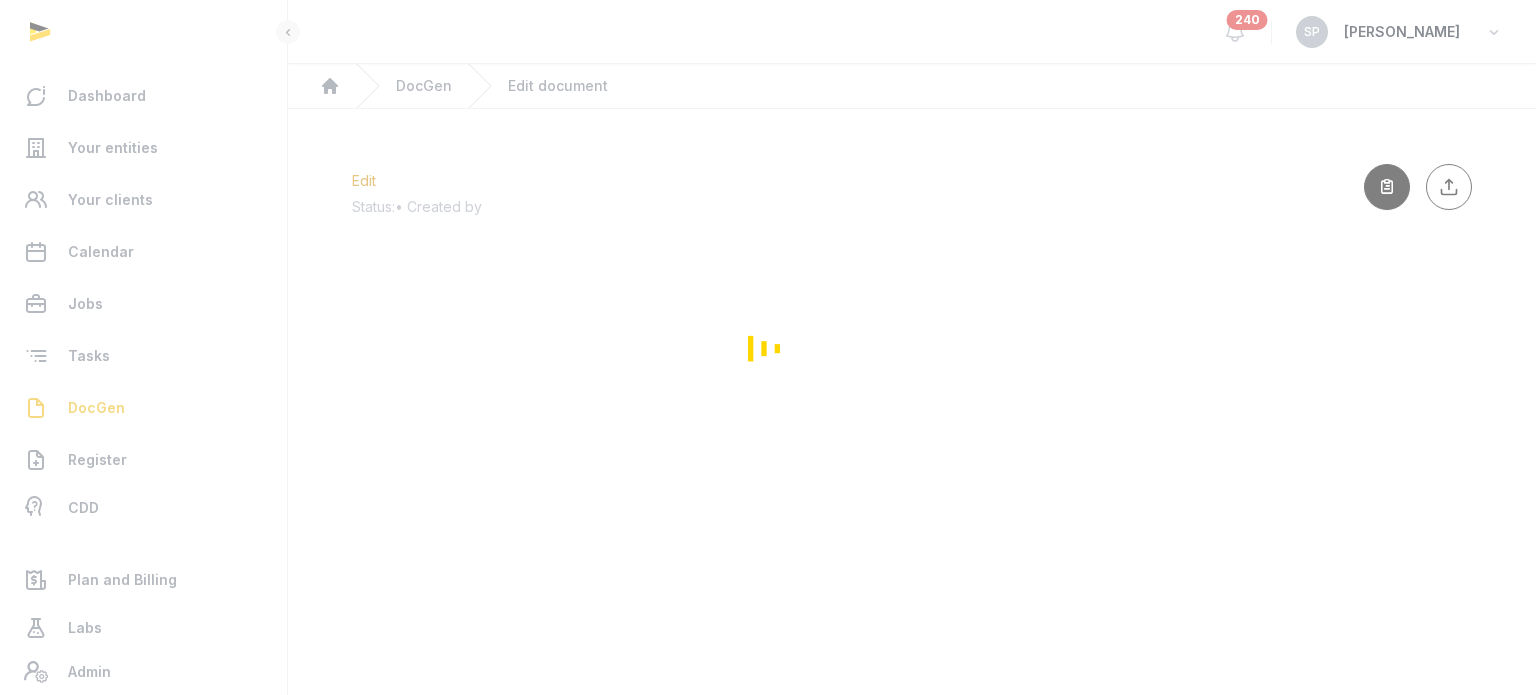 click at bounding box center (768, 347) 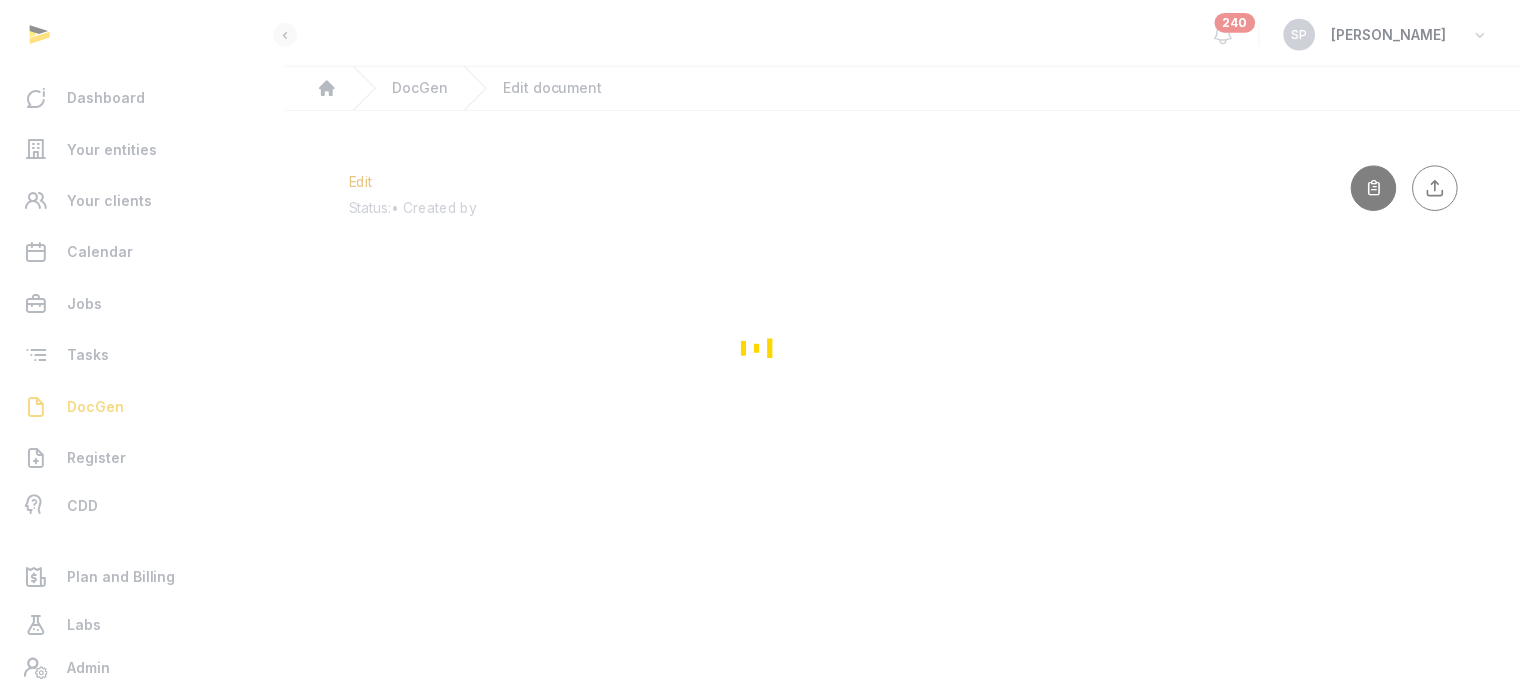 scroll, scrollTop: 0, scrollLeft: 0, axis: both 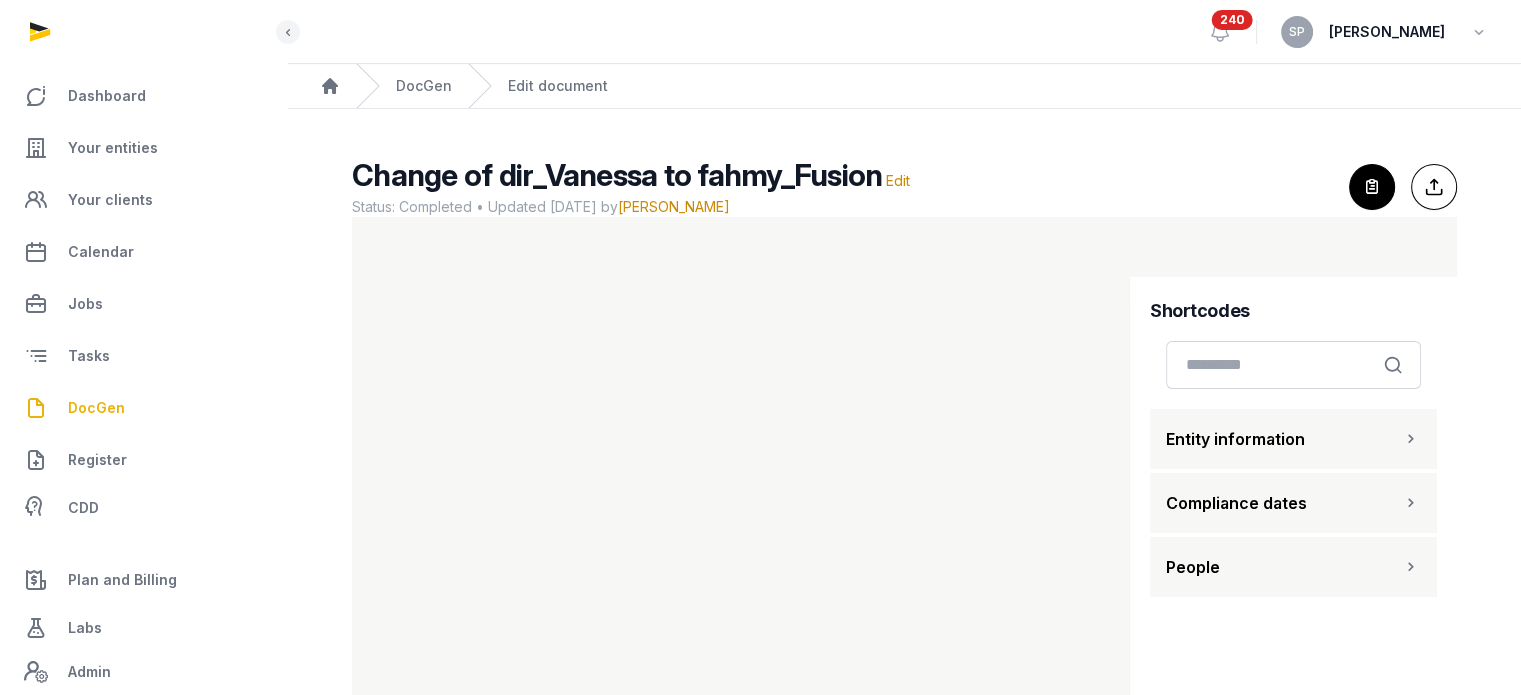 click on "DocGen" at bounding box center [96, 408] 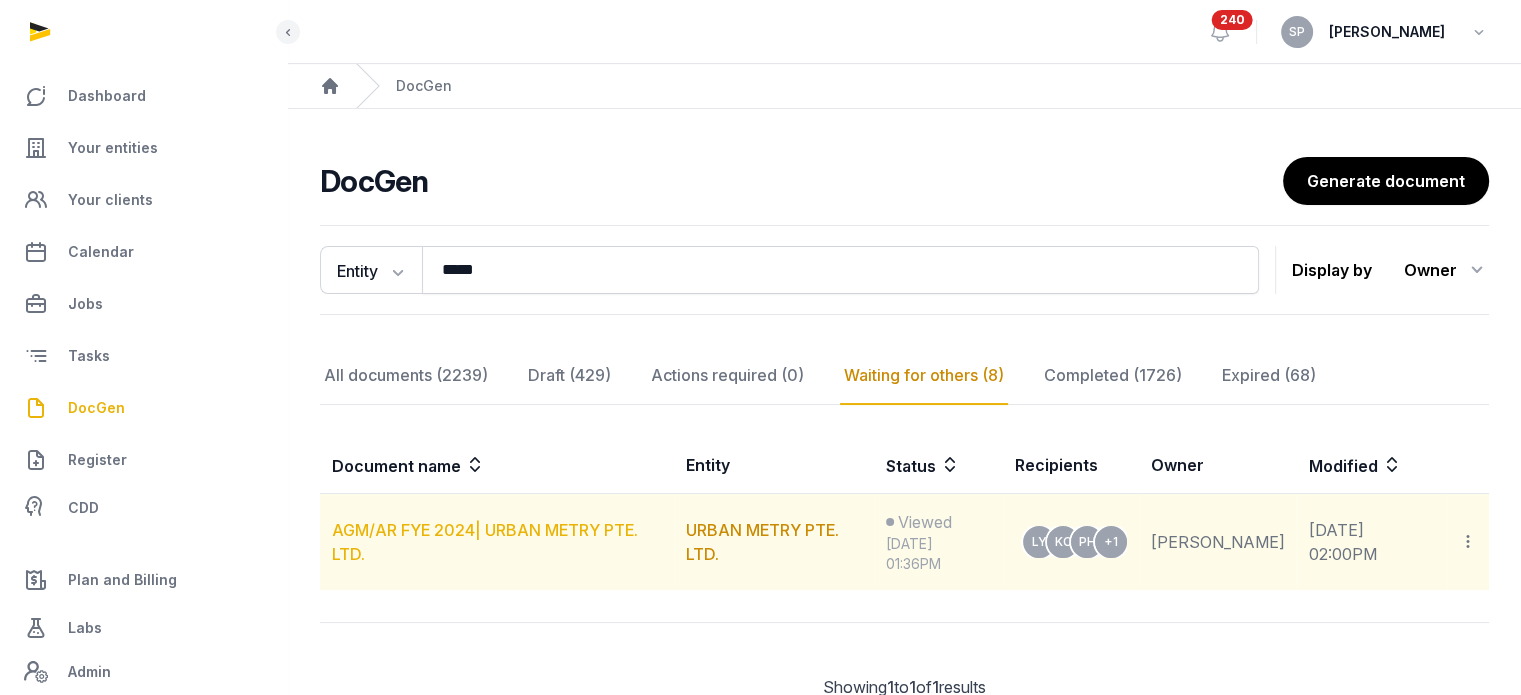 click on "AGM/AR FYE 2024| URBAN METRY PTE. LTD." at bounding box center (485, 542) 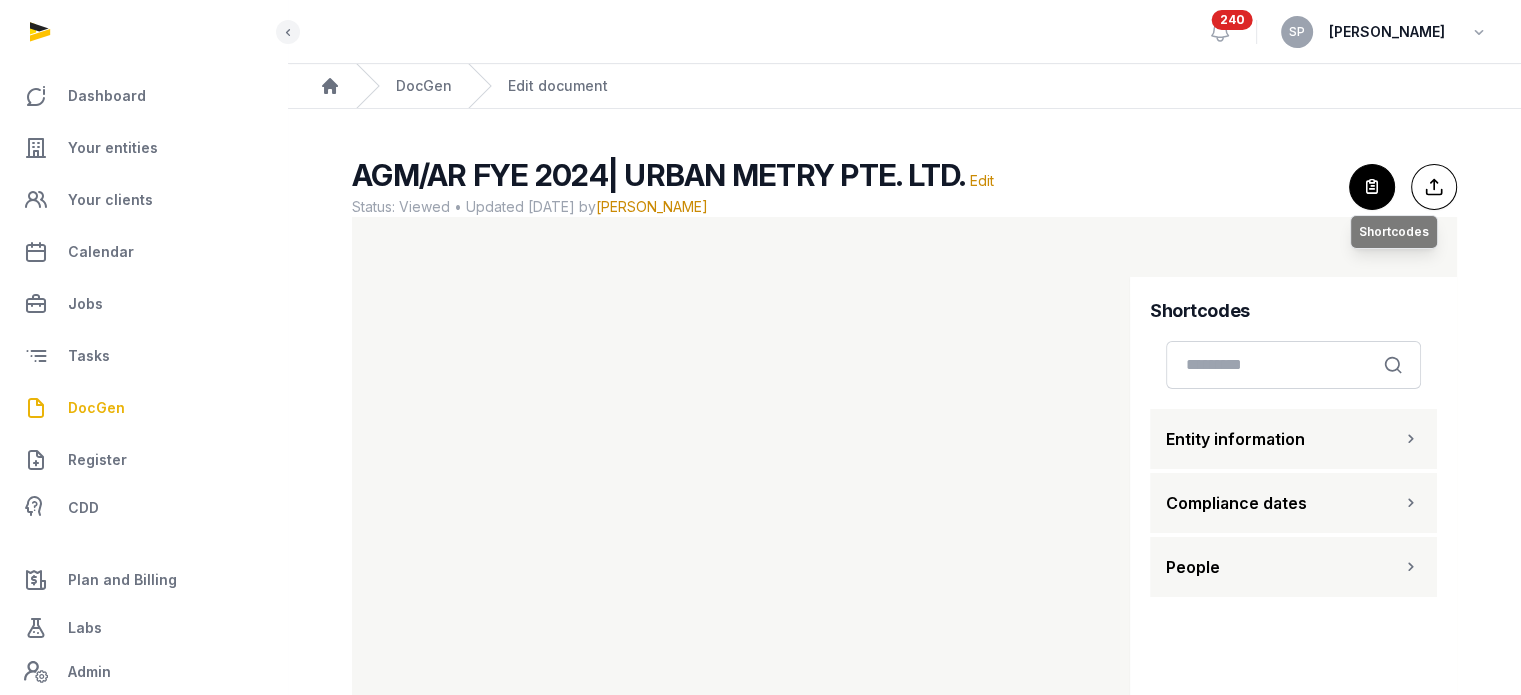 click at bounding box center [1372, 187] 